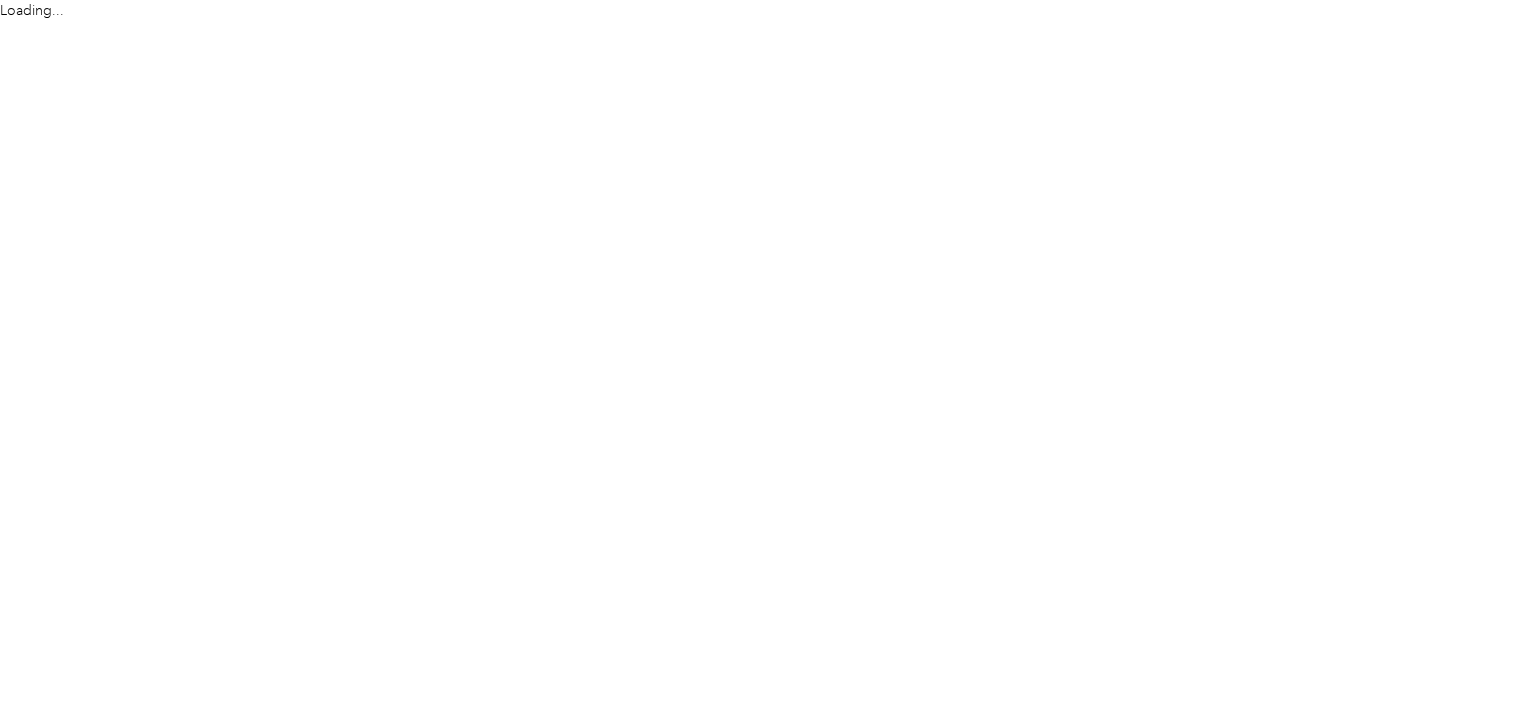 scroll, scrollTop: 0, scrollLeft: 0, axis: both 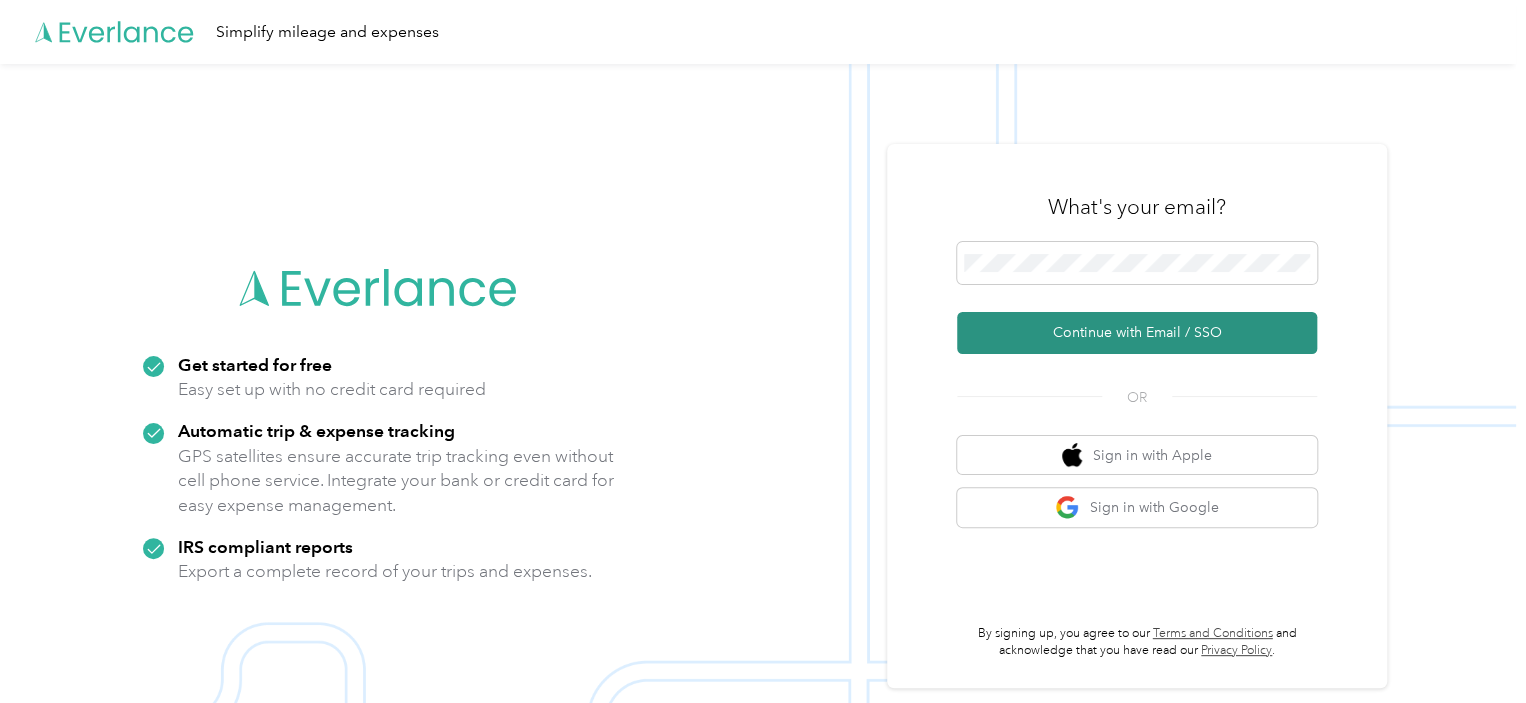 click on "Continue with Email / SSO" at bounding box center (1137, 333) 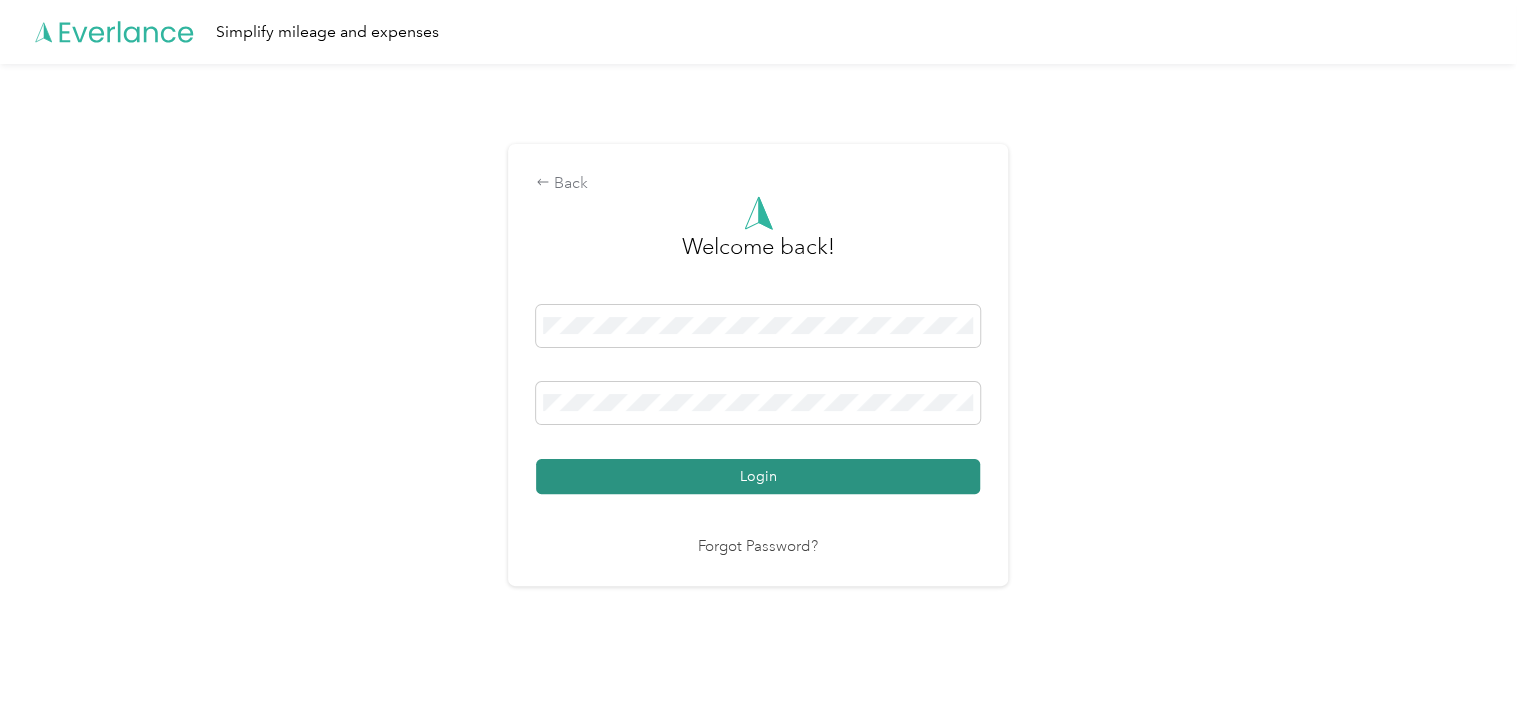 click on "Login" at bounding box center (758, 476) 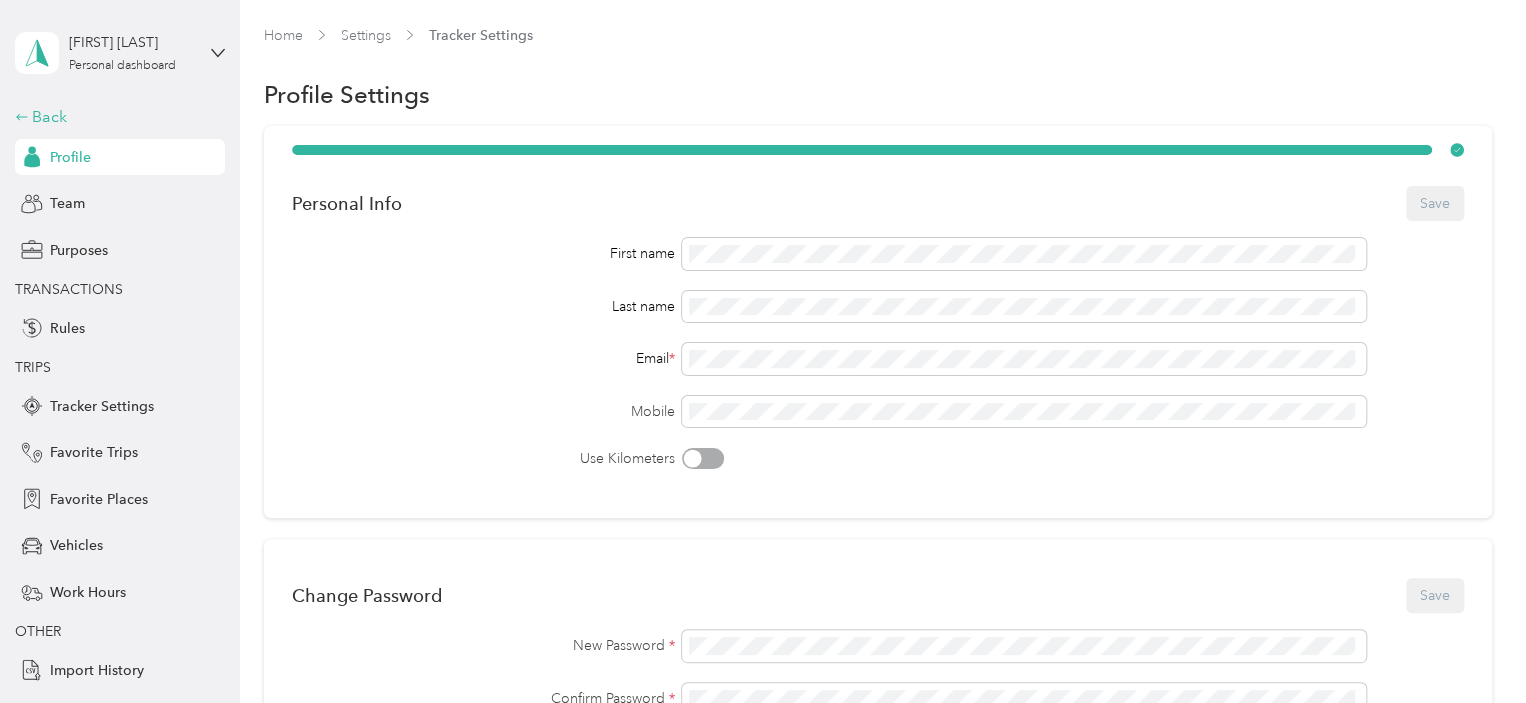click on "Back" at bounding box center [115, 117] 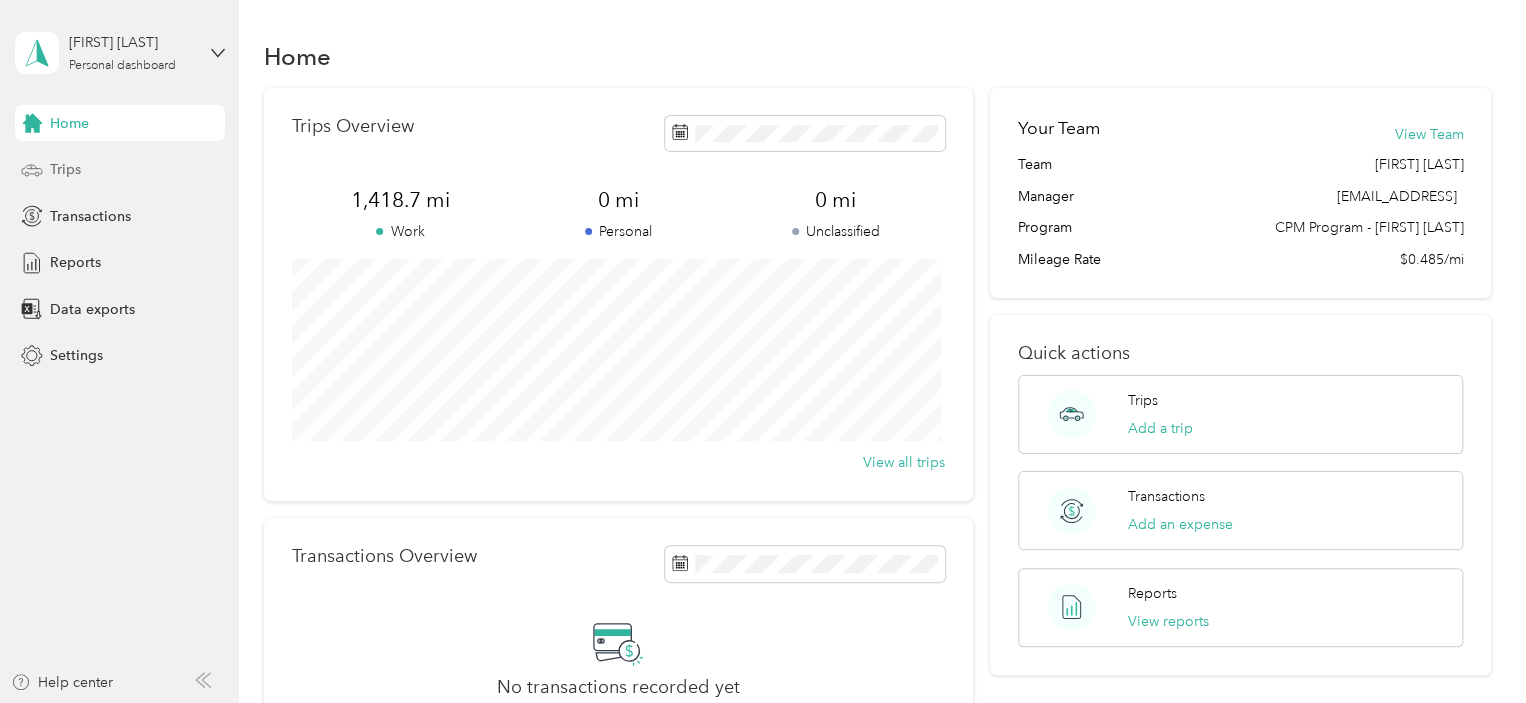 click on "Trips" at bounding box center (65, 169) 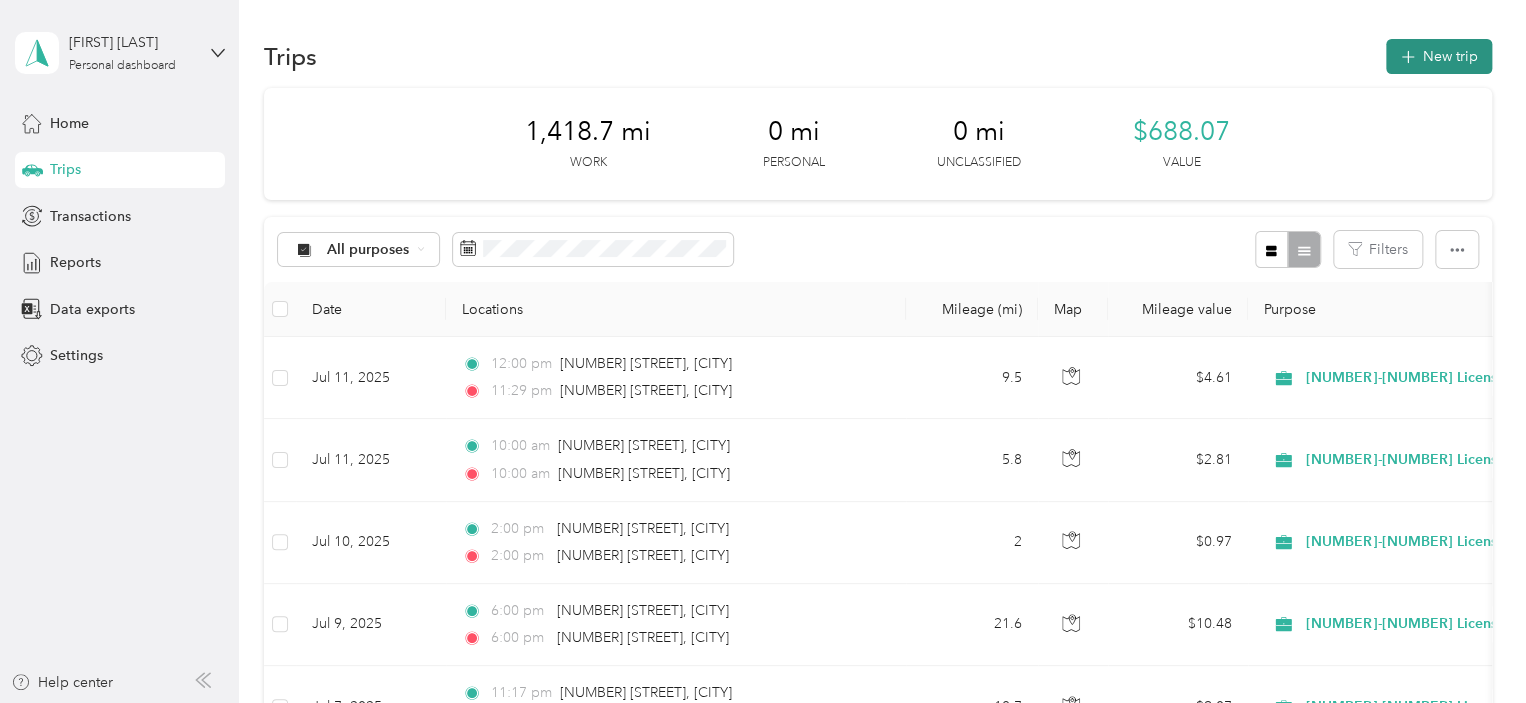 click on "New trip" at bounding box center [1439, 56] 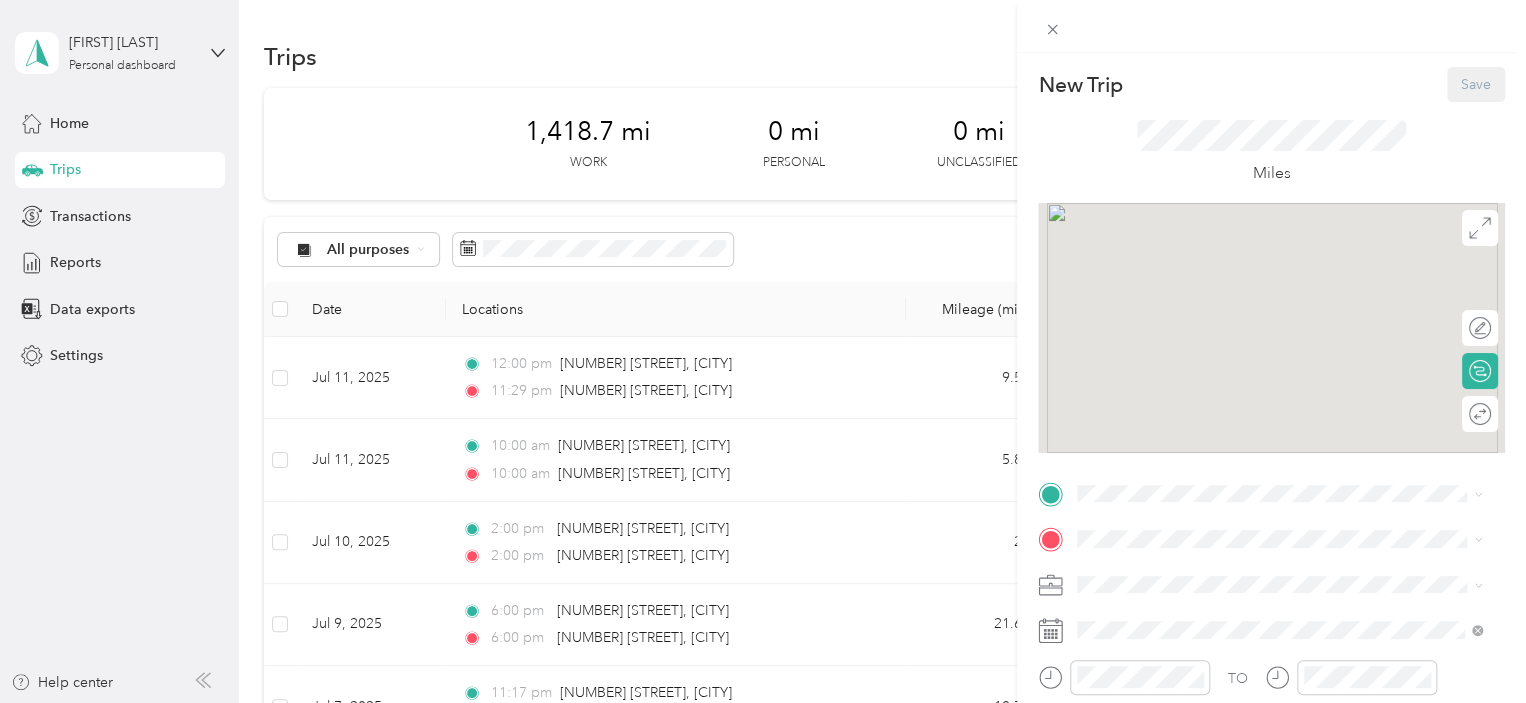 click at bounding box center [1271, 26] 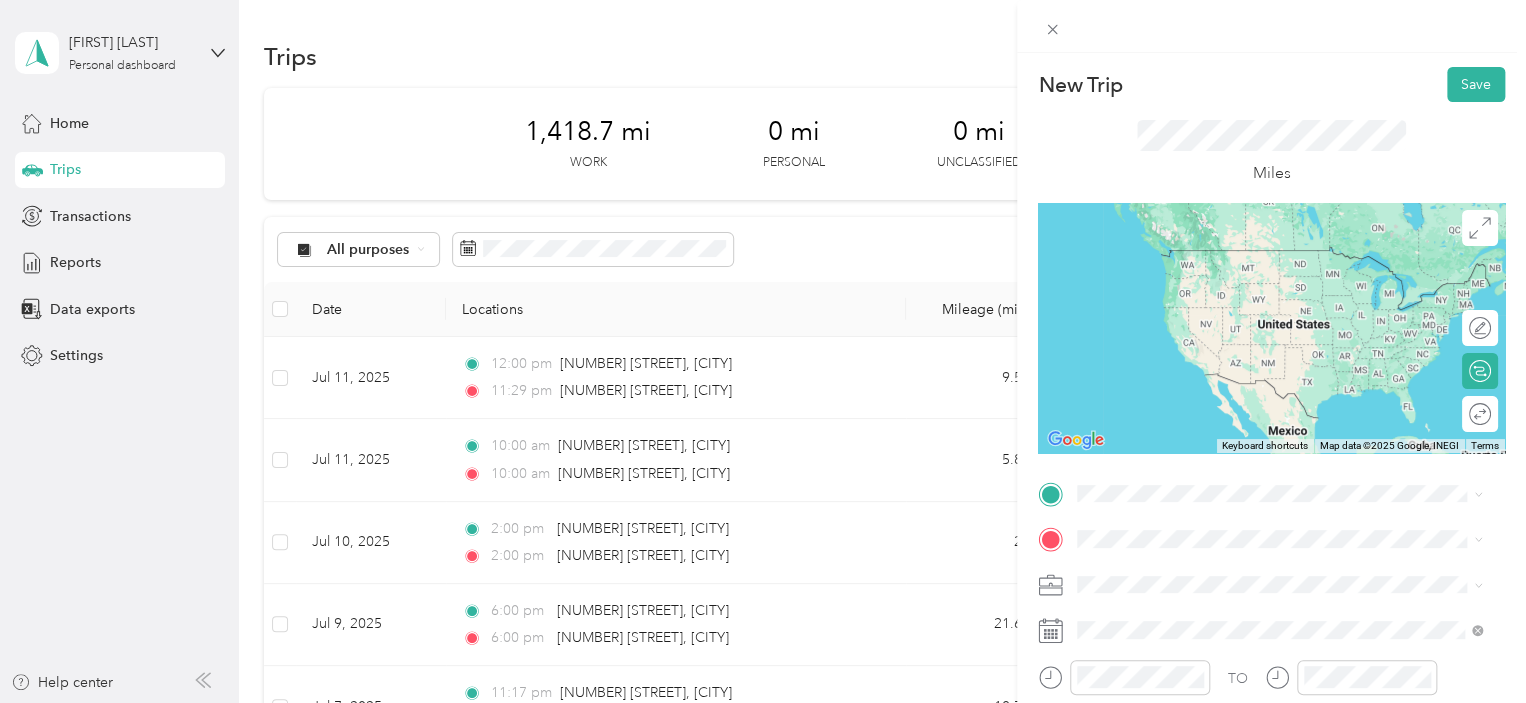 click on "[NUMBER] [STREET]
[CITY], [STATE] [POSTAL_CODE], [COUNTRY]" at bounding box center (1279, 248) 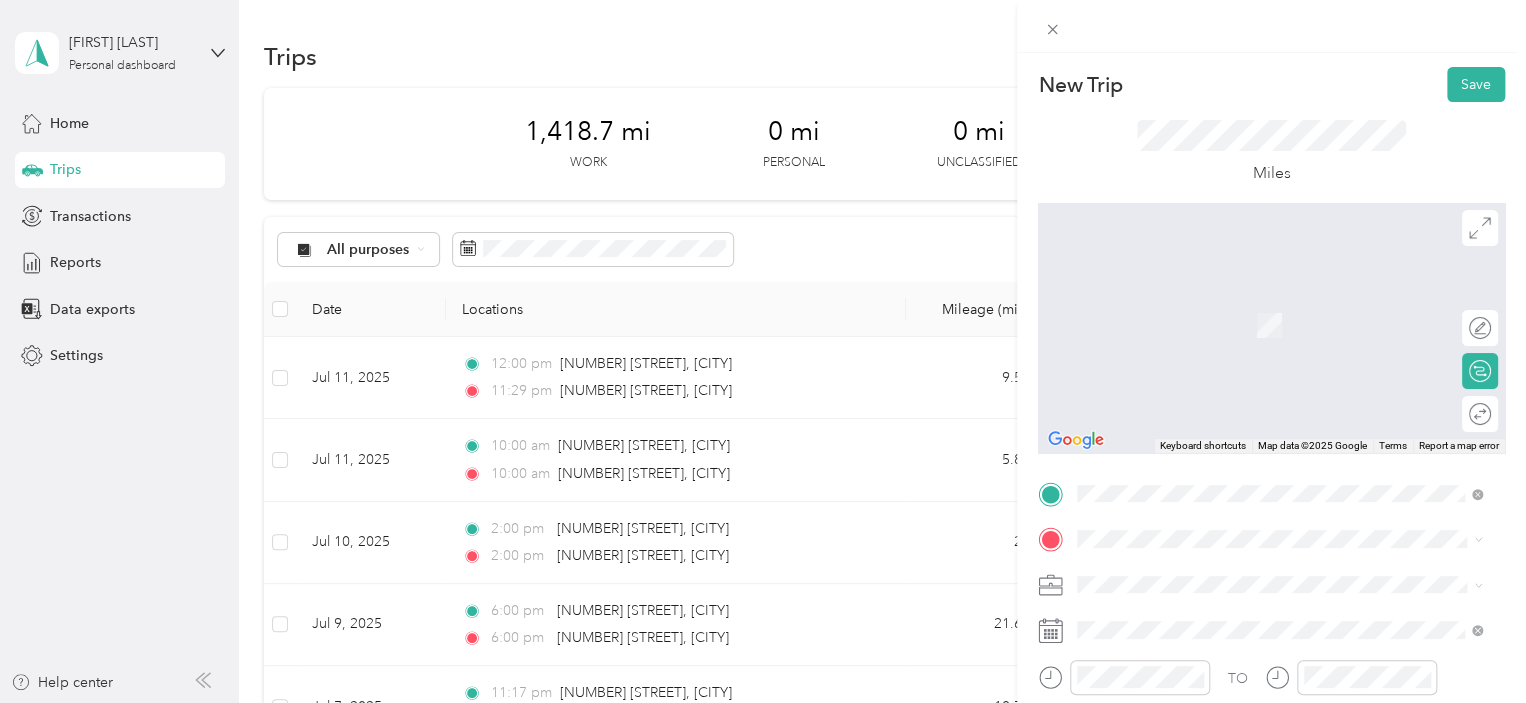 drag, startPoint x: 930, startPoint y: 397, endPoint x: 860, endPoint y: 284, distance: 132.92479 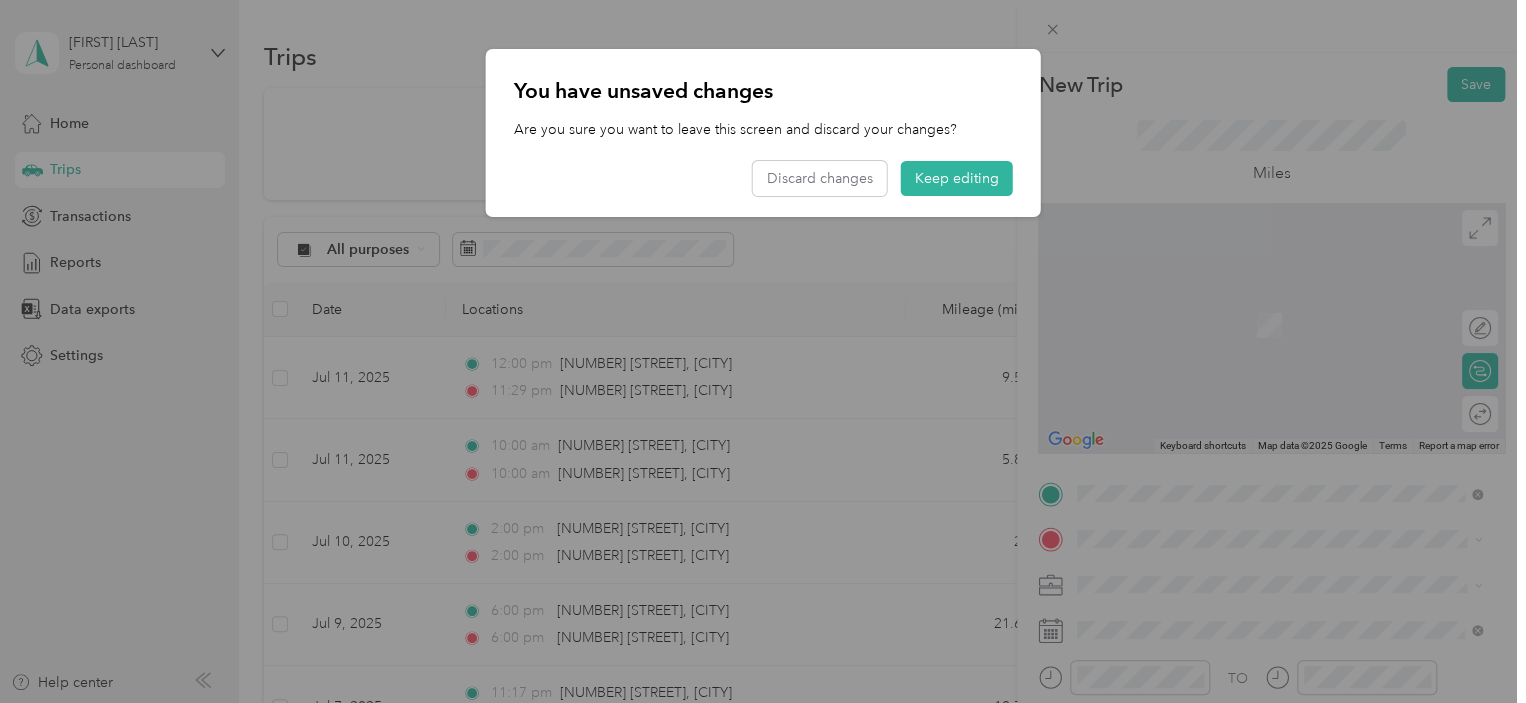 click at bounding box center (763, 351) 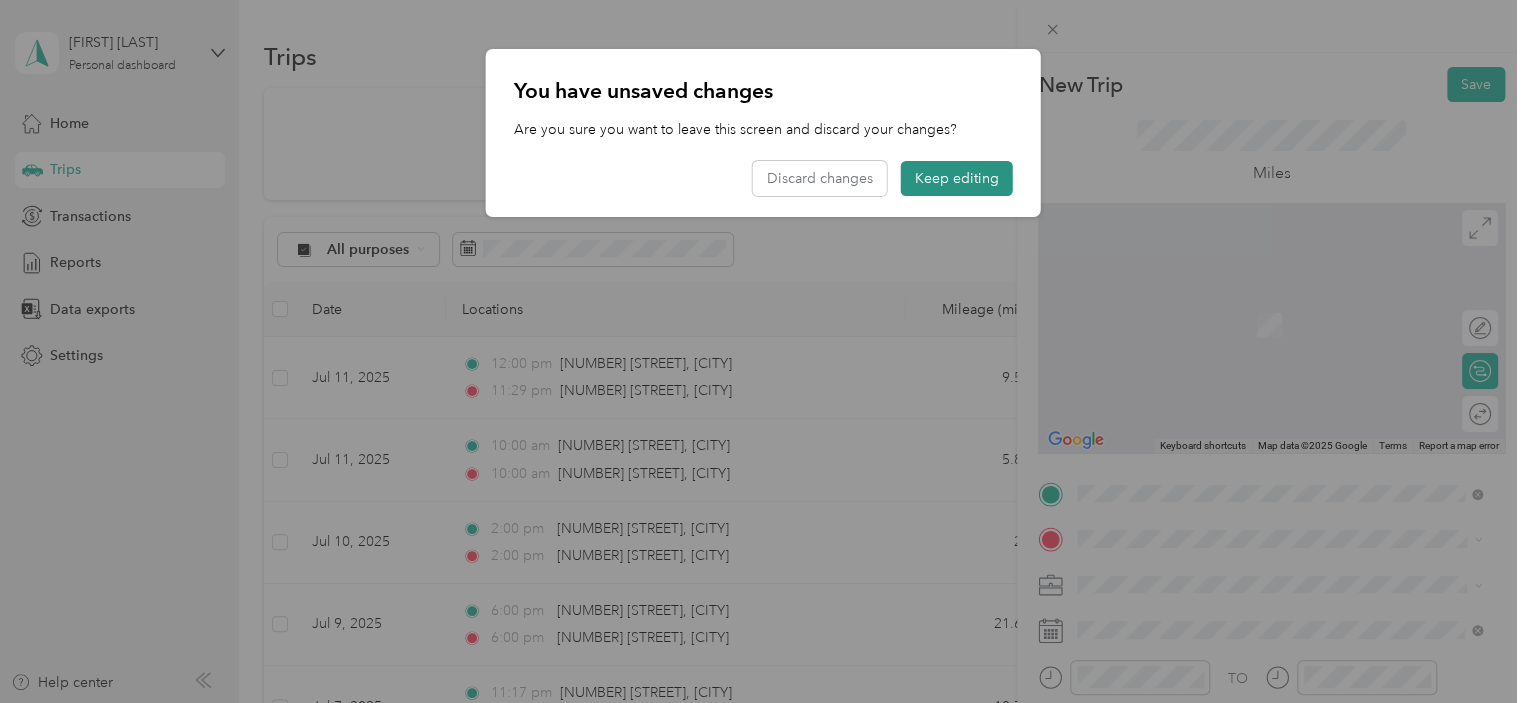 click on "Keep editing" at bounding box center [957, 178] 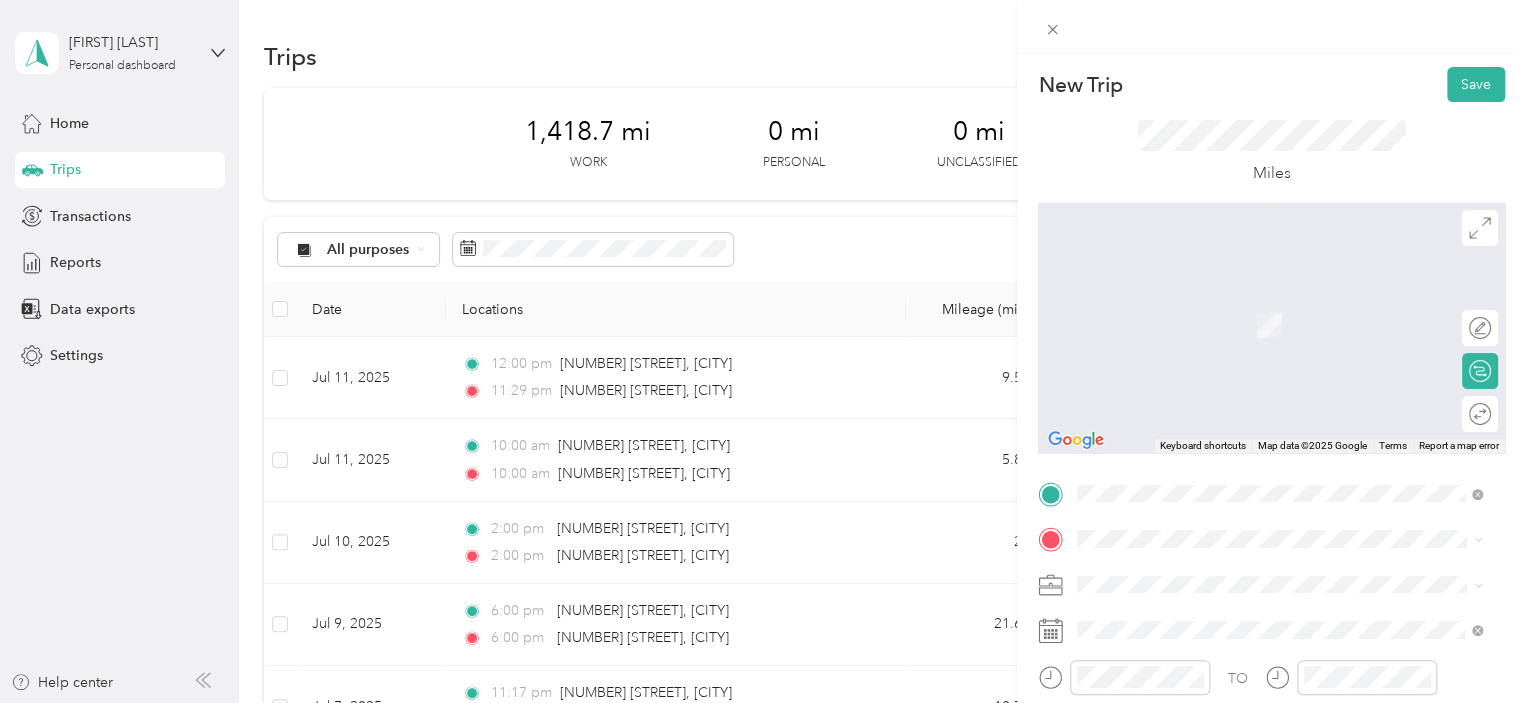 click on "817 Ballard Street Southeast
Grand Rapids, Michigan 49507, United States" at bounding box center [1259, 298] 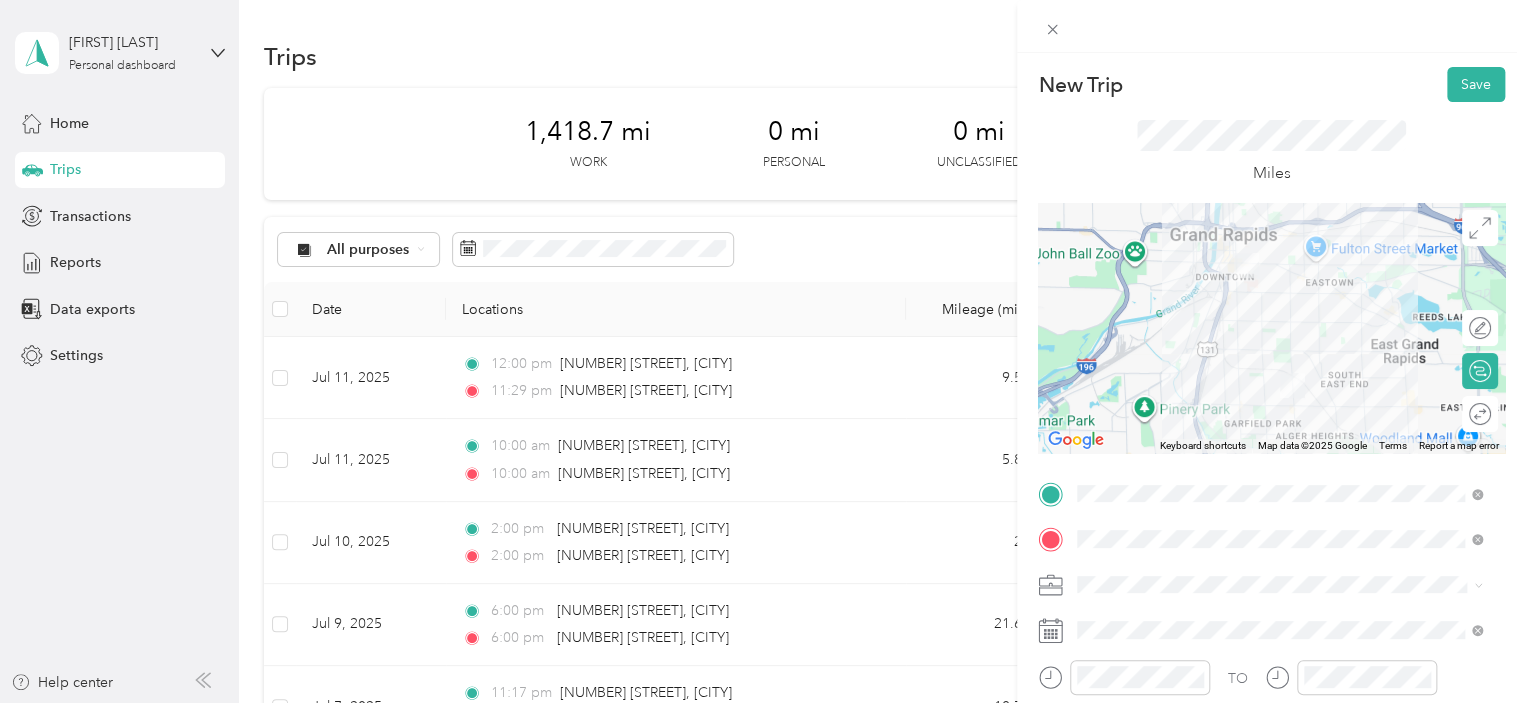click on "[LICENSE_NUMBER] - [LICENSE_TYPE]" at bounding box center (1279, 472) 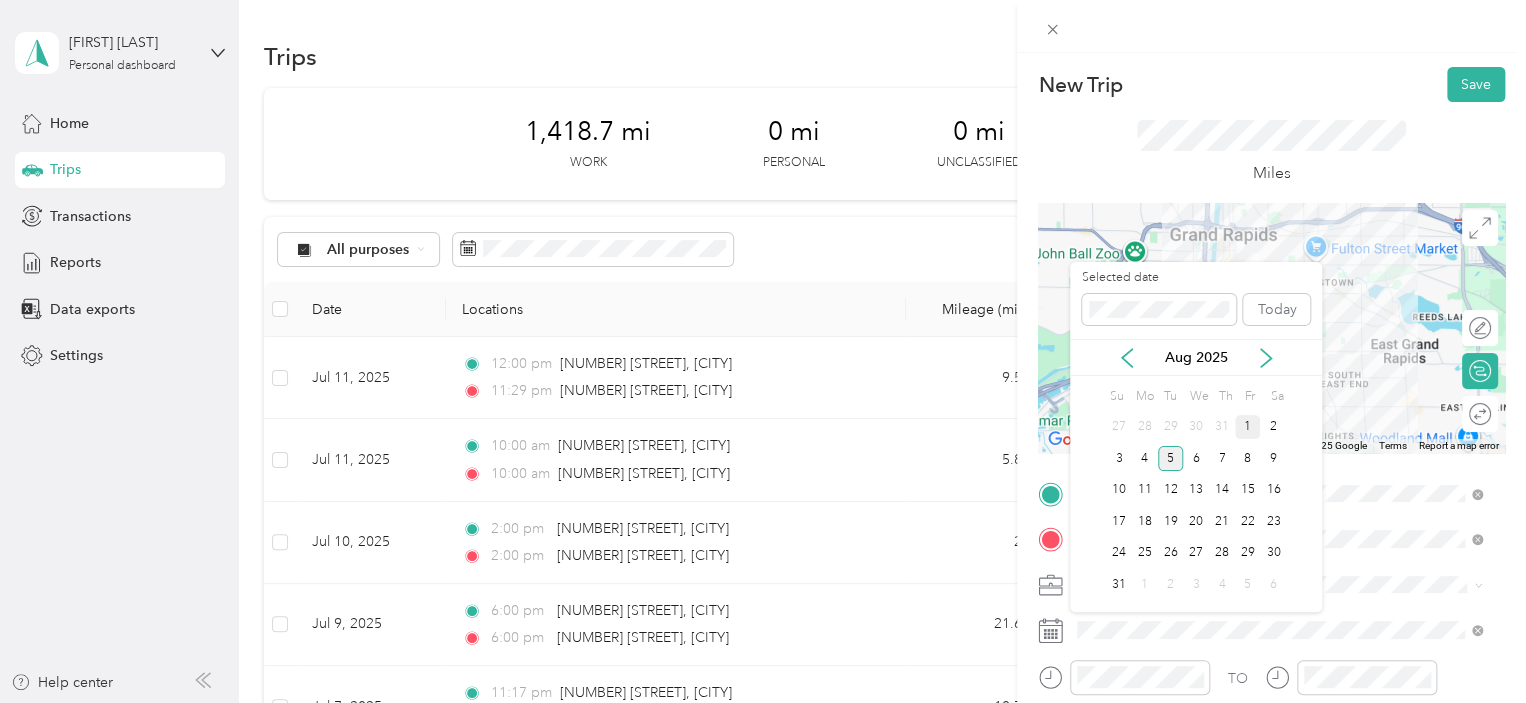 click on "1" at bounding box center (1248, 427) 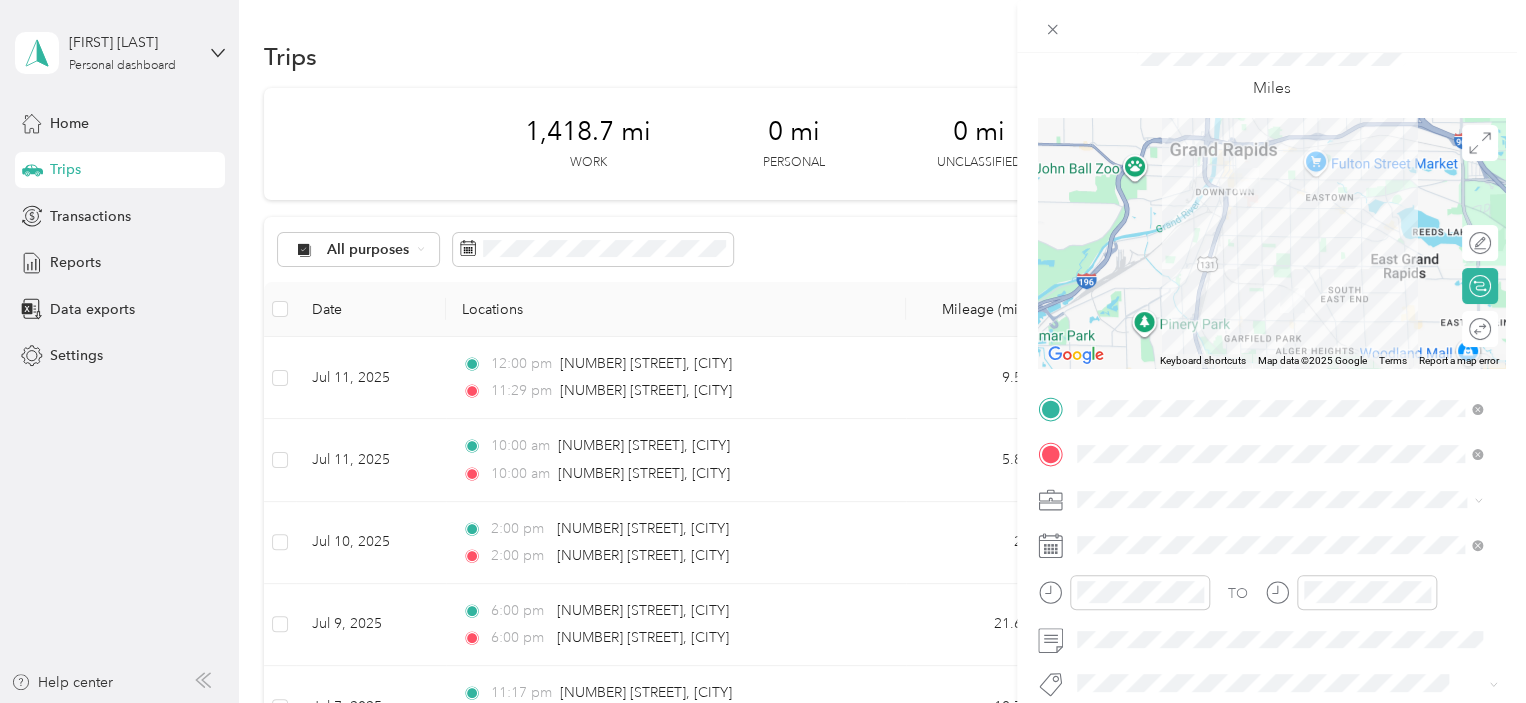 scroll, scrollTop: 103, scrollLeft: 0, axis: vertical 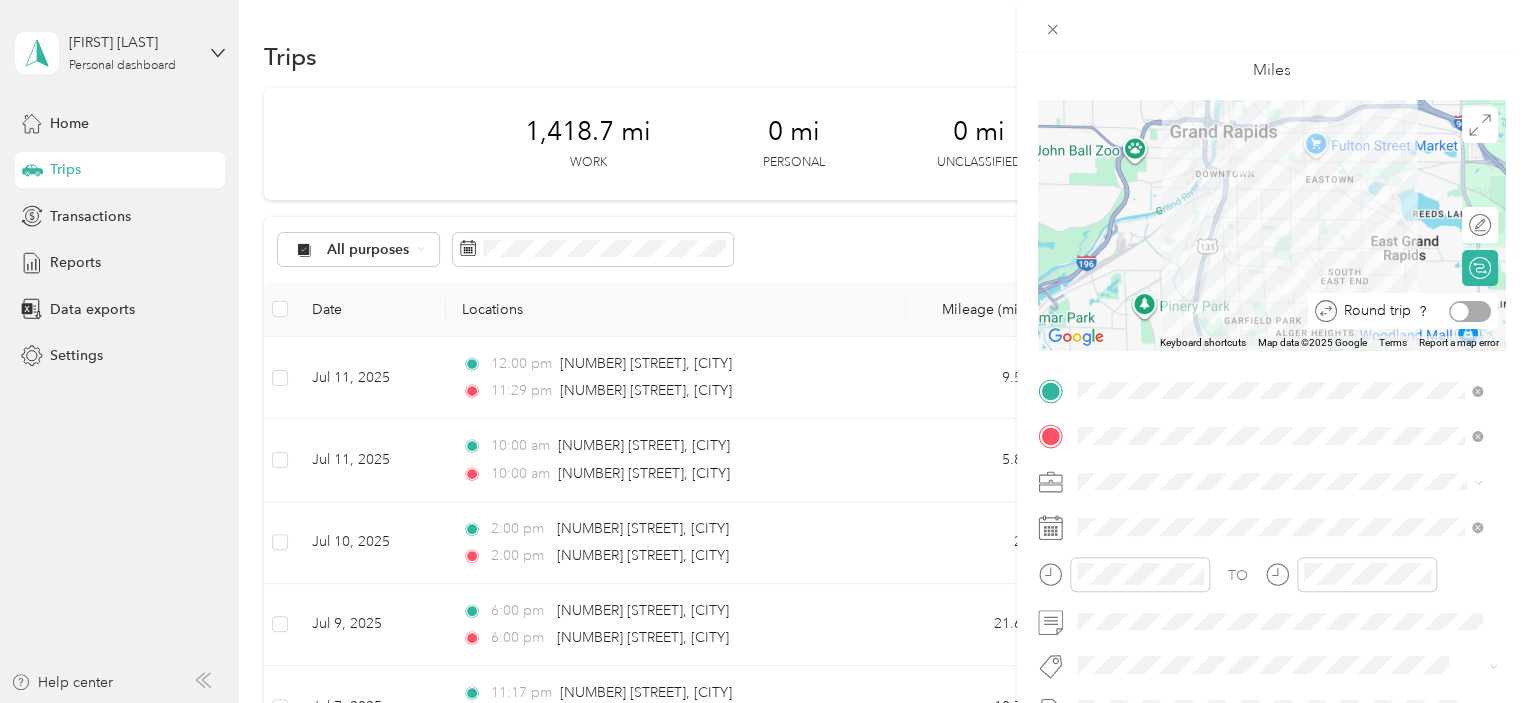 click at bounding box center [1470, 311] 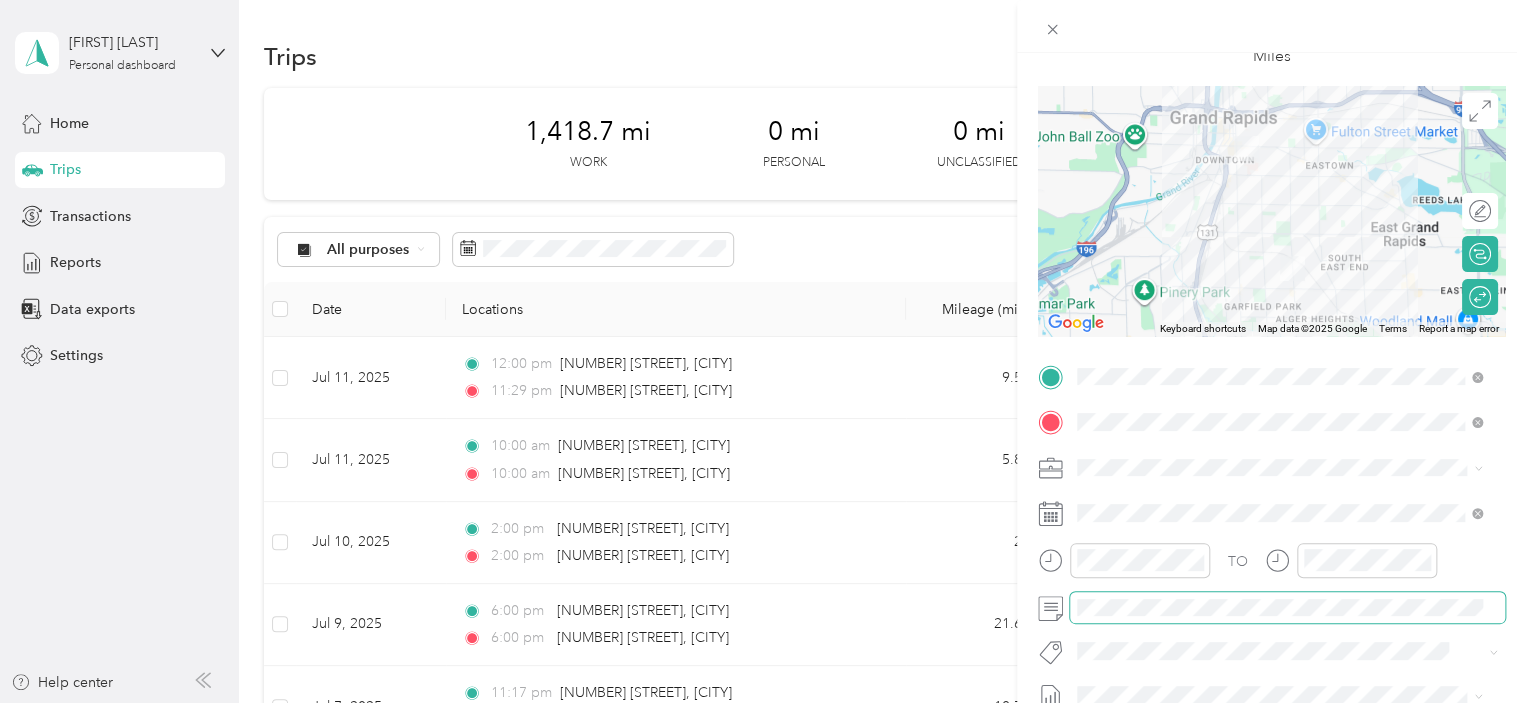 scroll, scrollTop: 0, scrollLeft: 0, axis: both 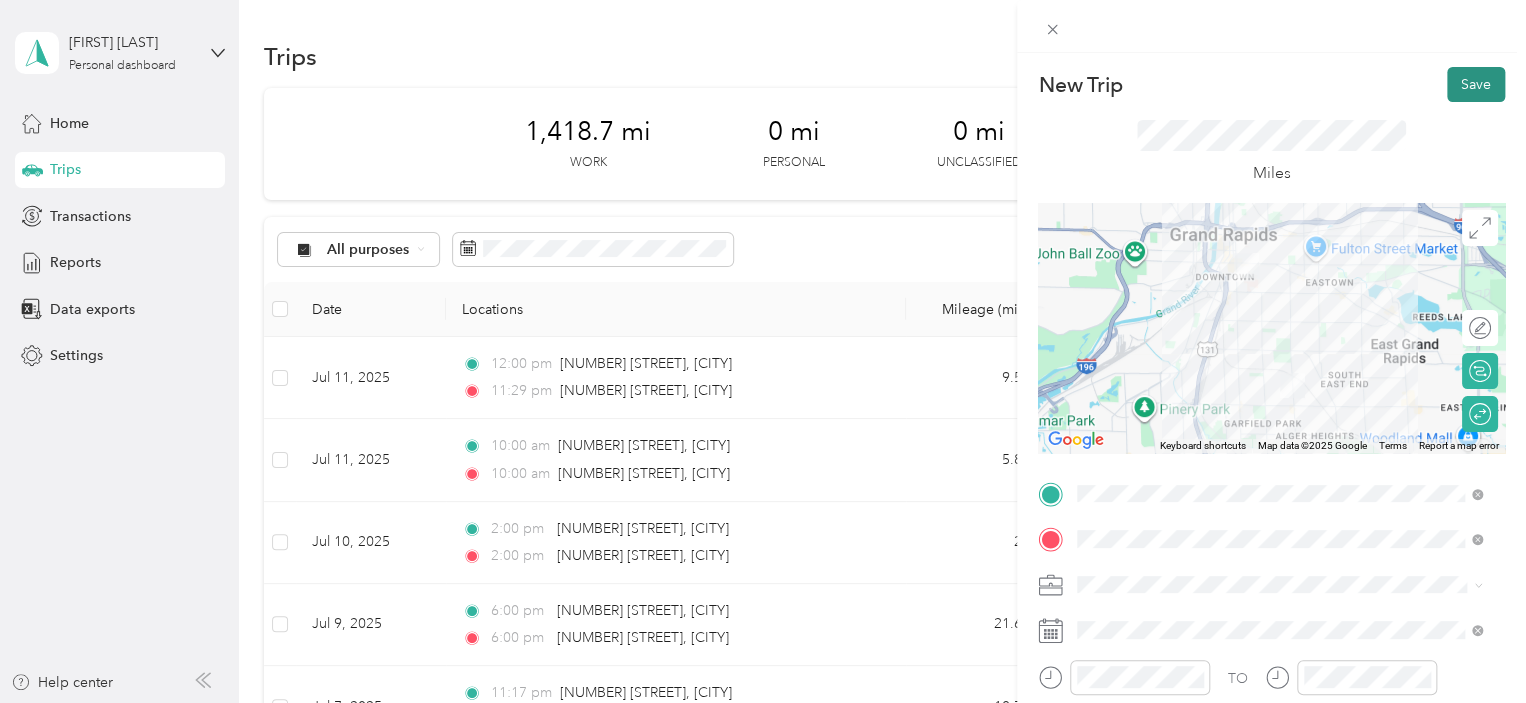 click on "Save" at bounding box center (1476, 84) 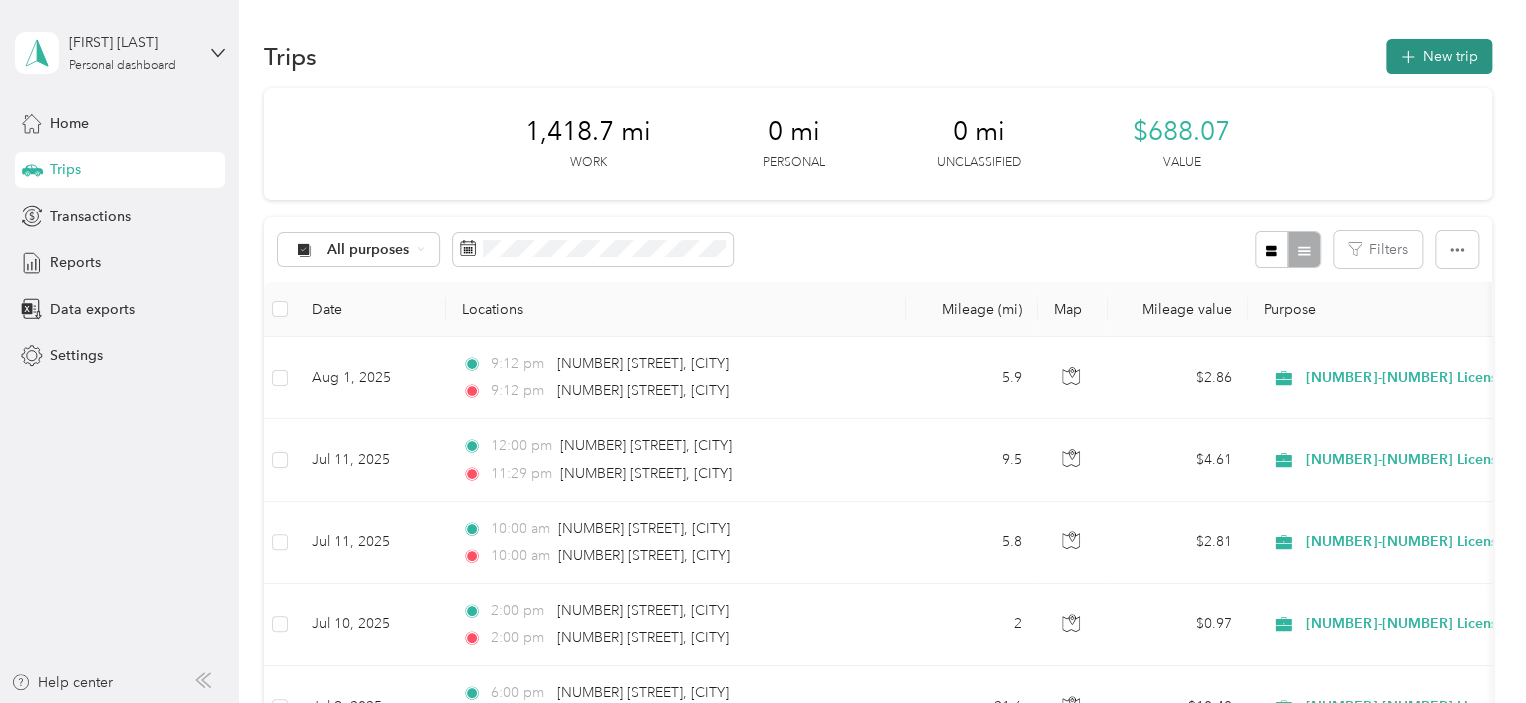 click on "New trip" at bounding box center (1439, 56) 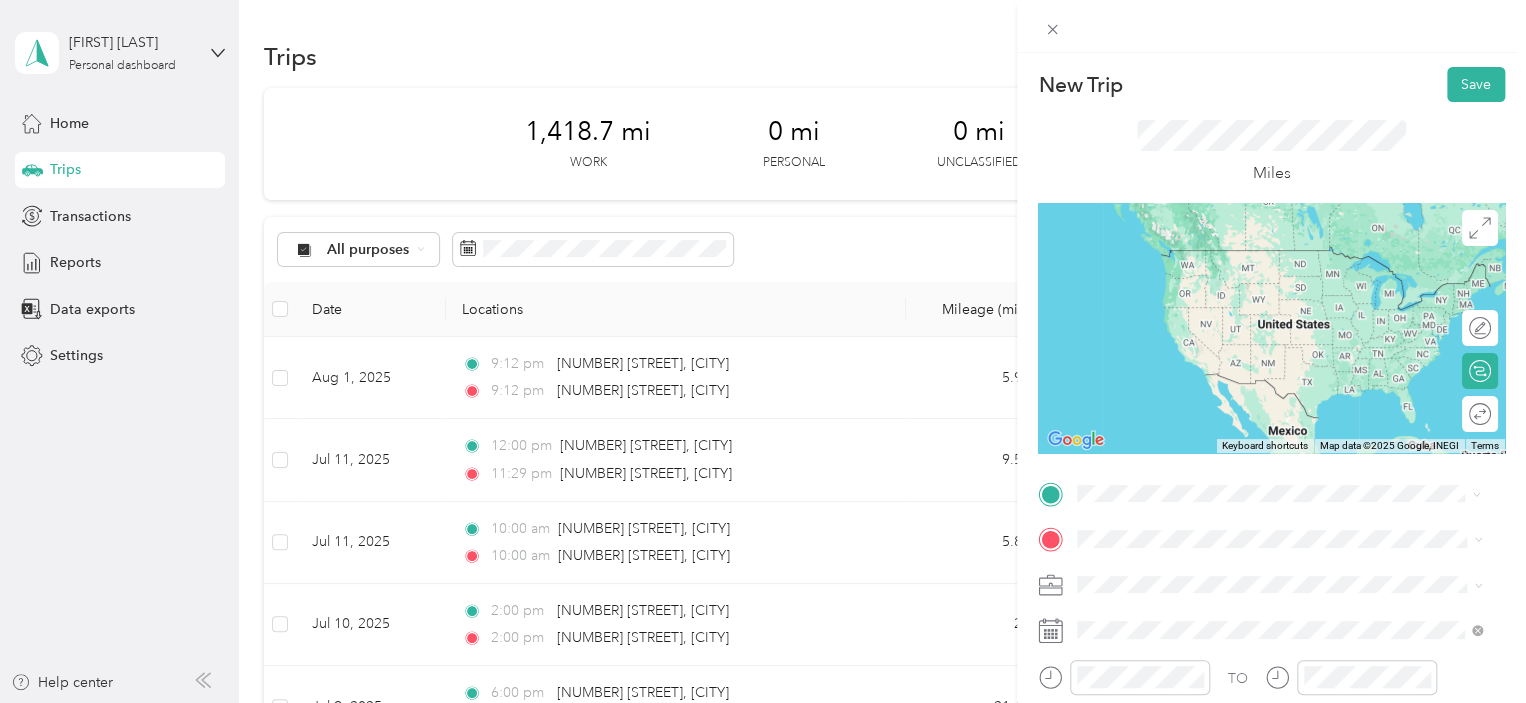 click on "[NUMBER] [STREET]
[CITY], [STATE] [POSTAL_CODE], [COUNTRY]" at bounding box center [1259, 255] 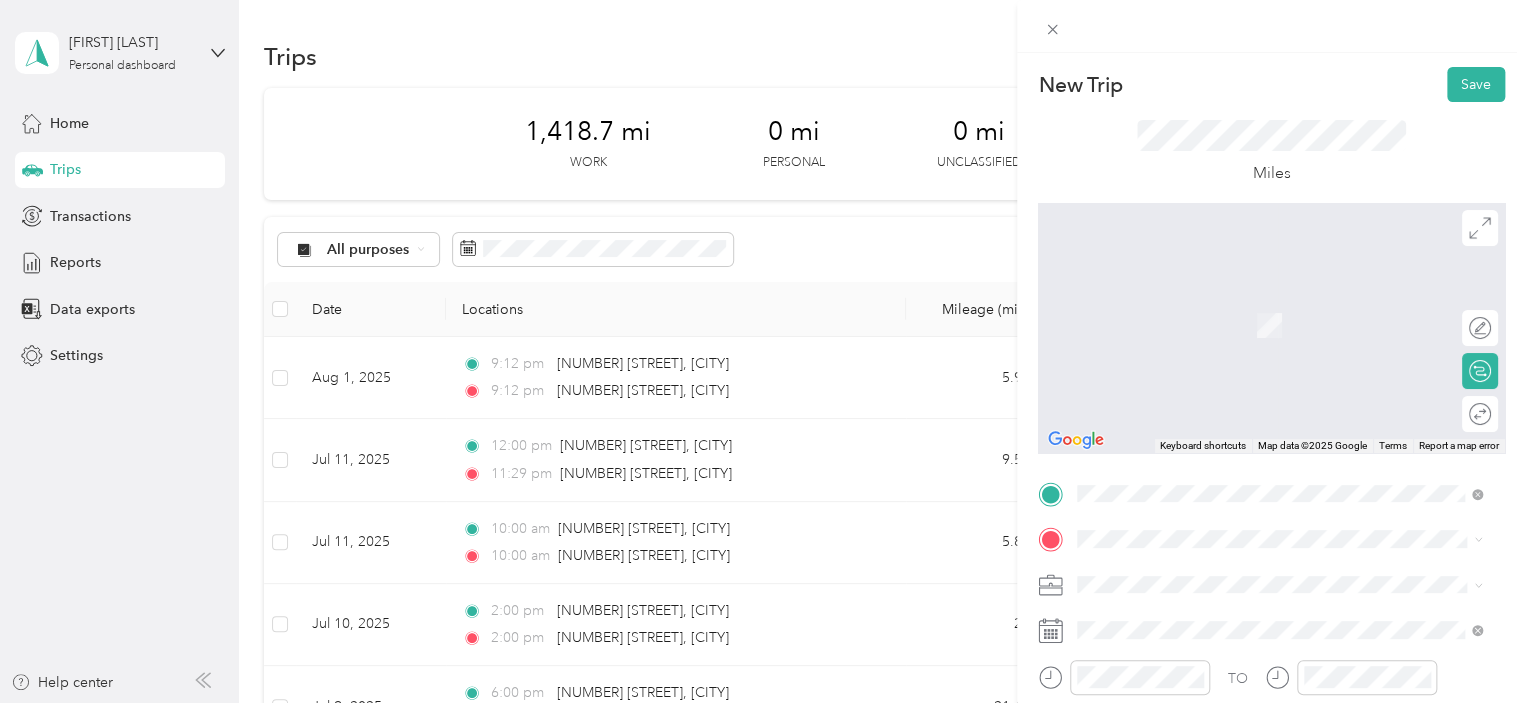 click on "[LICENSE_NUMBER] - [LICENSE_TYPE]" at bounding box center [1279, 468] 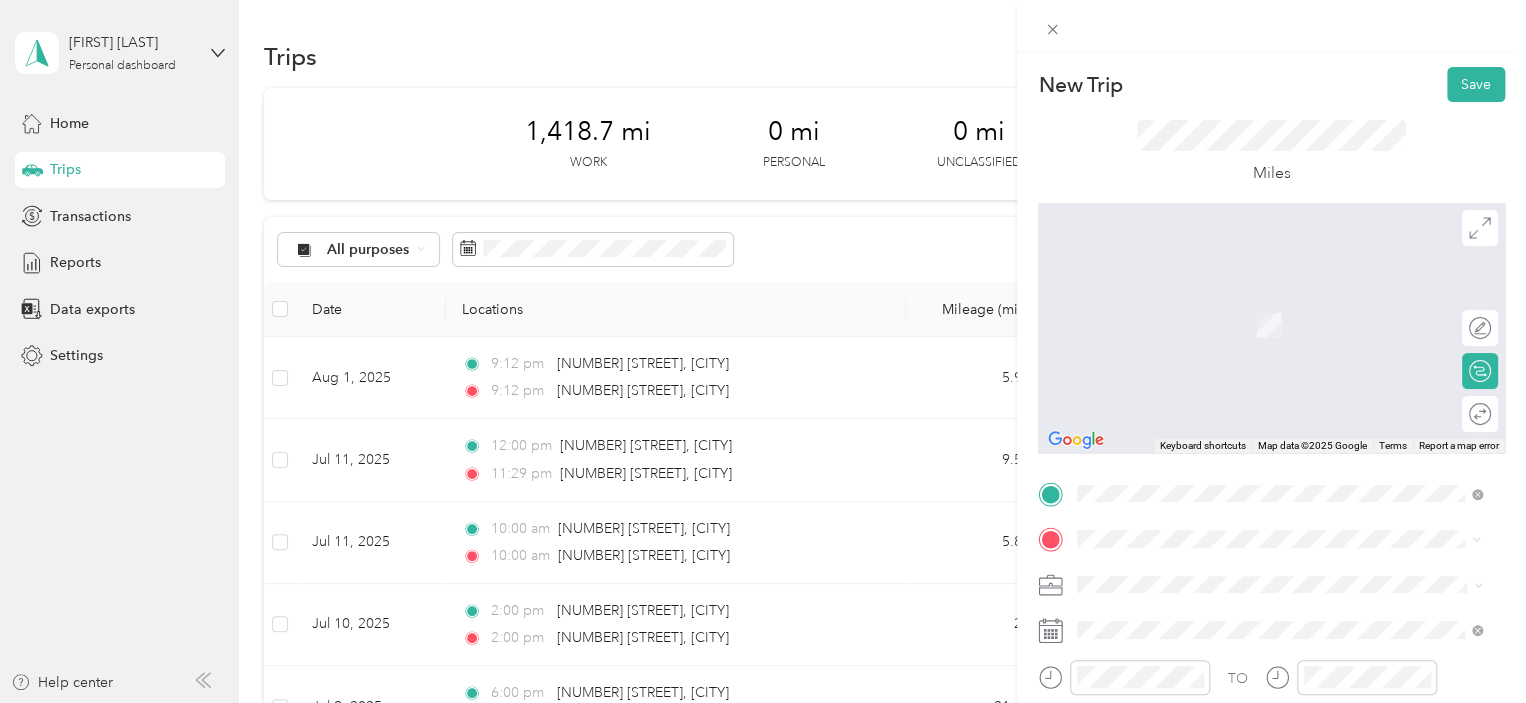 click on "817 Ballard Street Southeast
Grand Rapids, Michigan 49507, United States" at bounding box center [1259, 302] 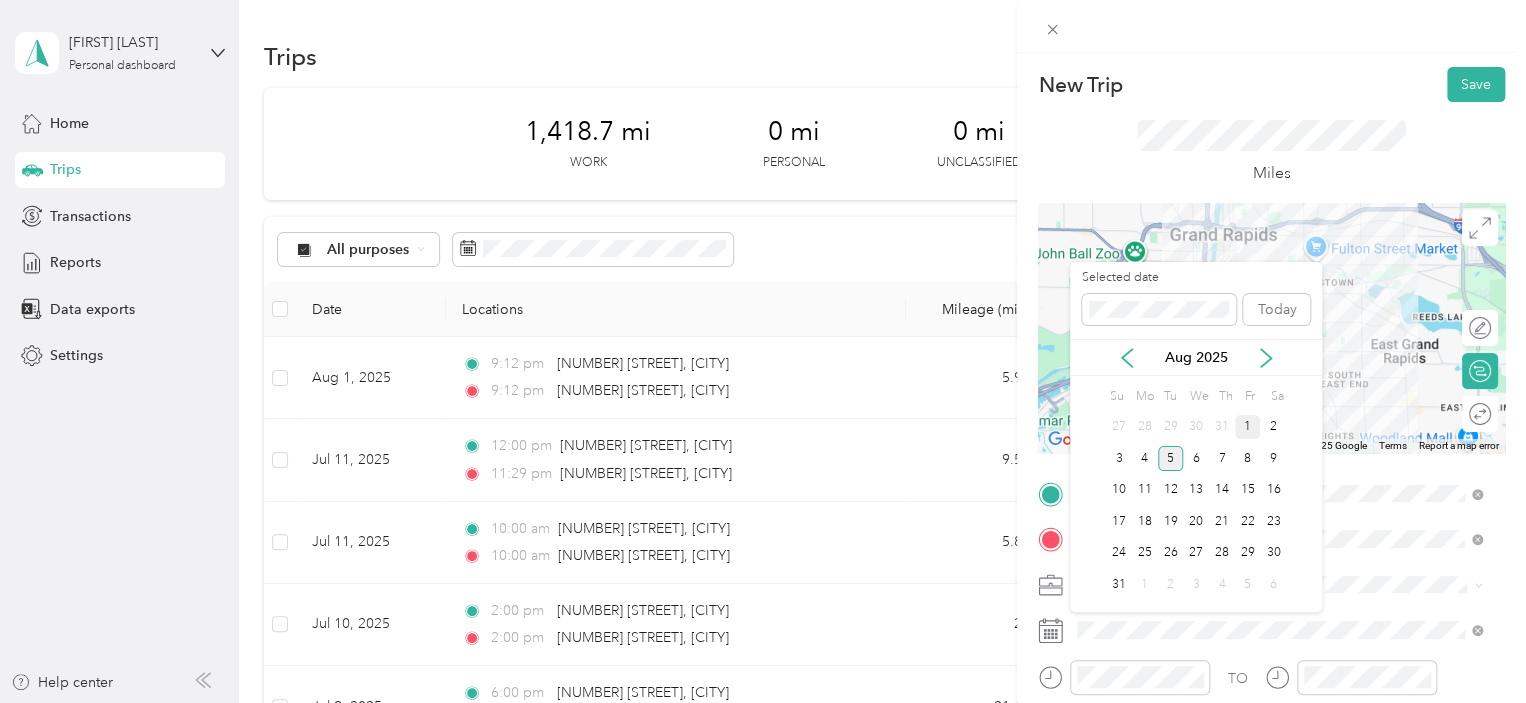 click on "1" at bounding box center (1248, 427) 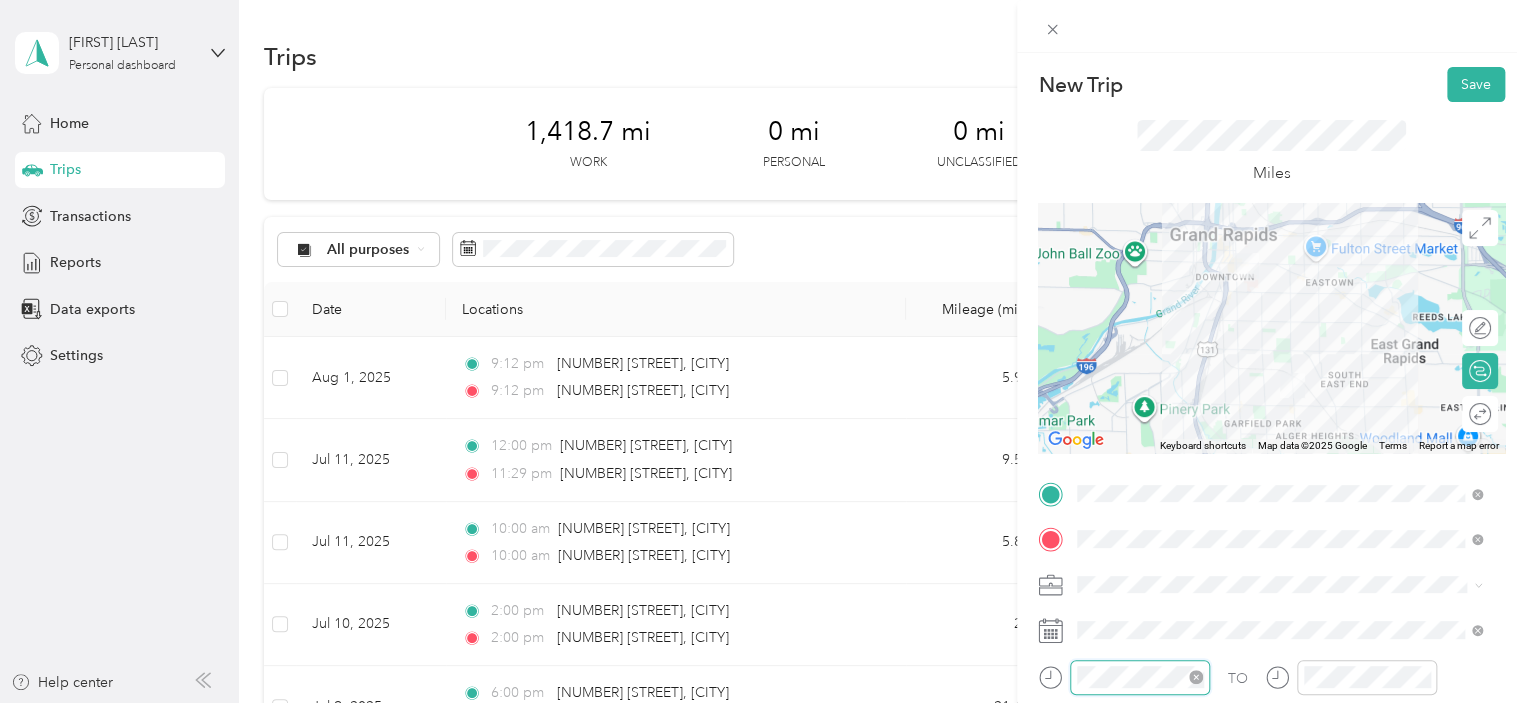 scroll, scrollTop: 120, scrollLeft: 0, axis: vertical 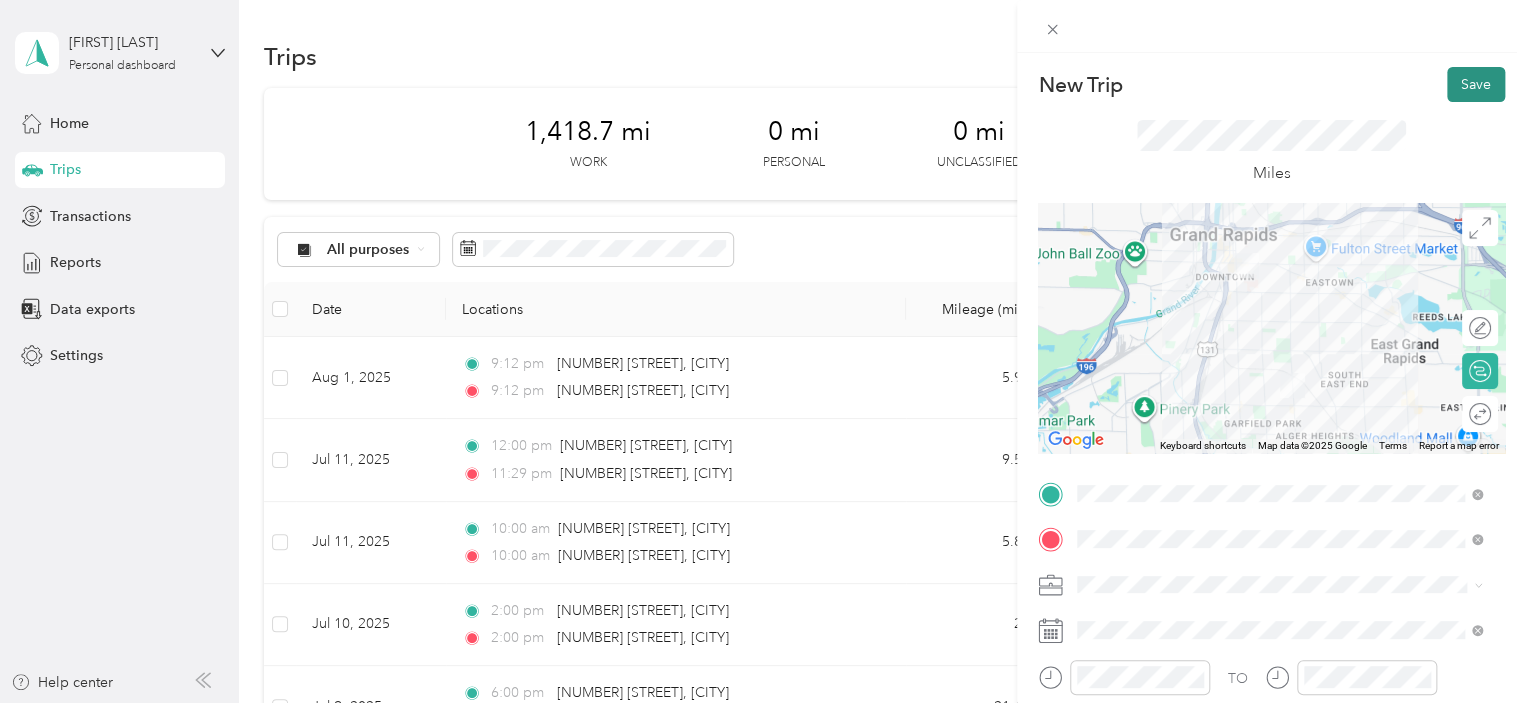click on "Save" at bounding box center [1476, 84] 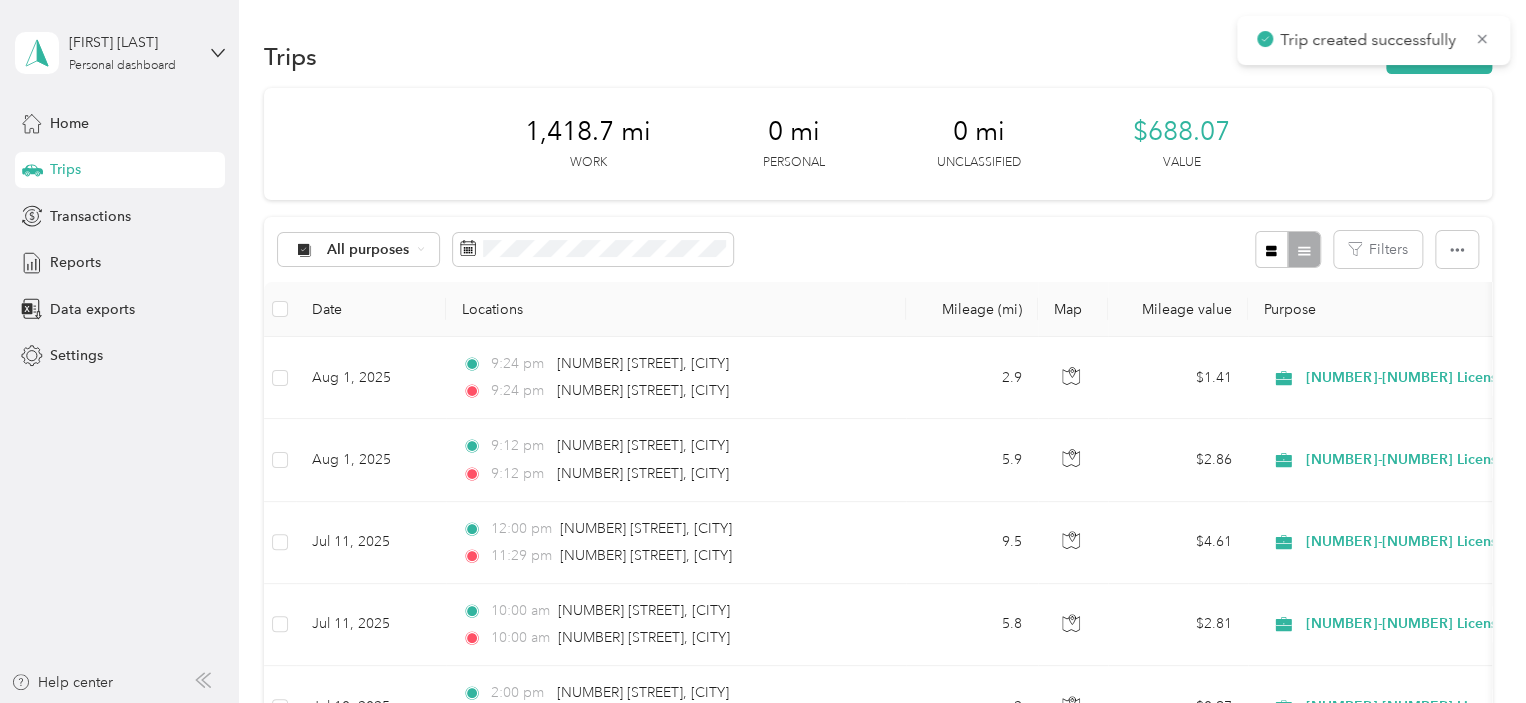 click on "Trip created successfully" at bounding box center (1373, 40) 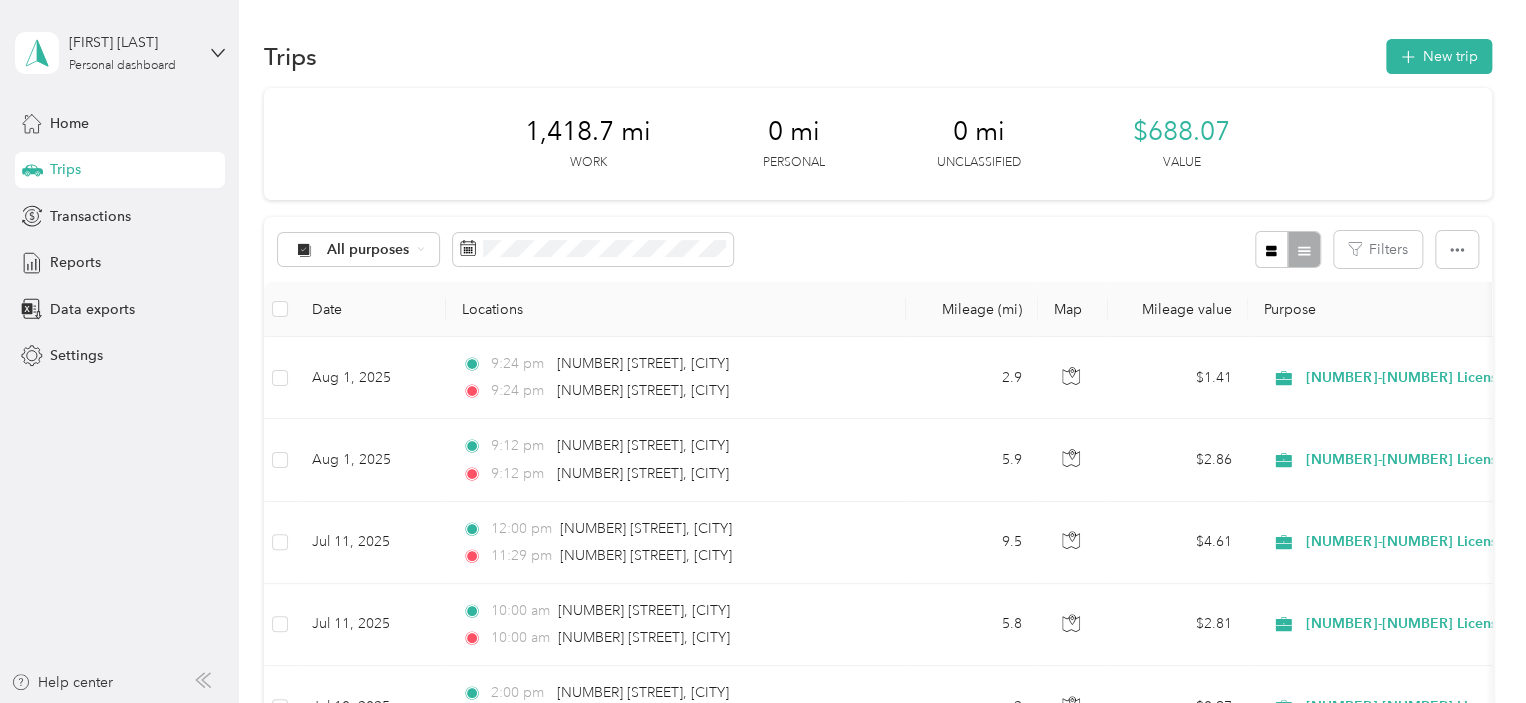 click on "Trips New trip" at bounding box center [878, 56] 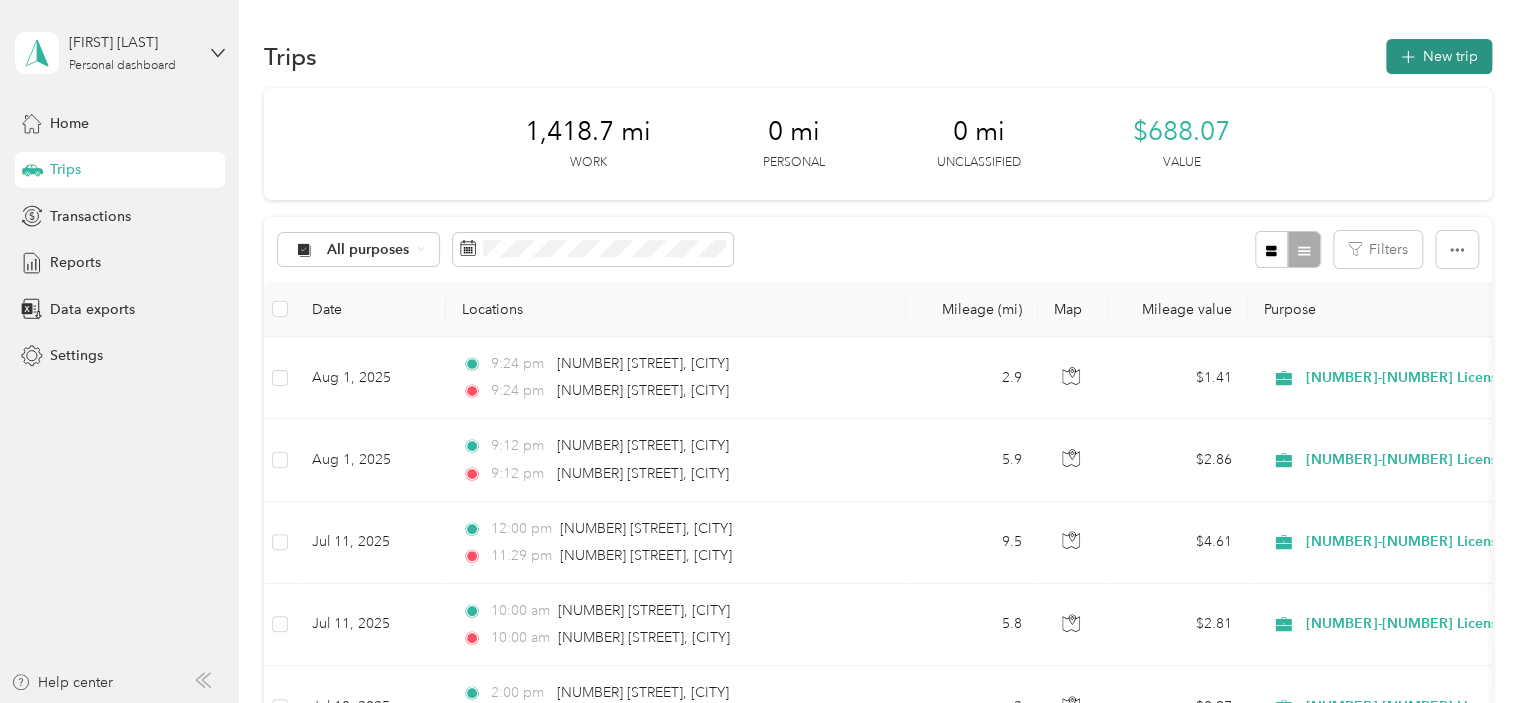 click on "New trip" at bounding box center [1439, 56] 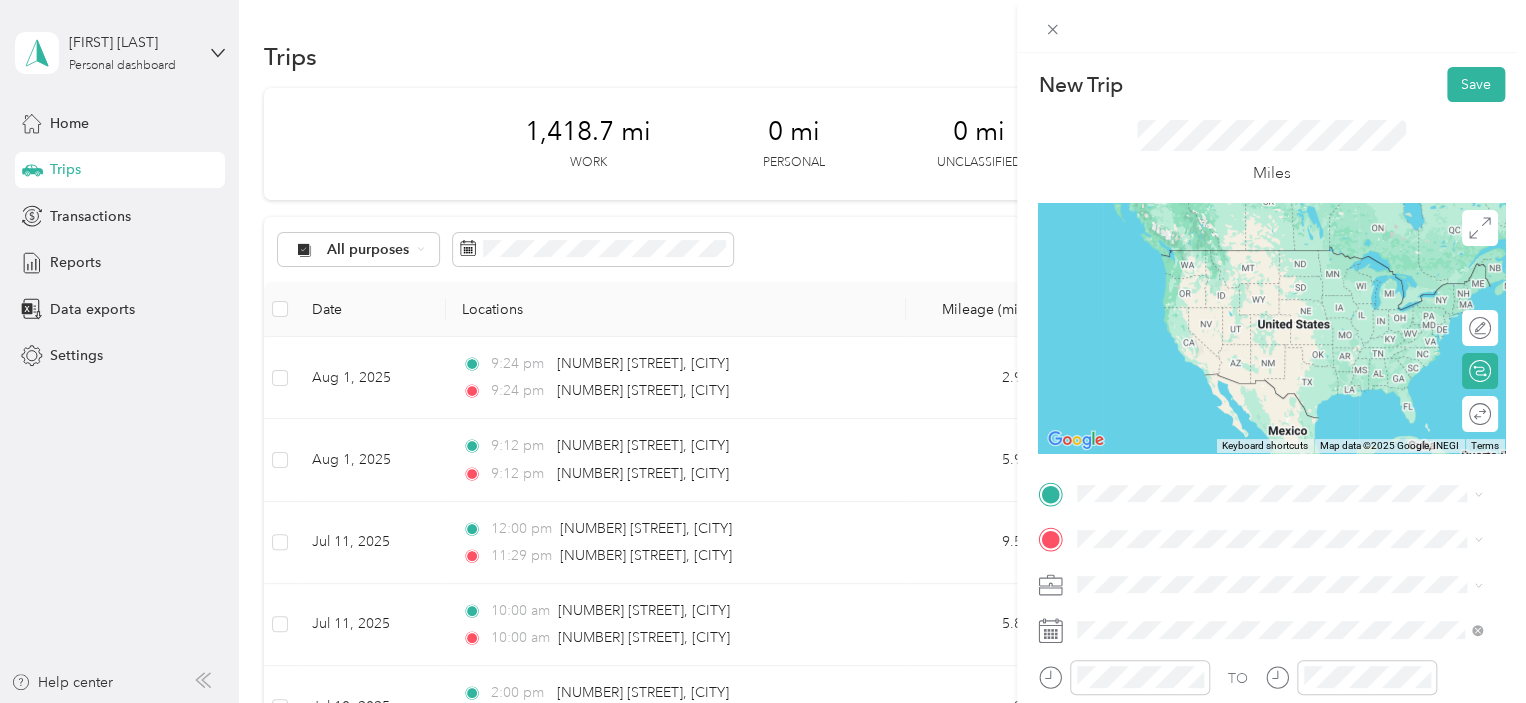 click on "817 Ballard Street Southeast
Grand Rapids, Michigan 49507, United States" at bounding box center [1259, 252] 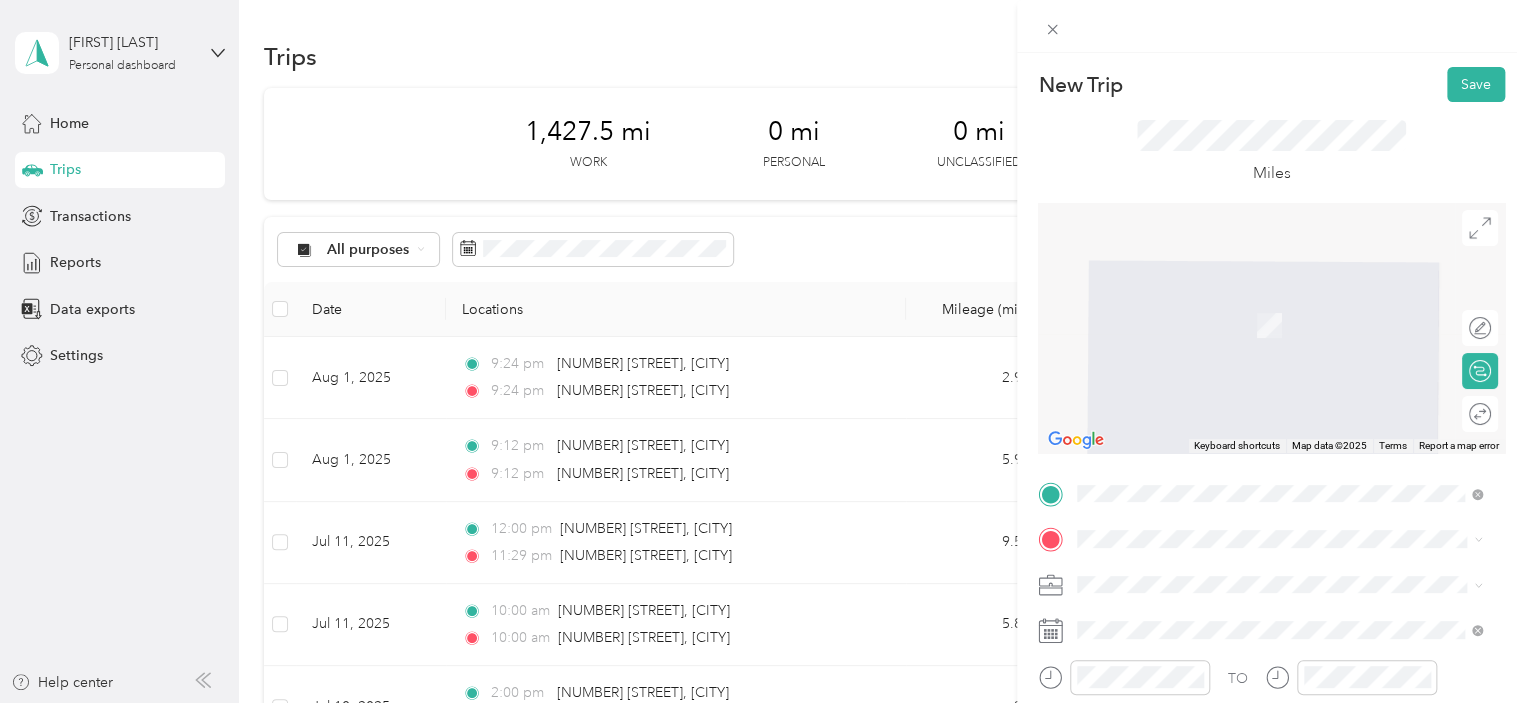 click on "[LICENSE_NUMBER] - [LICENSE_TYPE]" at bounding box center (1199, 468) 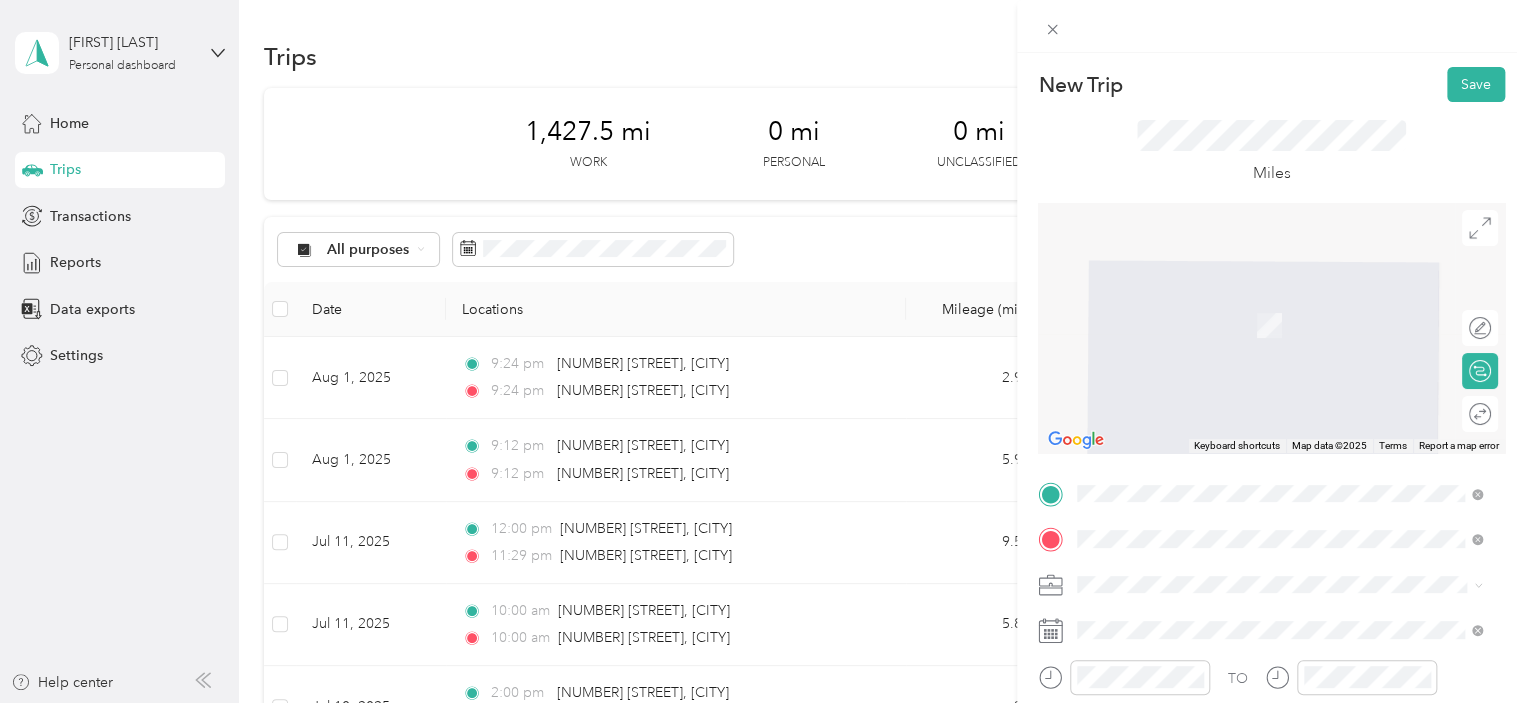 click on "18510 16 Mile Road
Rodney, Michigan 49342, United States" at bounding box center [1279, 437] 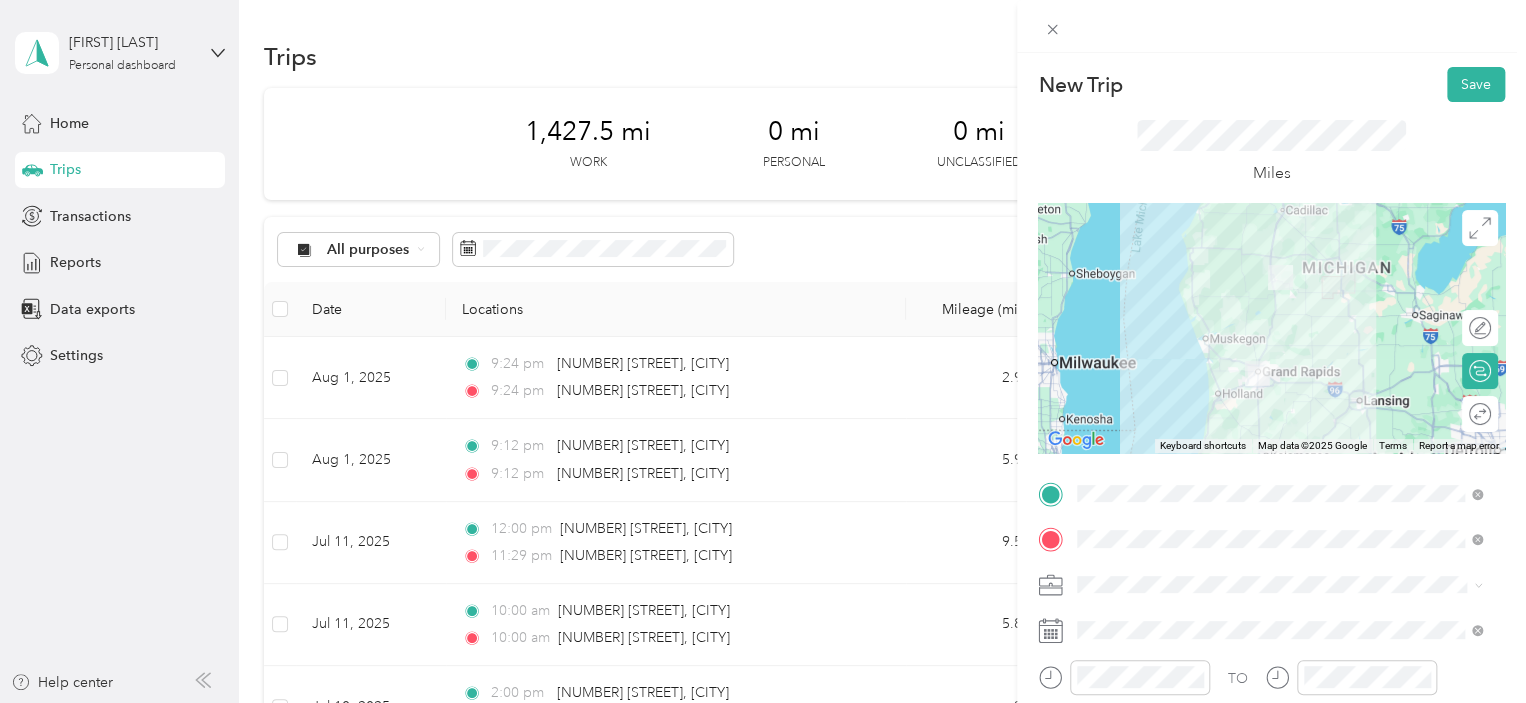 click on "18510 16 Mile Road
Big Rapids, Michigan 49307, United States" at bounding box center [1259, 315] 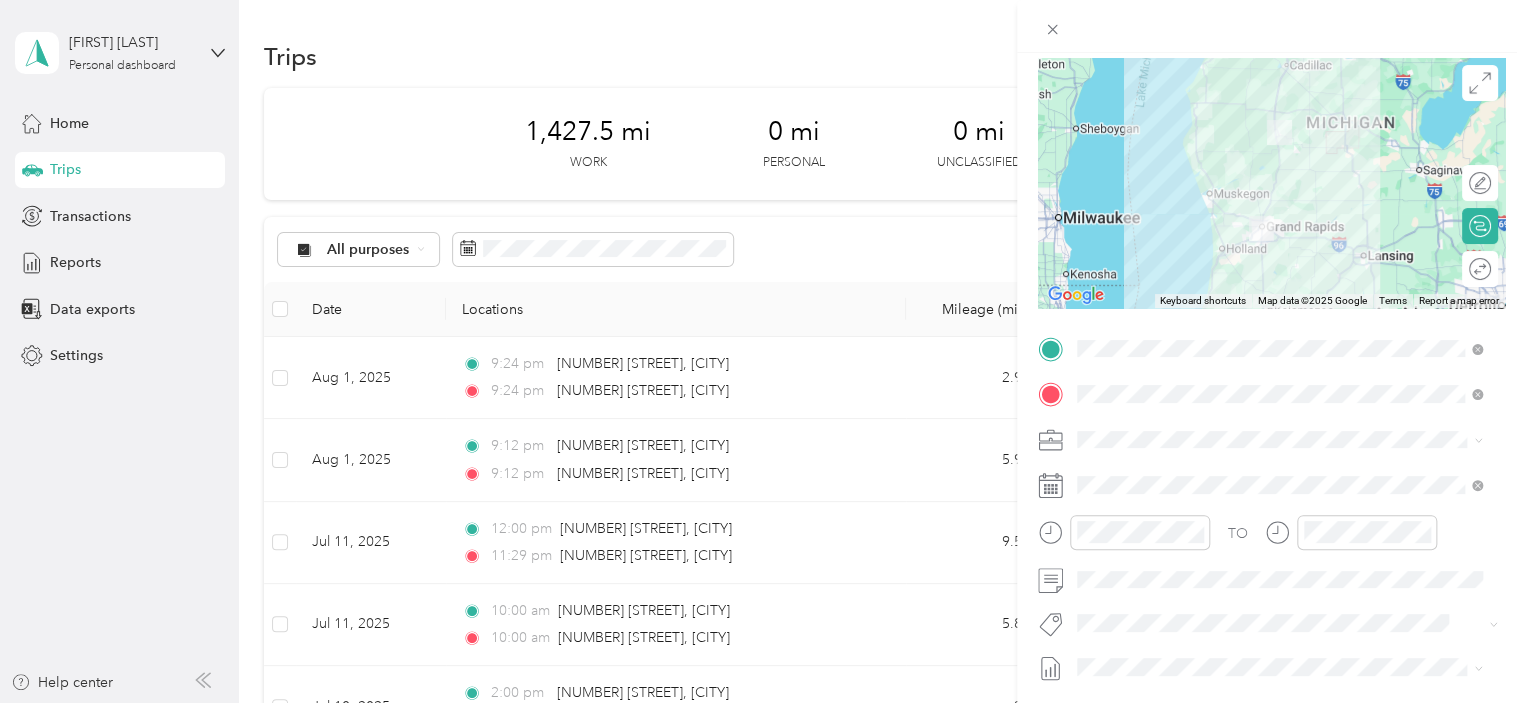 scroll, scrollTop: 152, scrollLeft: 0, axis: vertical 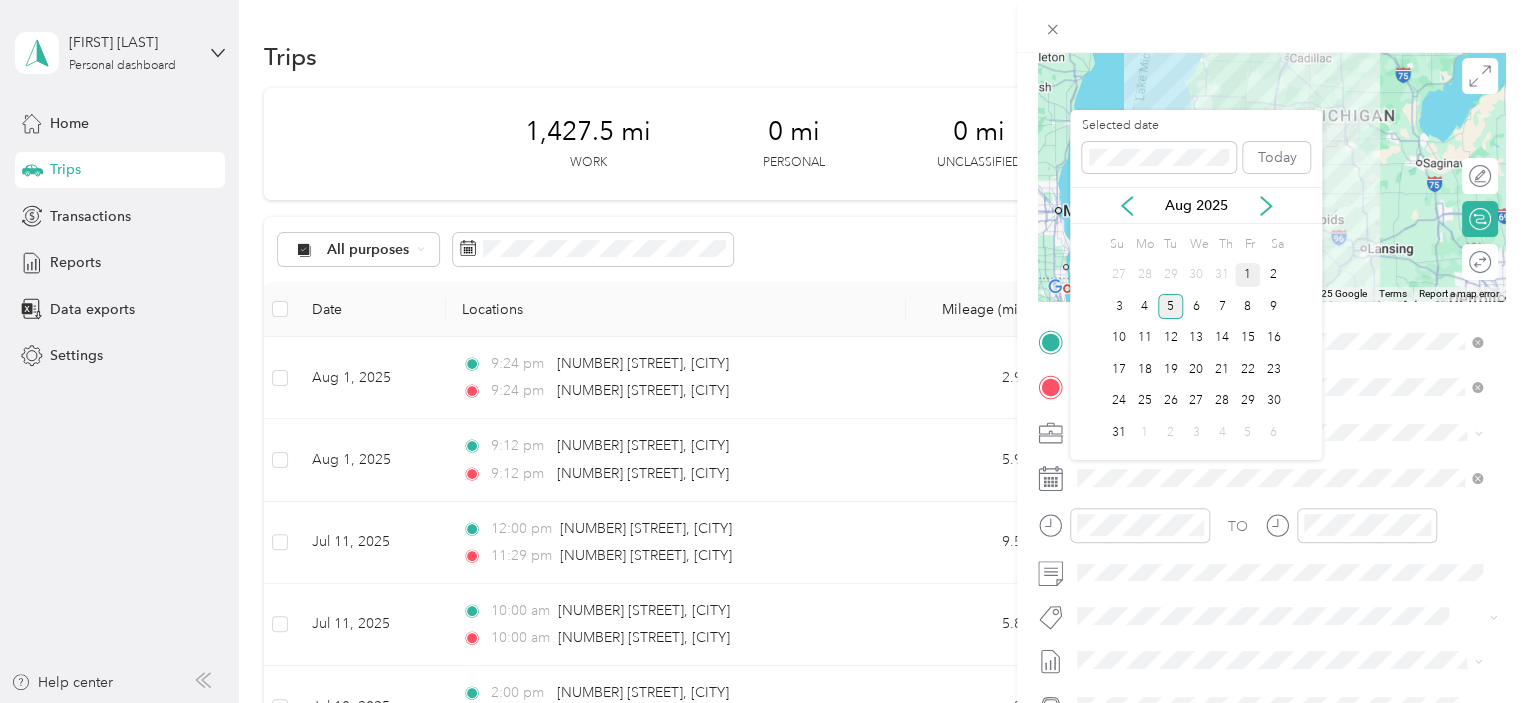 click on "1" at bounding box center (1248, 275) 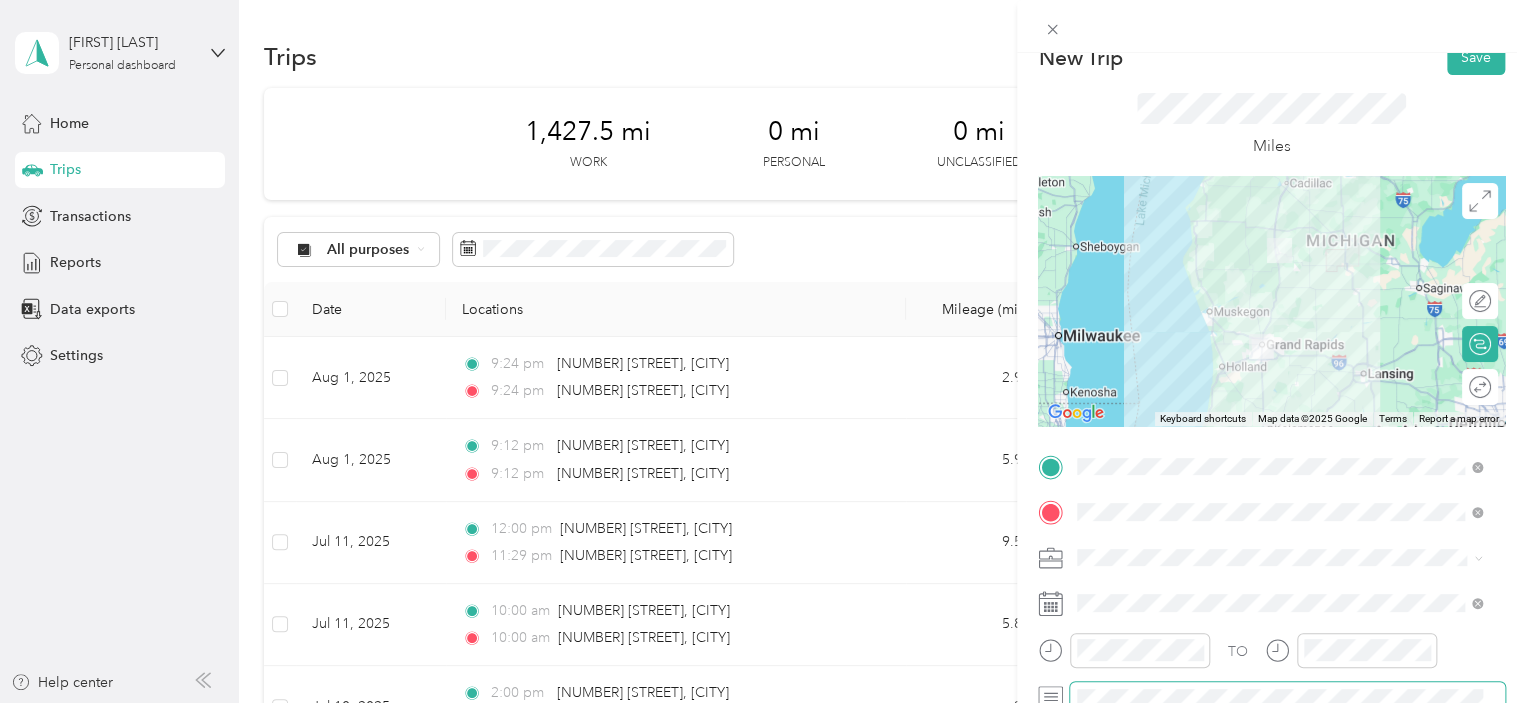 scroll, scrollTop: 0, scrollLeft: 0, axis: both 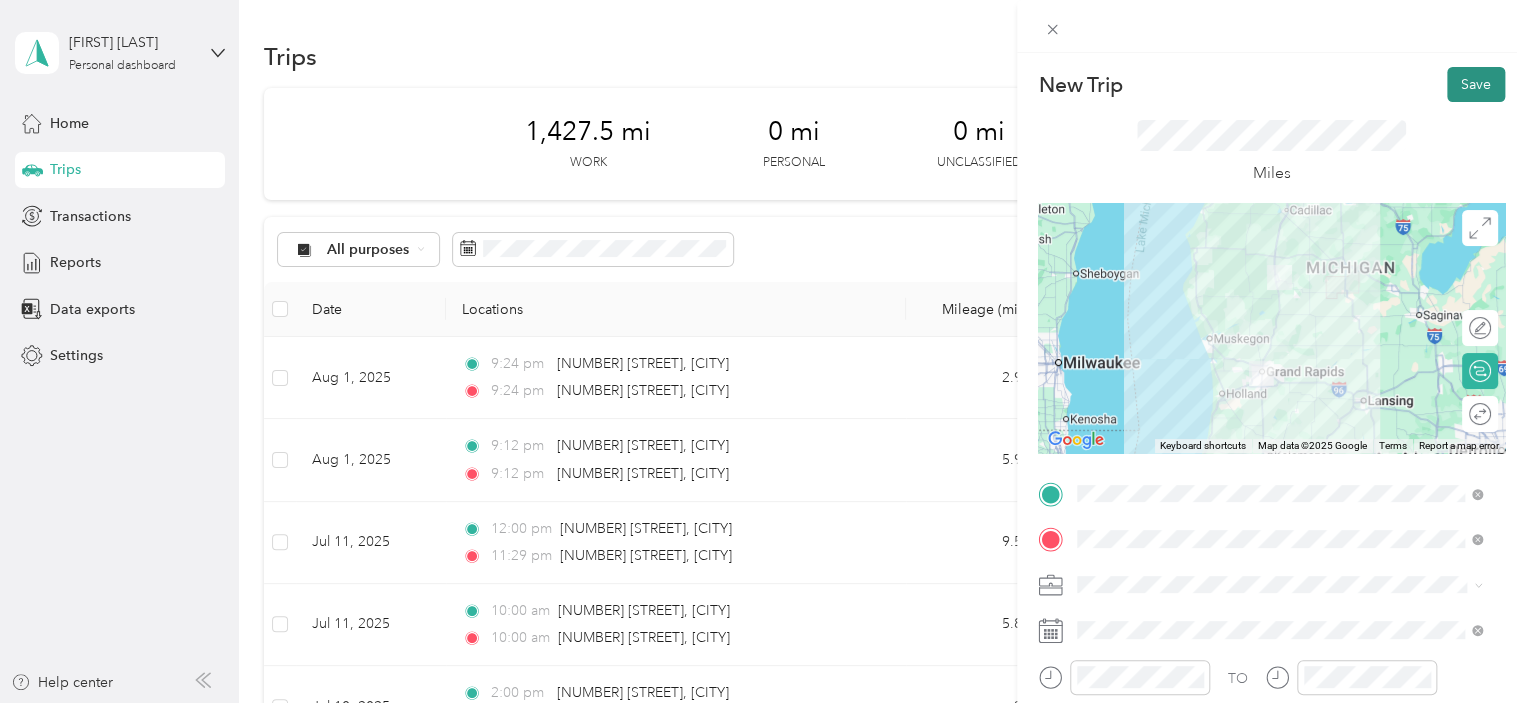 click on "Save" at bounding box center (1476, 84) 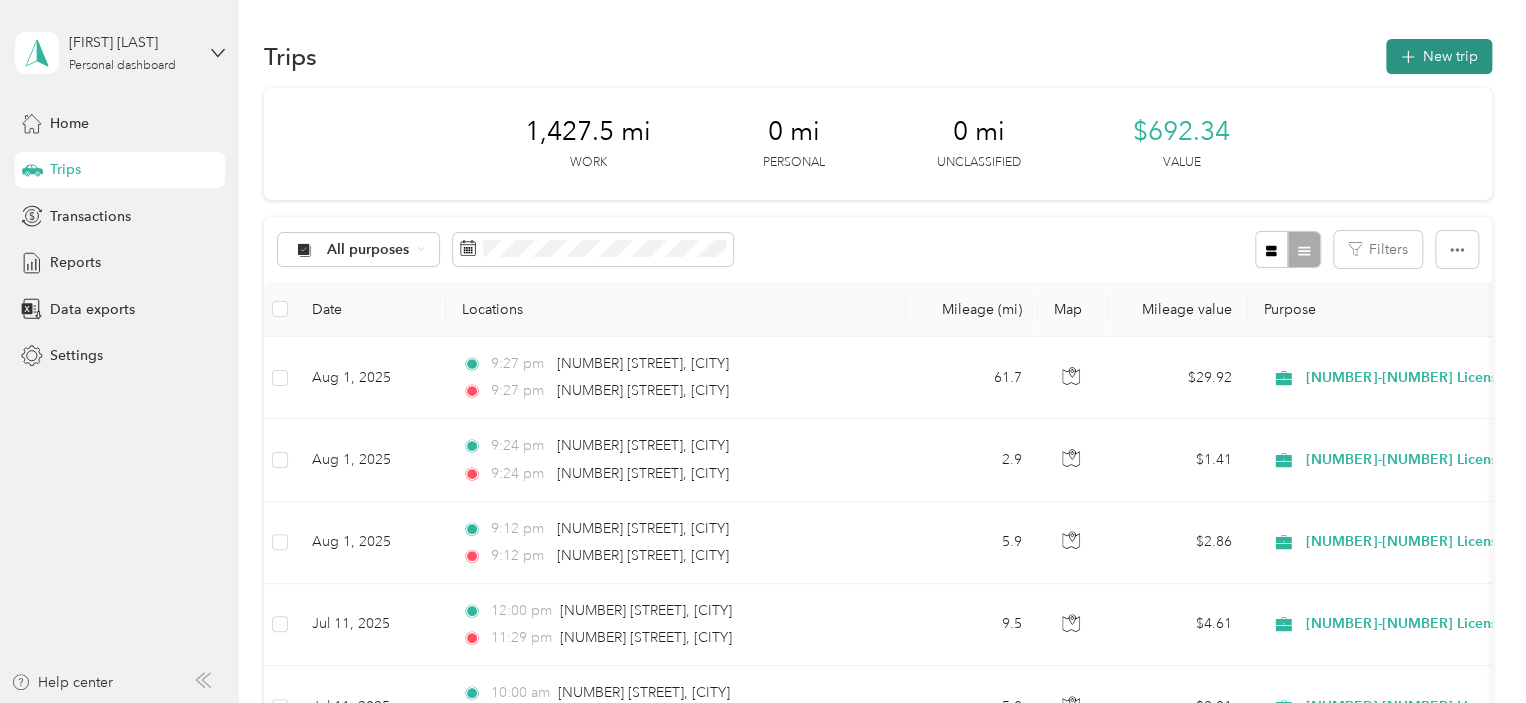 click on "New trip" at bounding box center (1439, 56) 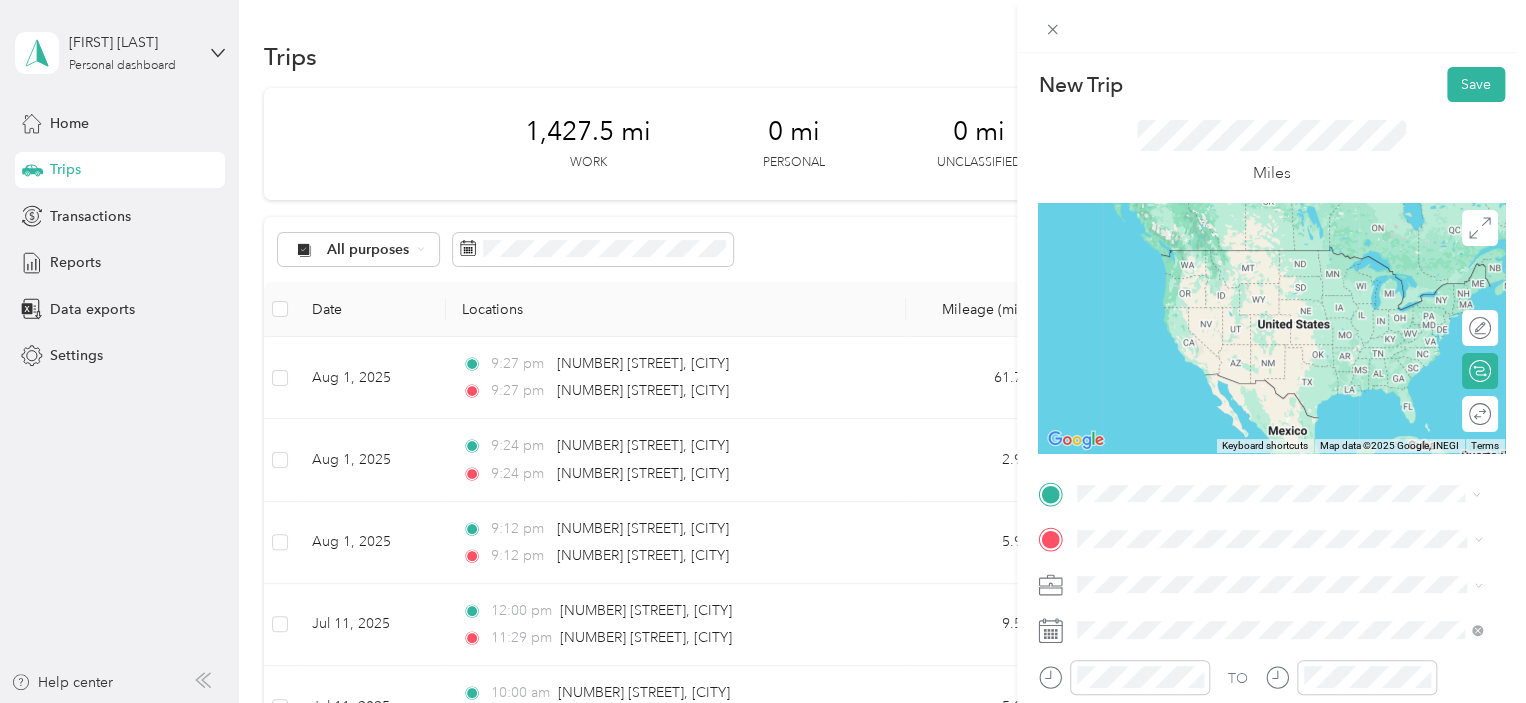 click on "18510 16 Mile Road
Big Rapids, Michigan 49307, United States" at bounding box center (1259, 275) 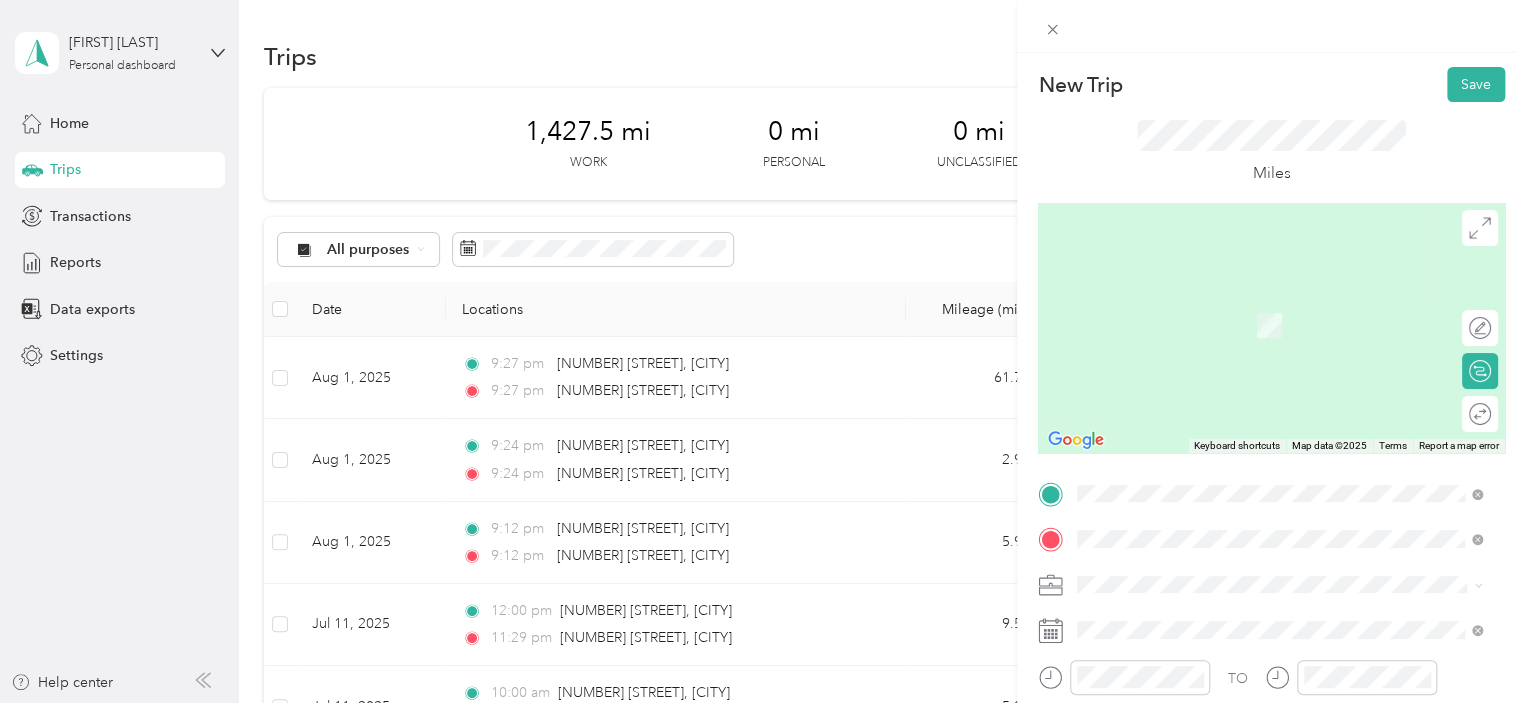 click on "[NUMBER] [STREET]
[CITY], [STATE] [POSTAL_CODE], [COUNTRY]" at bounding box center (1259, 304) 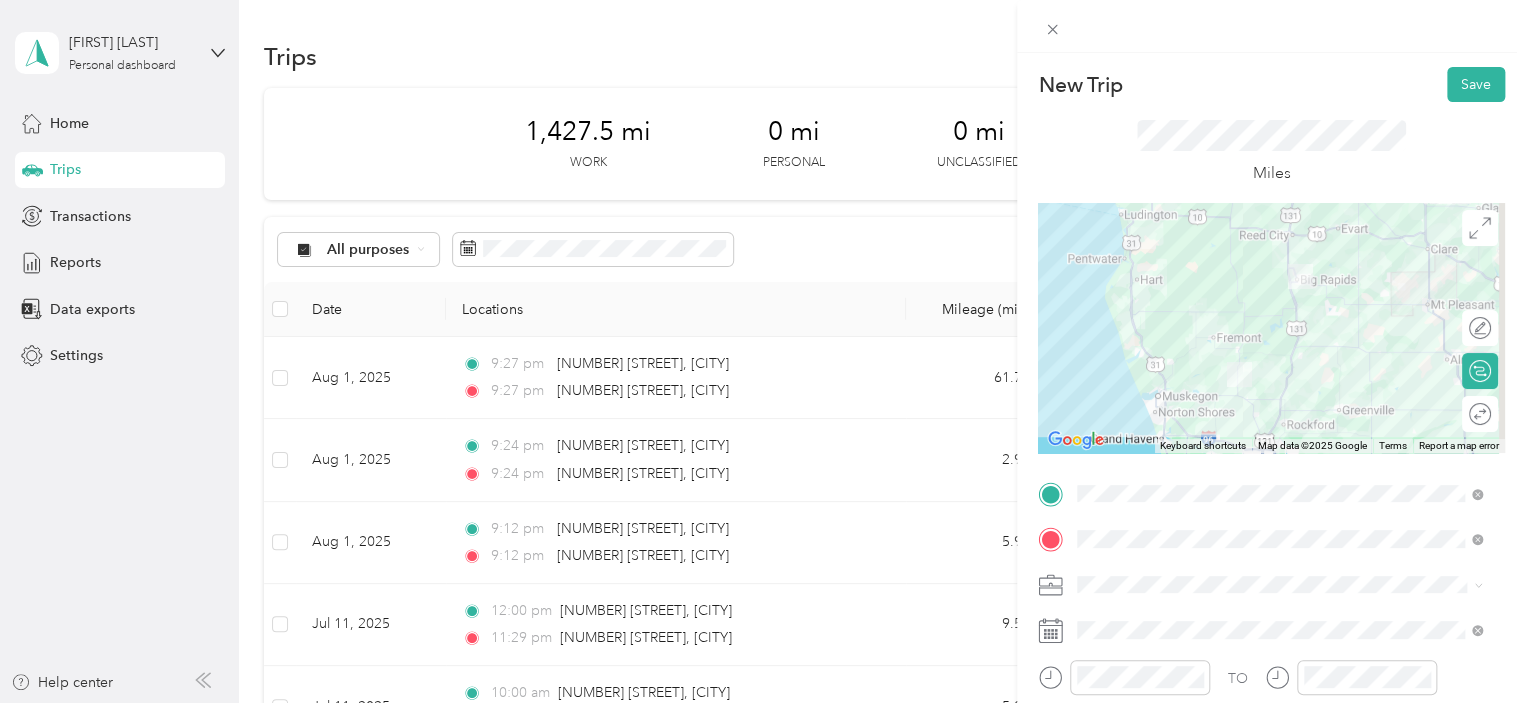 click on "[LICENSE_NUMBER] - [LICENSE_TYPE]" at bounding box center (1279, 471) 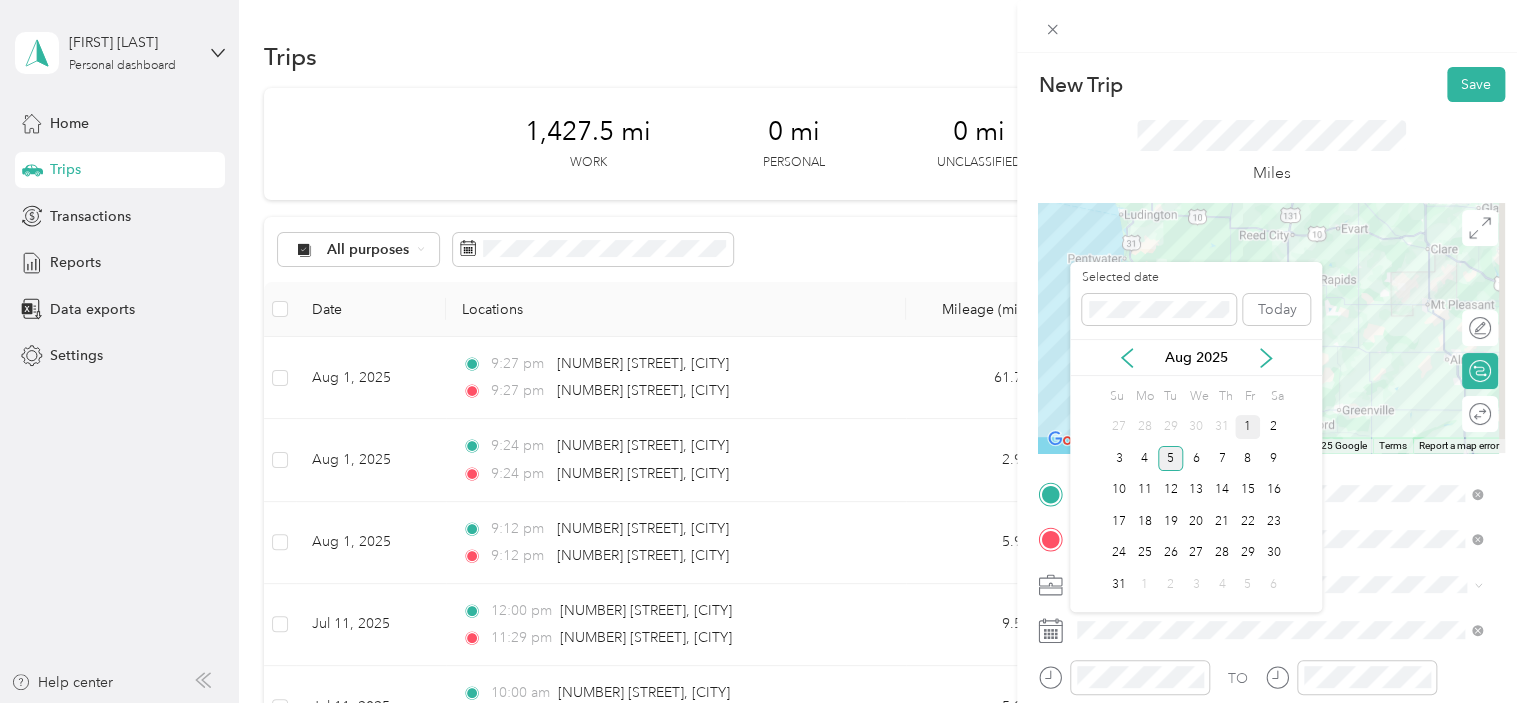 click on "1" at bounding box center (1248, 427) 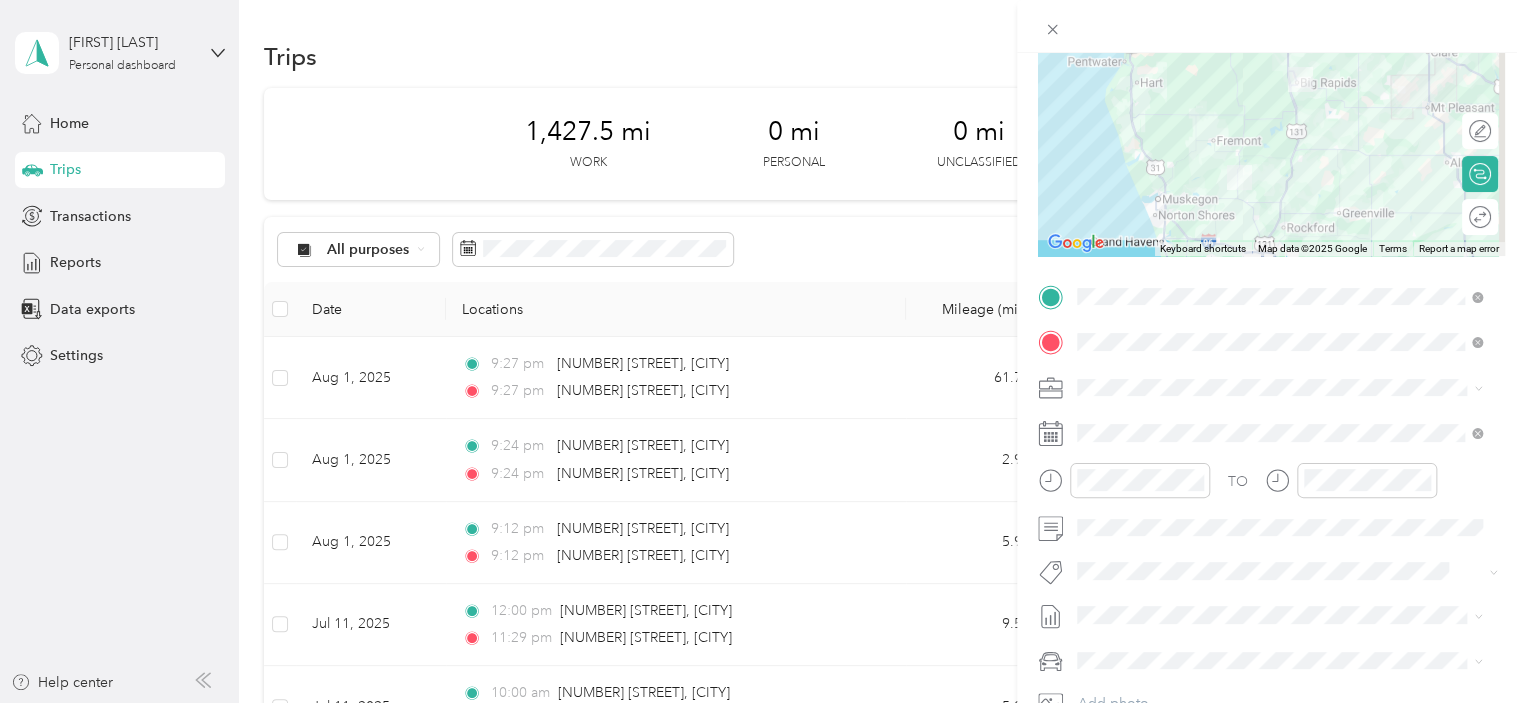 scroll, scrollTop: 199, scrollLeft: 0, axis: vertical 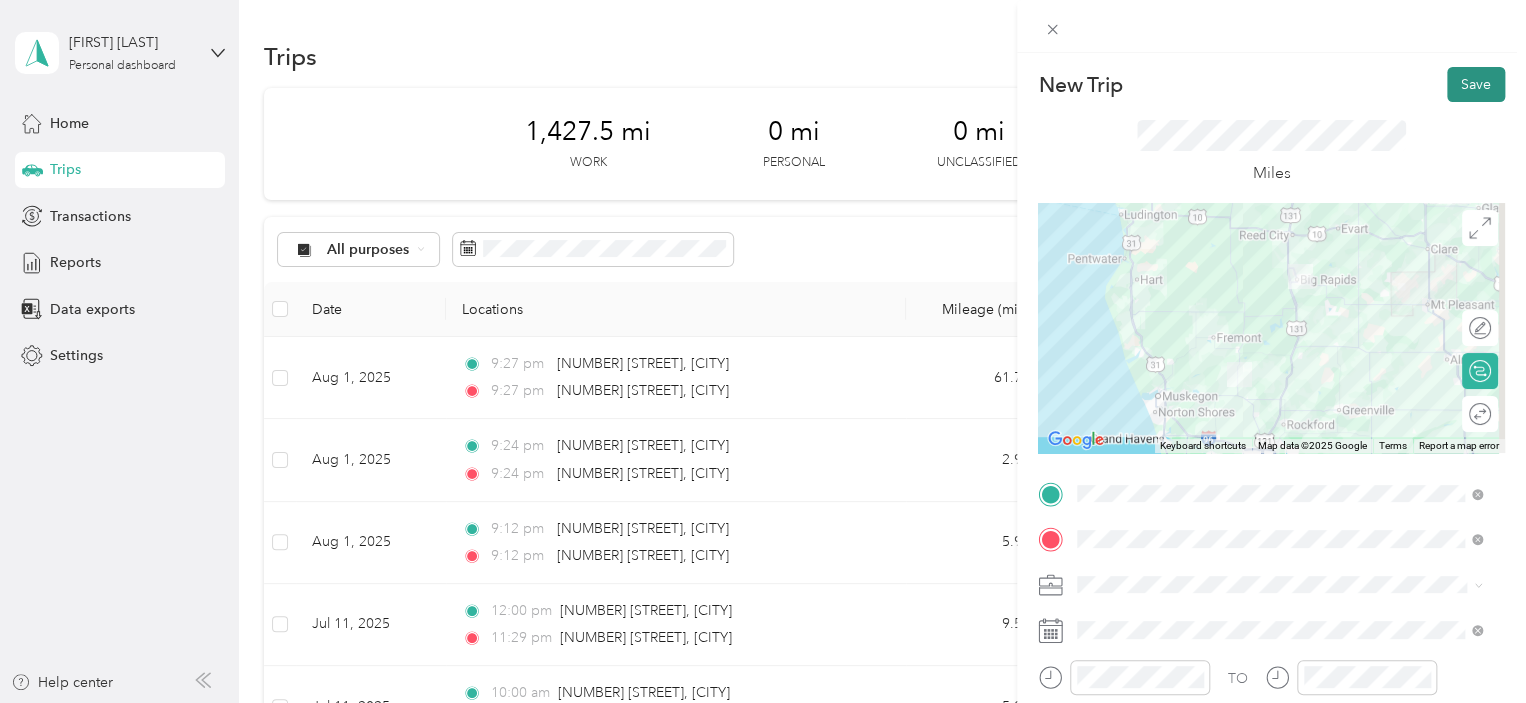 click on "Save" at bounding box center [1476, 84] 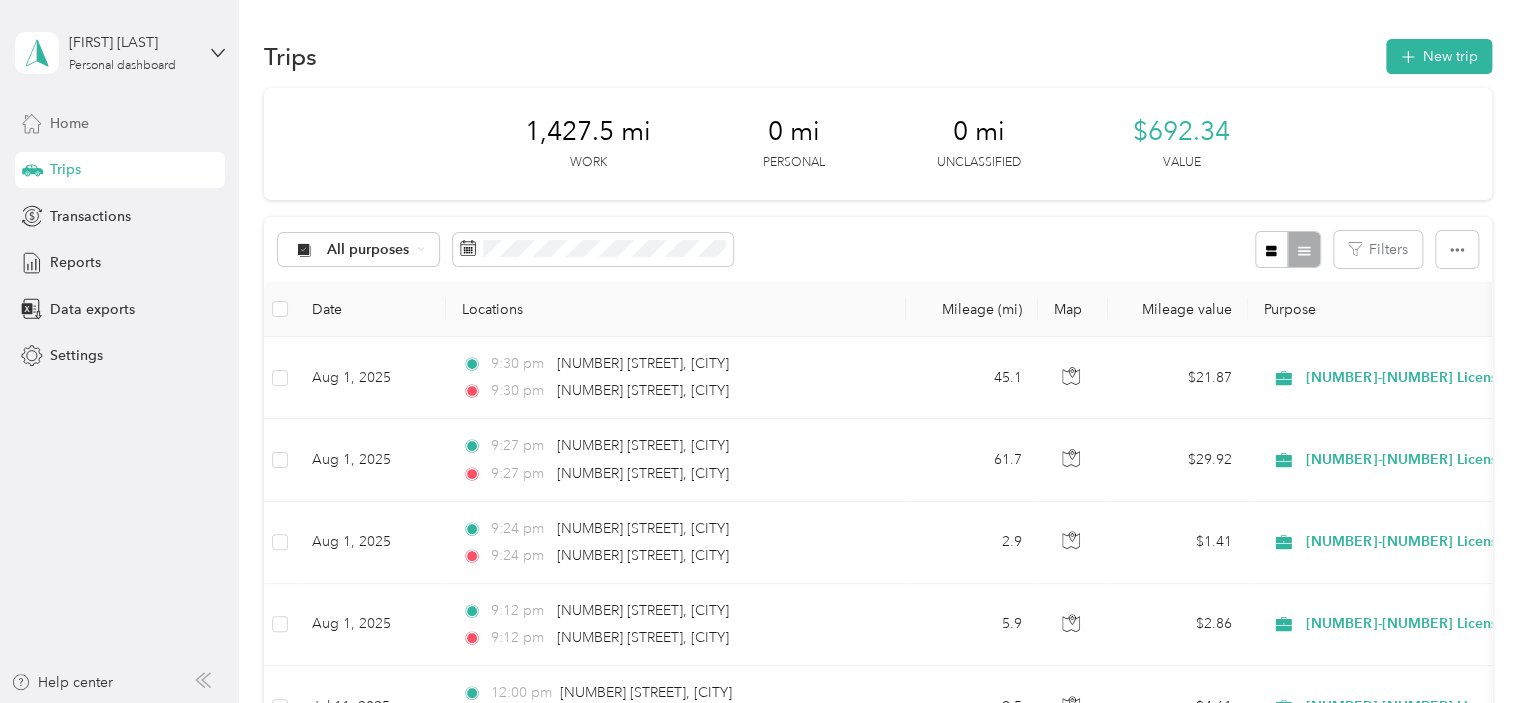 click on "Home" at bounding box center (69, 123) 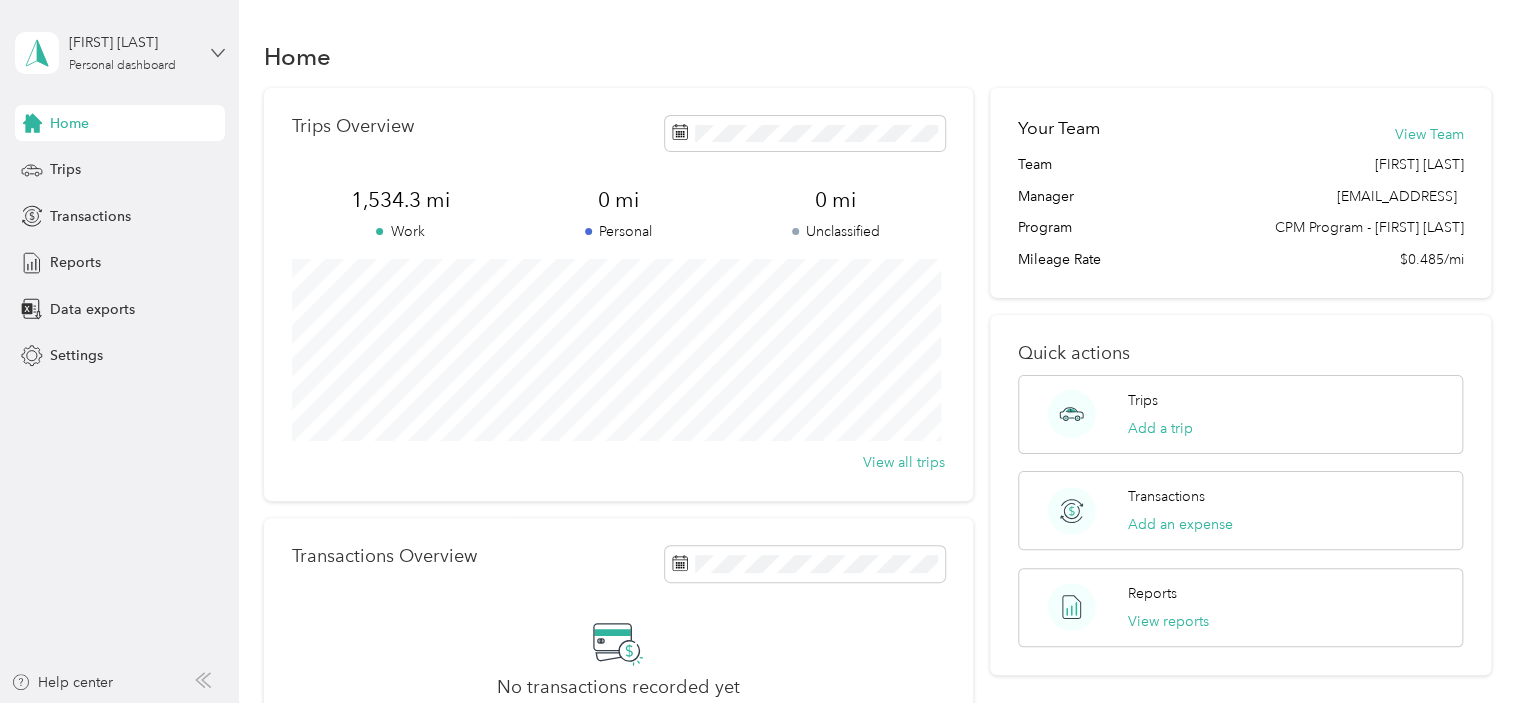 click 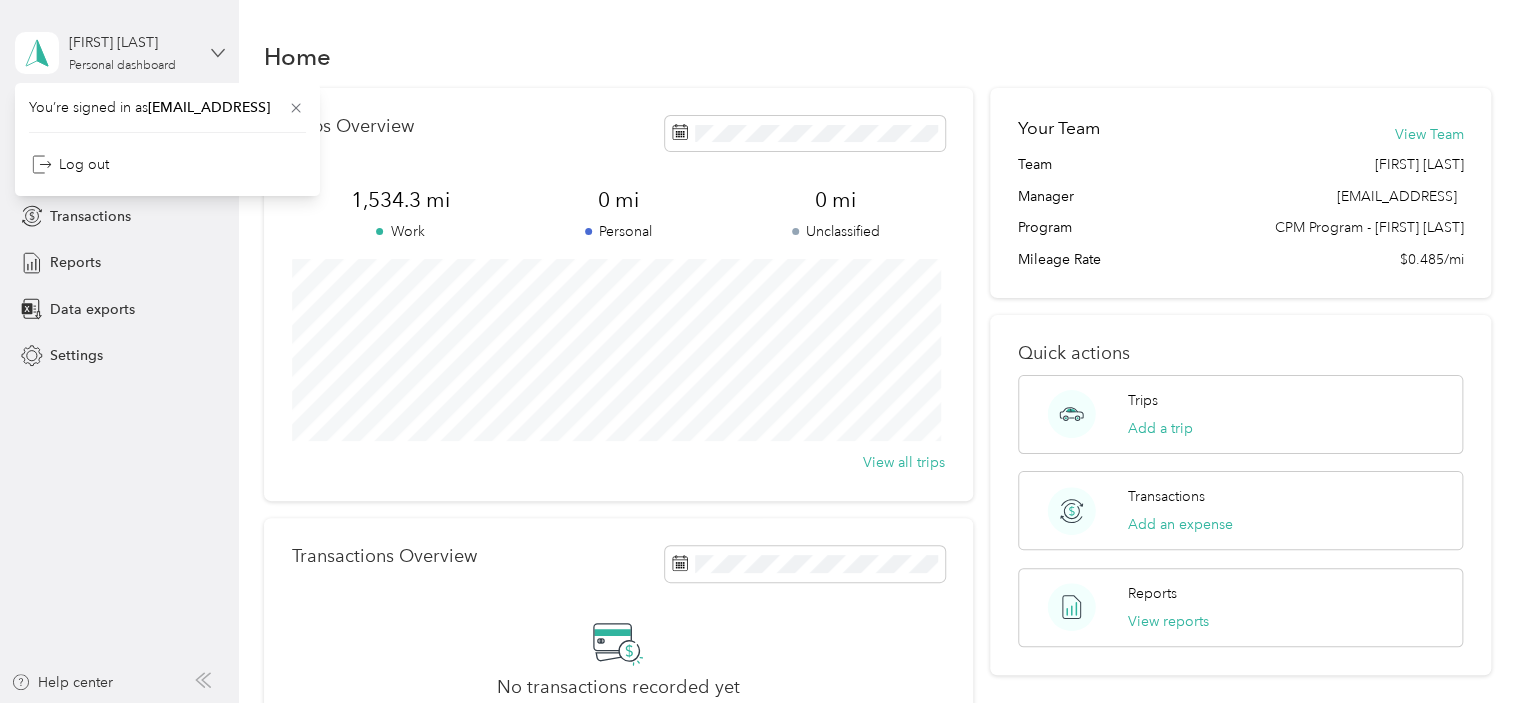 click 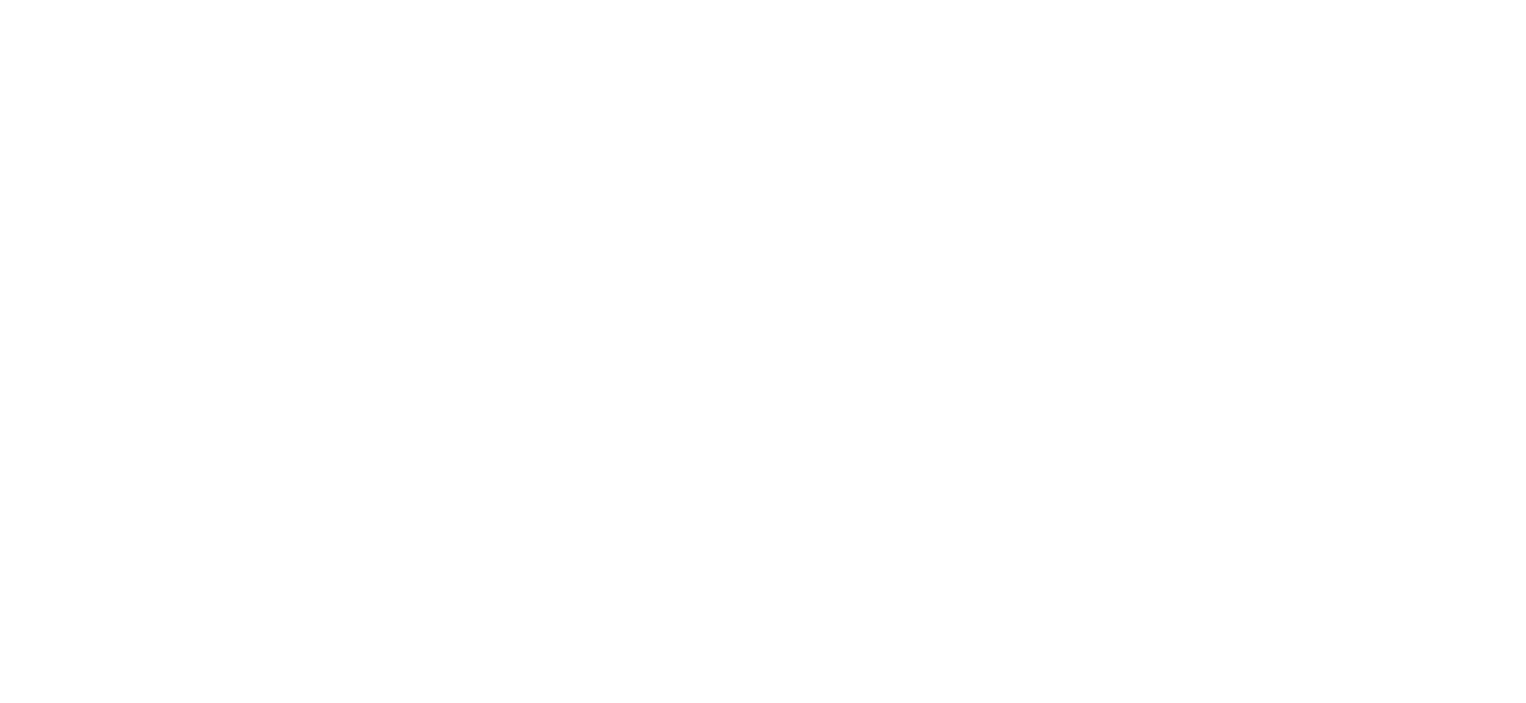 scroll, scrollTop: 0, scrollLeft: 0, axis: both 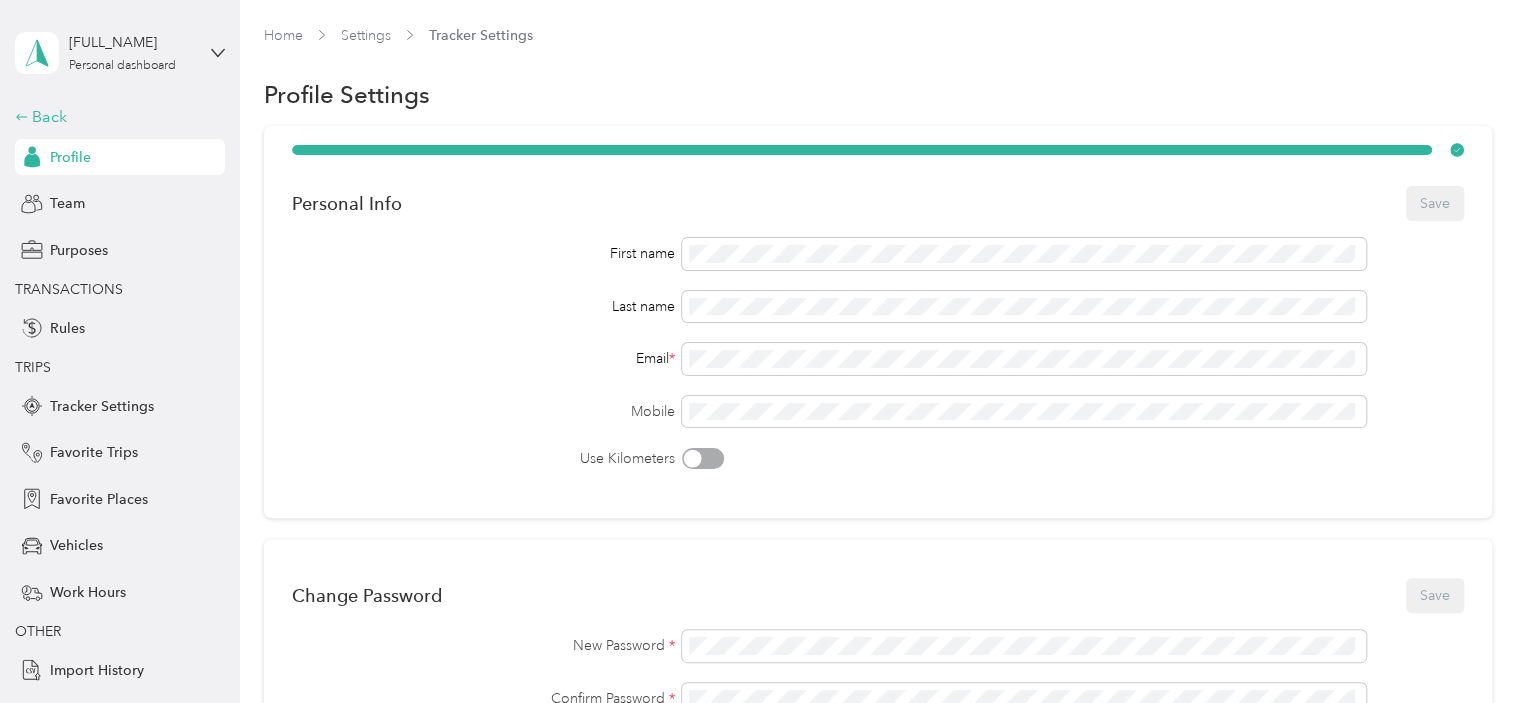click on "Back" at bounding box center [115, 117] 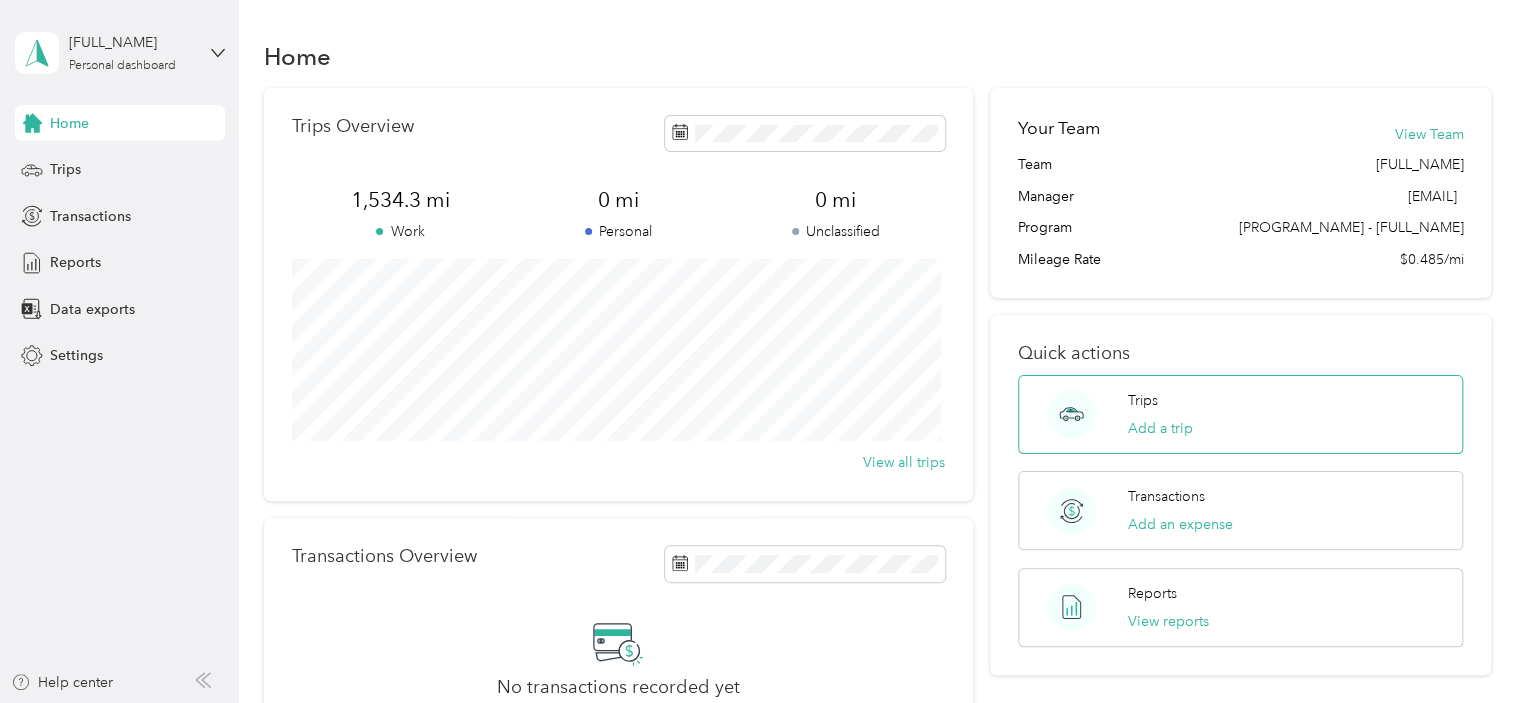 click on "Trips Add a trip" at bounding box center (1240, 414) 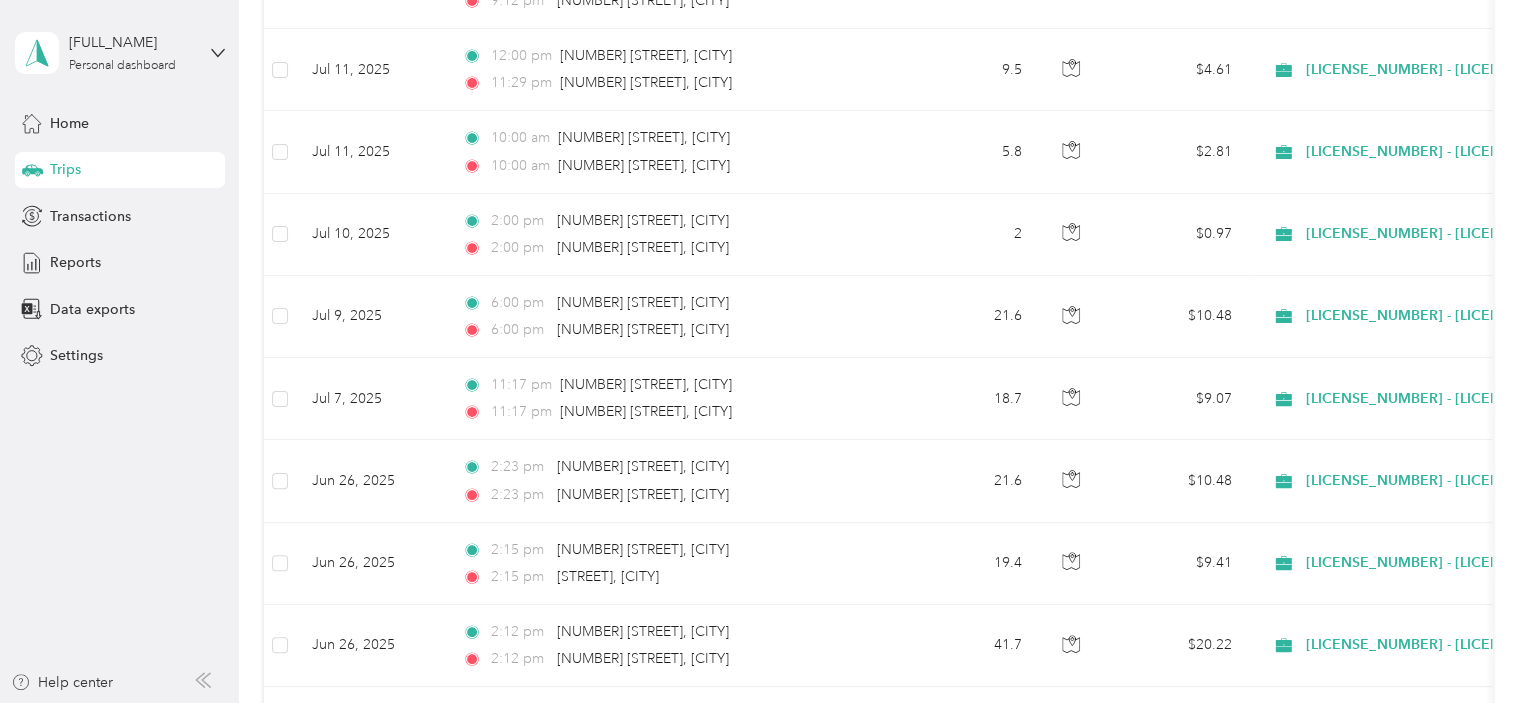 scroll, scrollTop: 716, scrollLeft: 0, axis: vertical 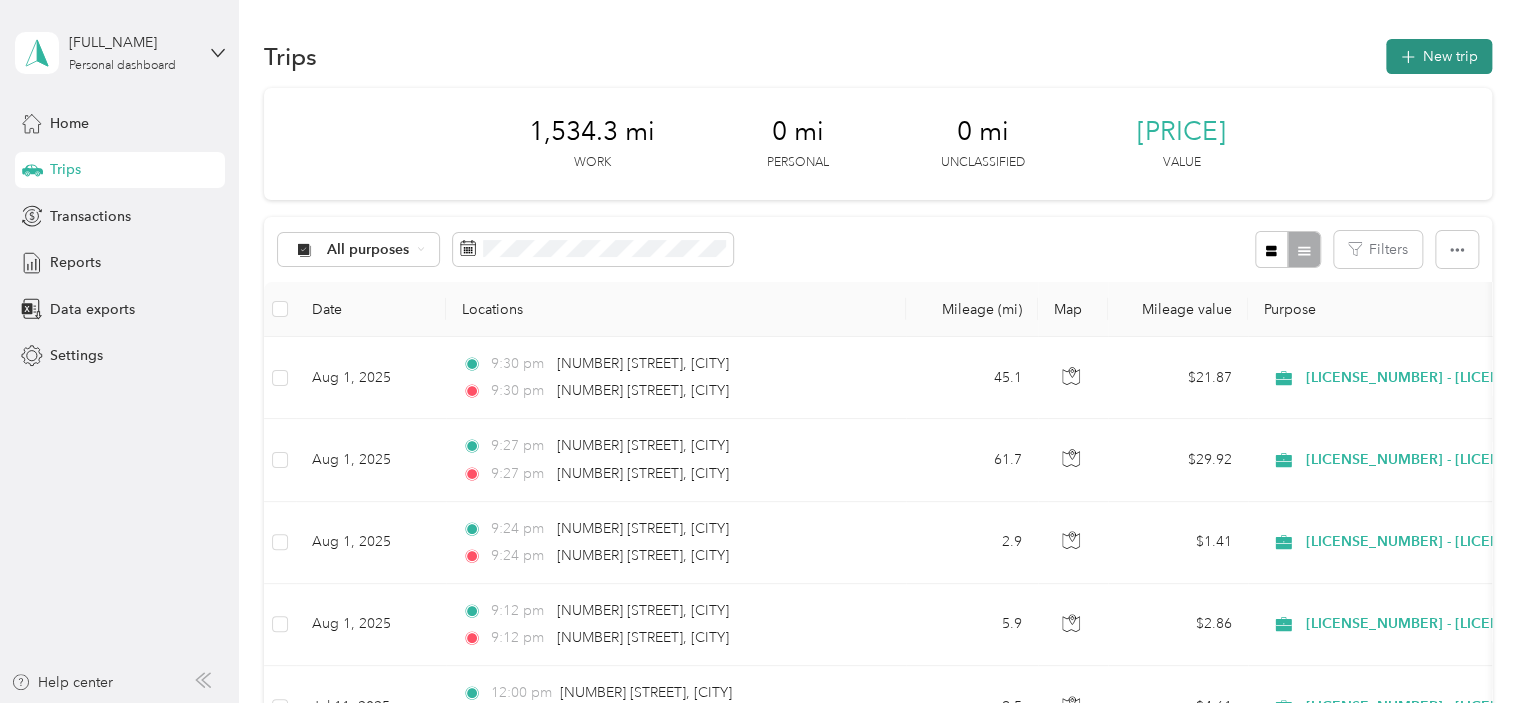 click on "New trip" at bounding box center (1439, 56) 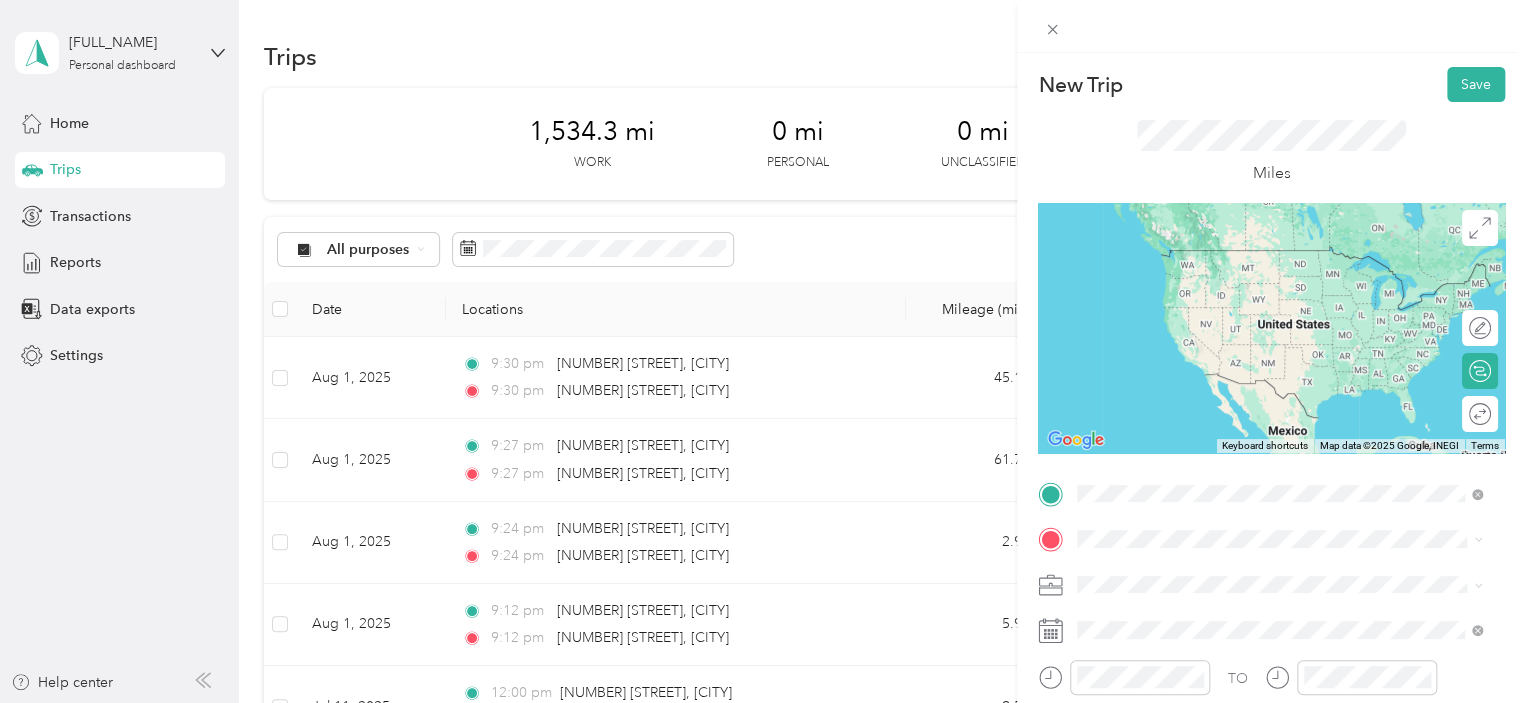 click on "[NUMBER] [STREET]
[CITY], [STATE] [POSTAL_CODE], [COUNTRY]" at bounding box center (1259, 258) 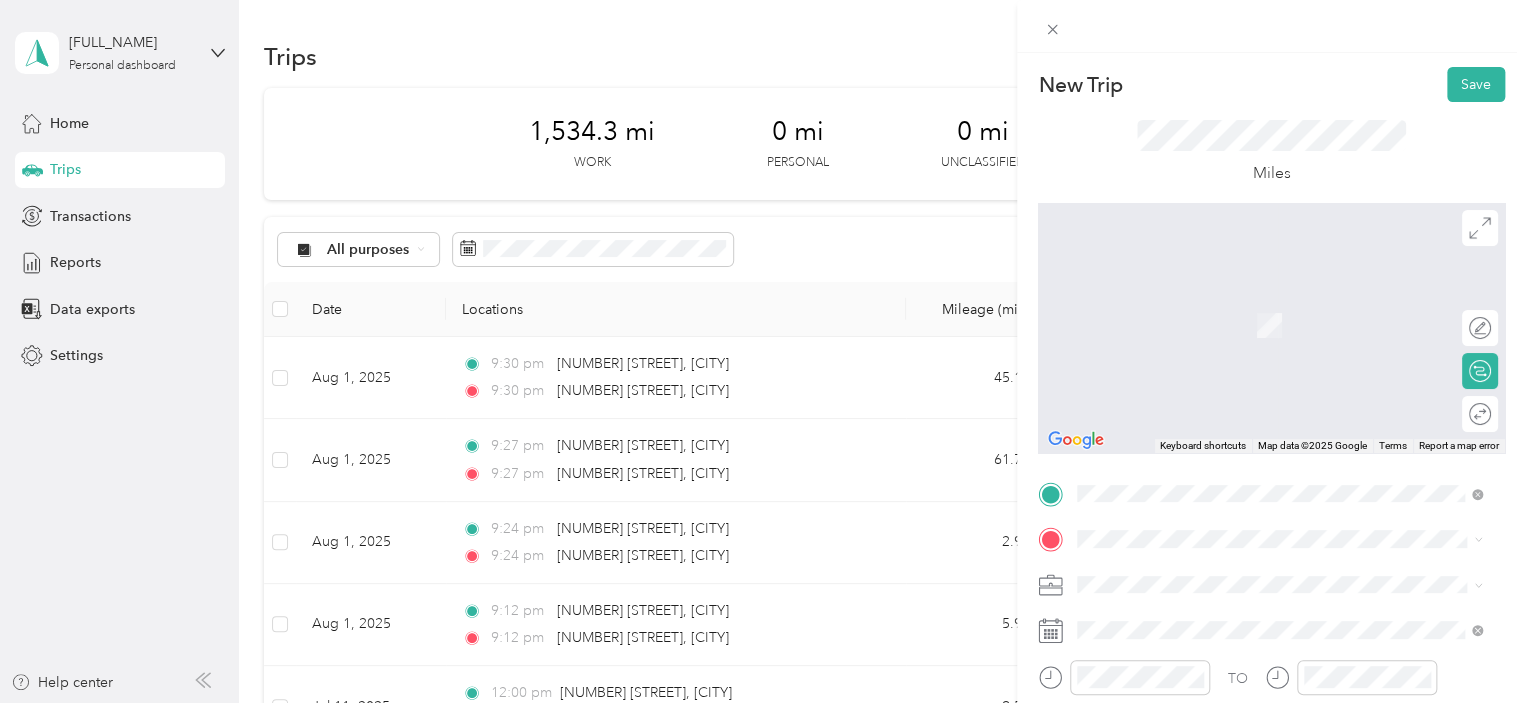 click on "[NUMBER] [STREET]
[CITY], [STATE] [POSTAL_CODE], [COUNTRY]" at bounding box center (1259, 380) 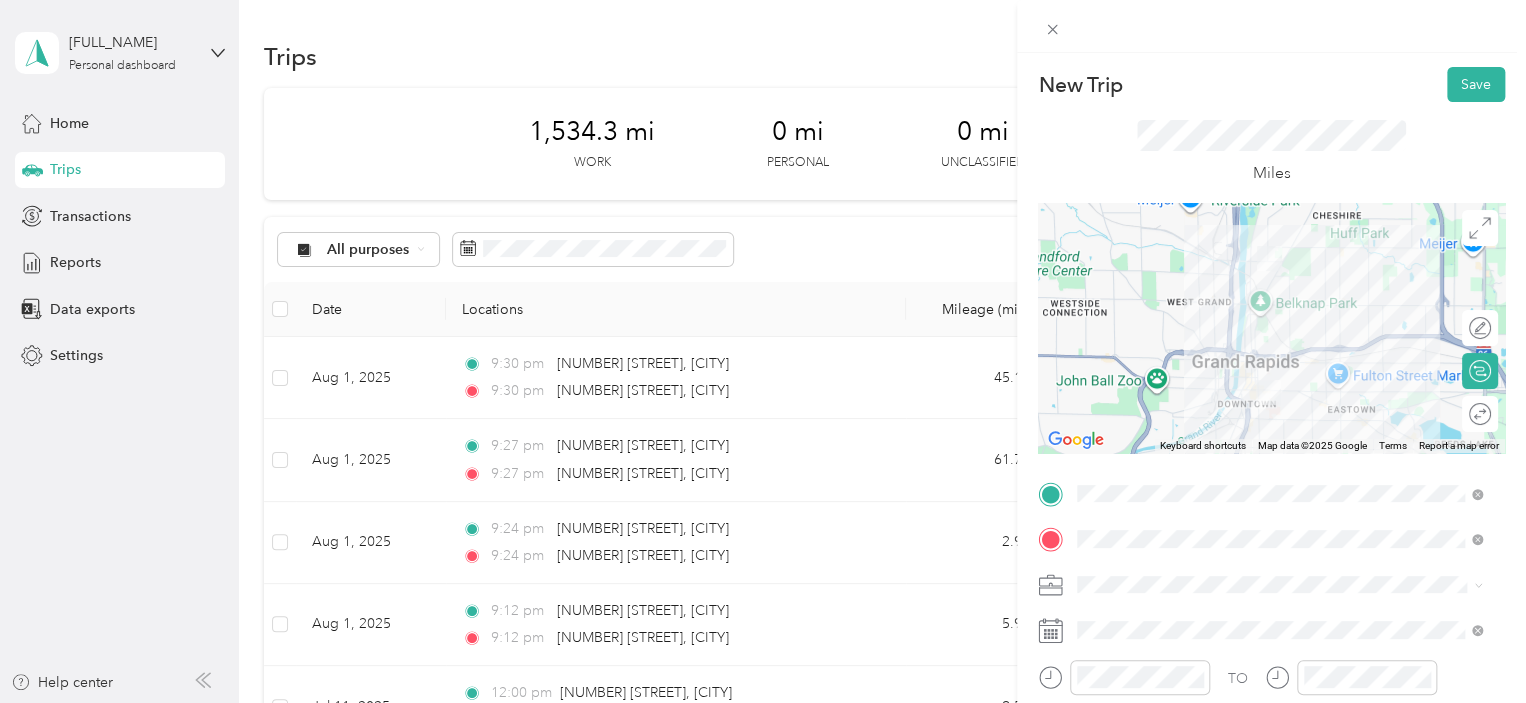 click on "[LICENSE_NUMBER] - [LICENSE_TYPE]" at bounding box center (1279, 478) 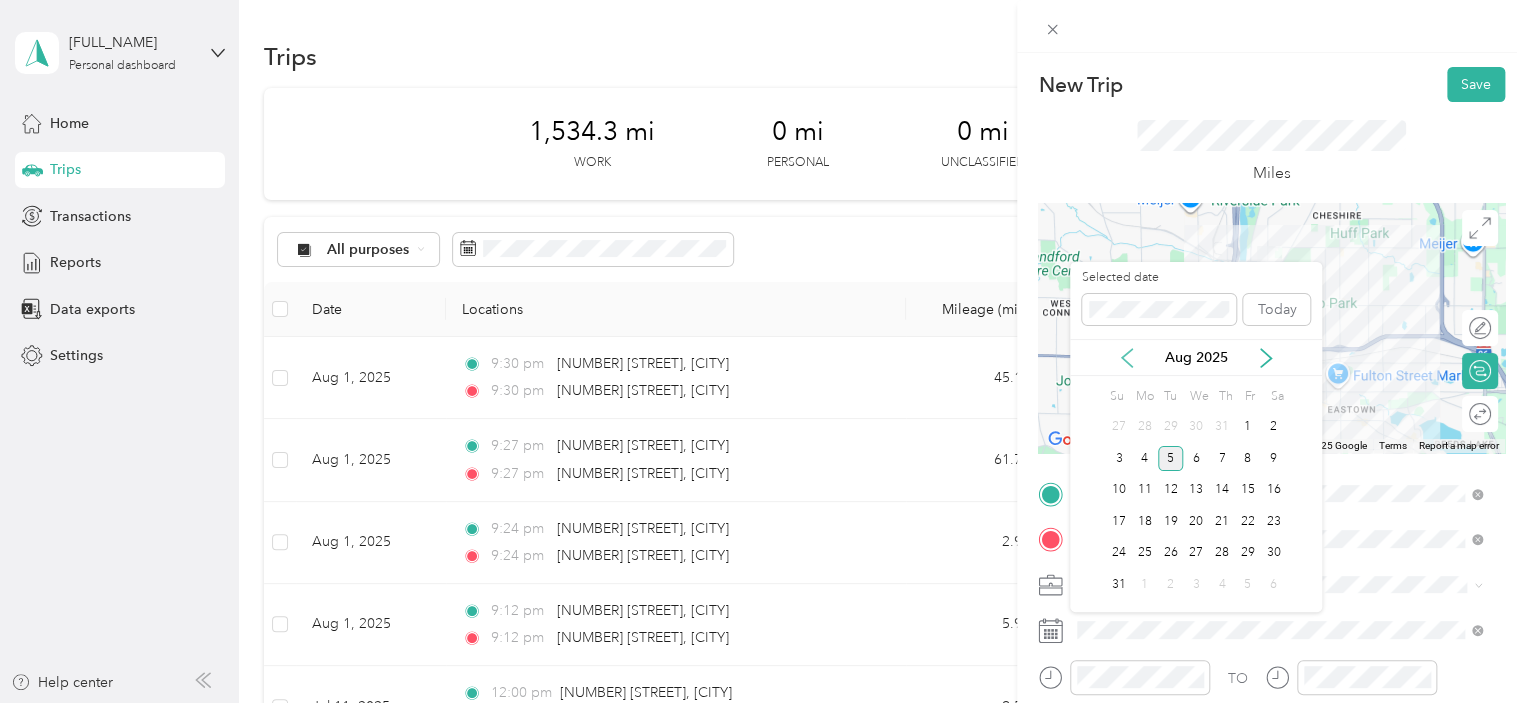 click 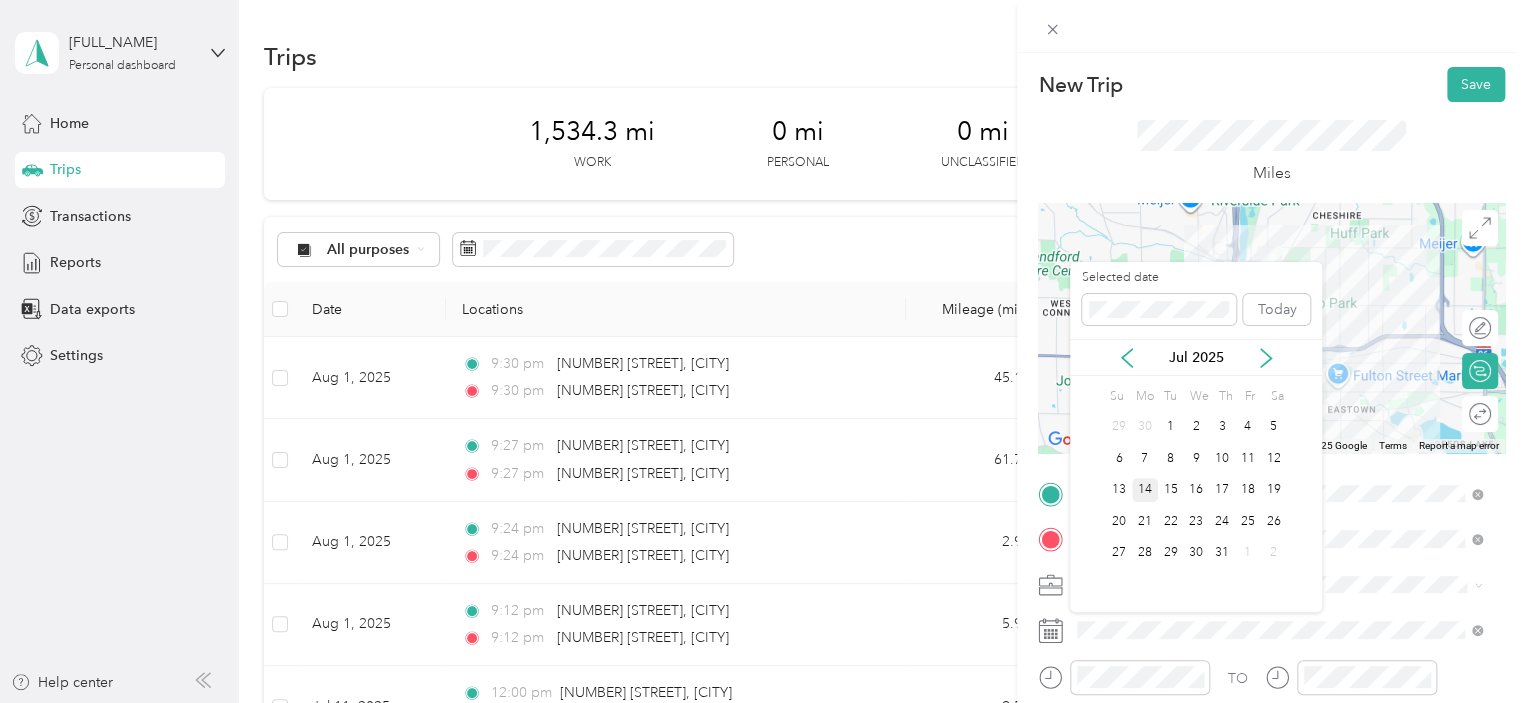 click on "14" at bounding box center [1145, 490] 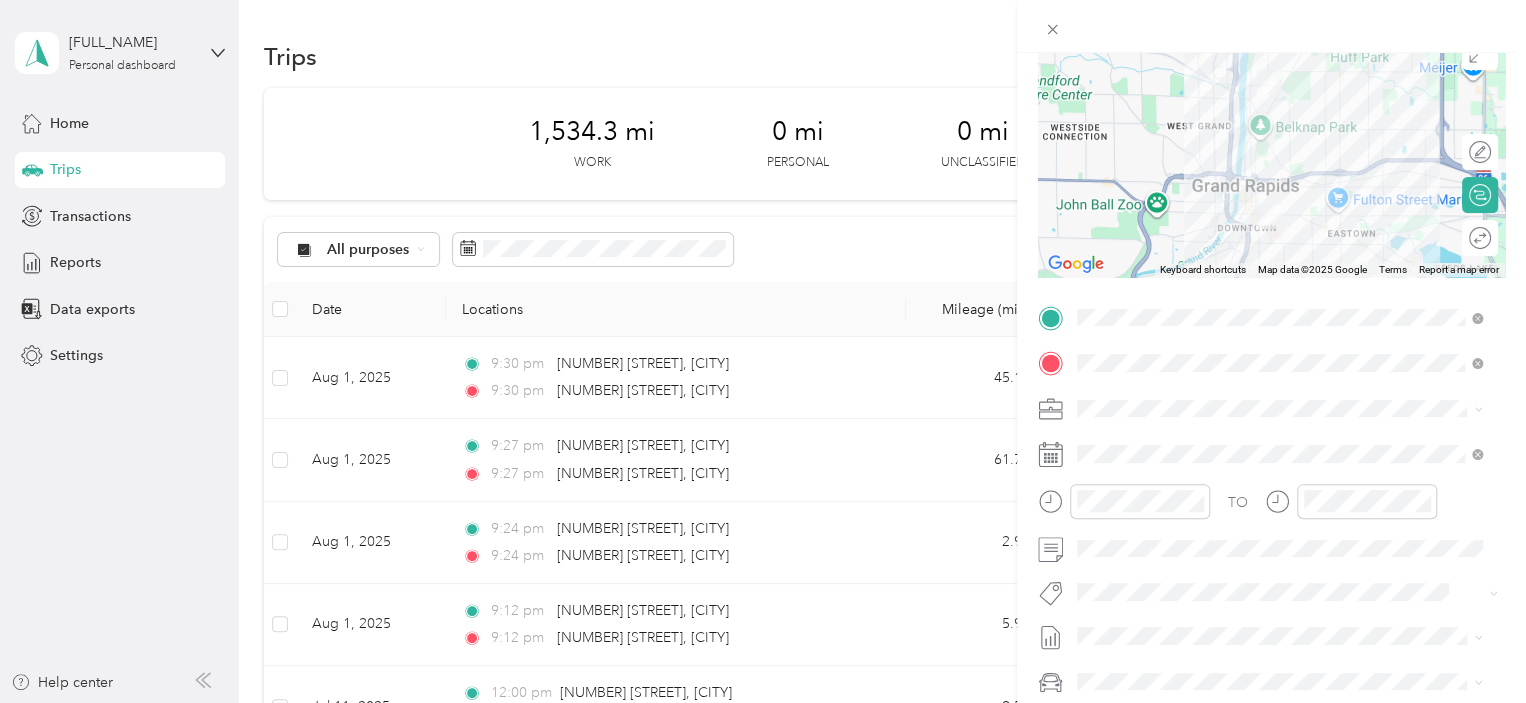 scroll, scrollTop: 177, scrollLeft: 0, axis: vertical 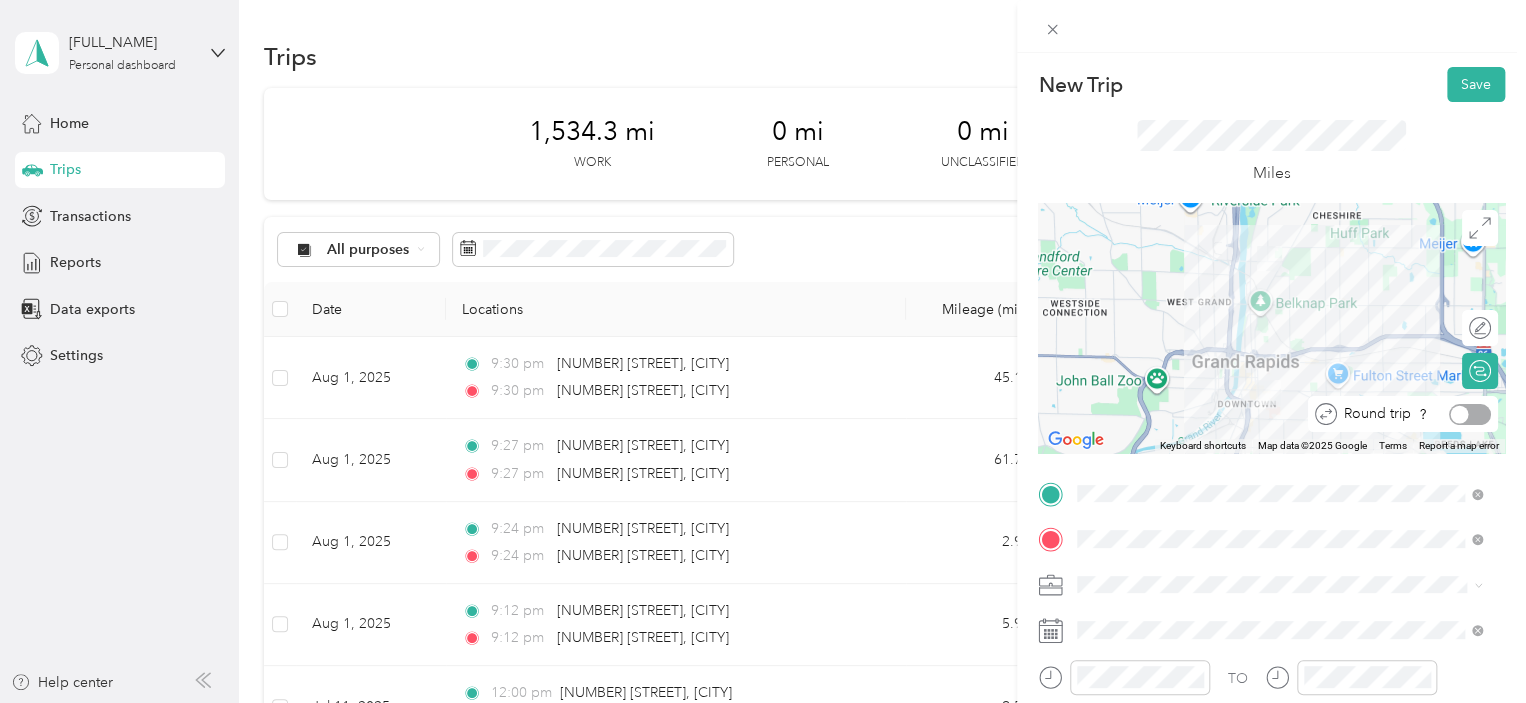 click at bounding box center (1460, 414) 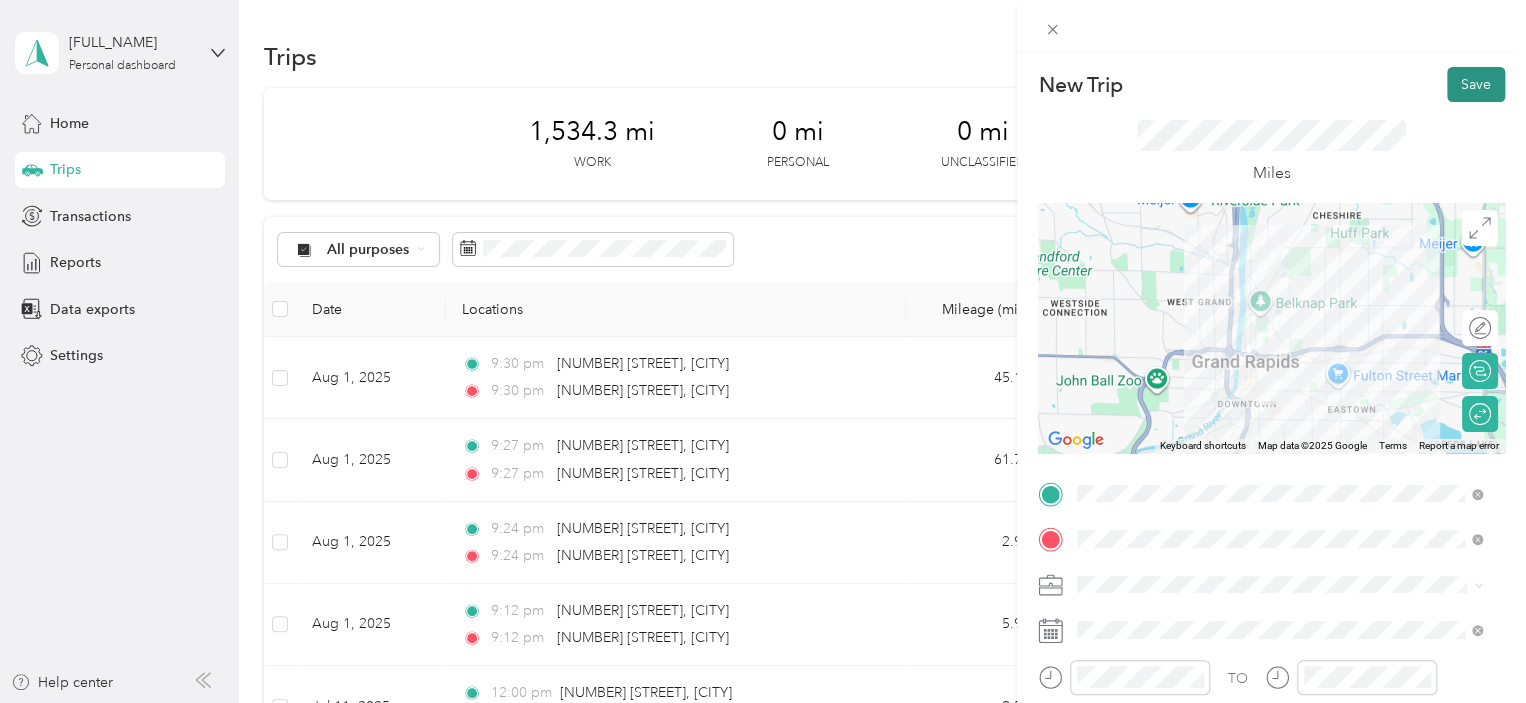 click on "Save" at bounding box center (1476, 84) 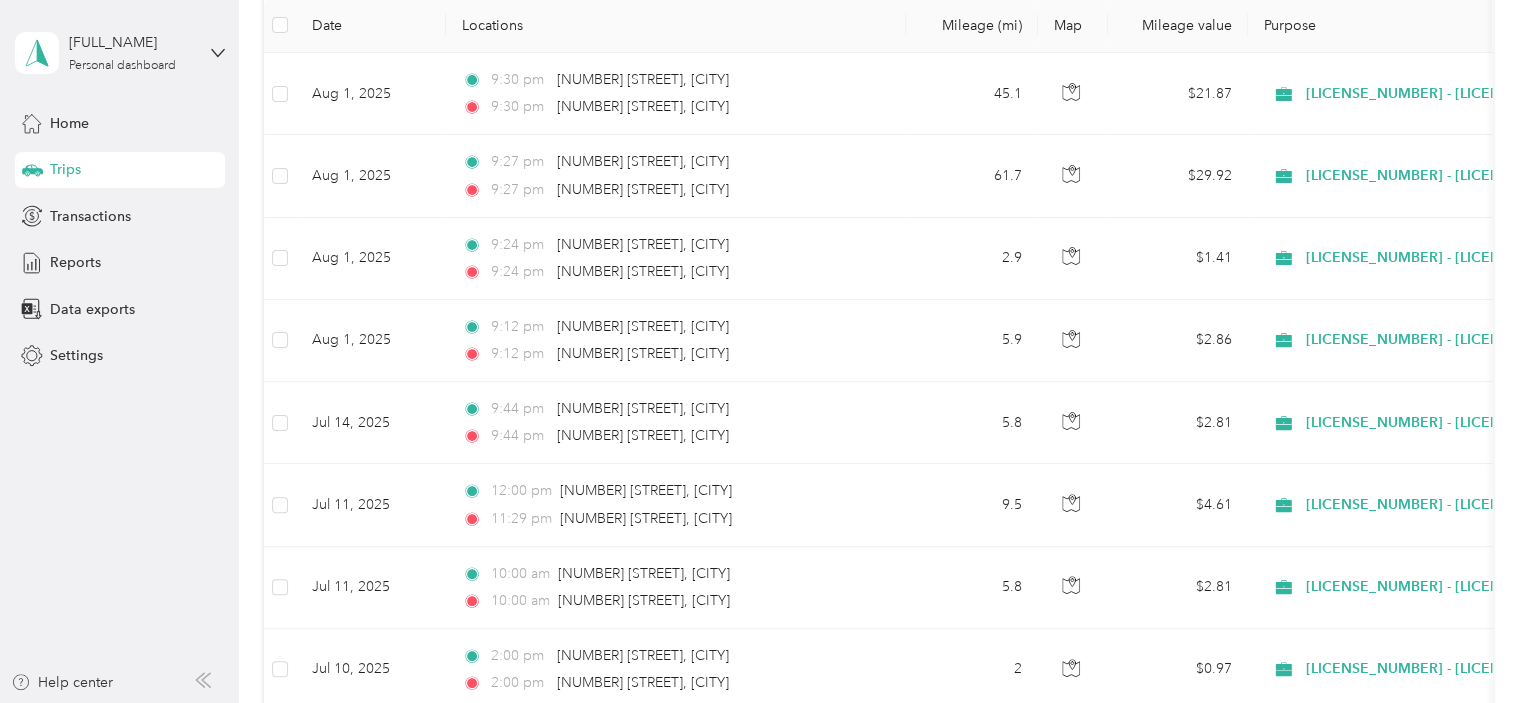 scroll, scrollTop: 314, scrollLeft: 0, axis: vertical 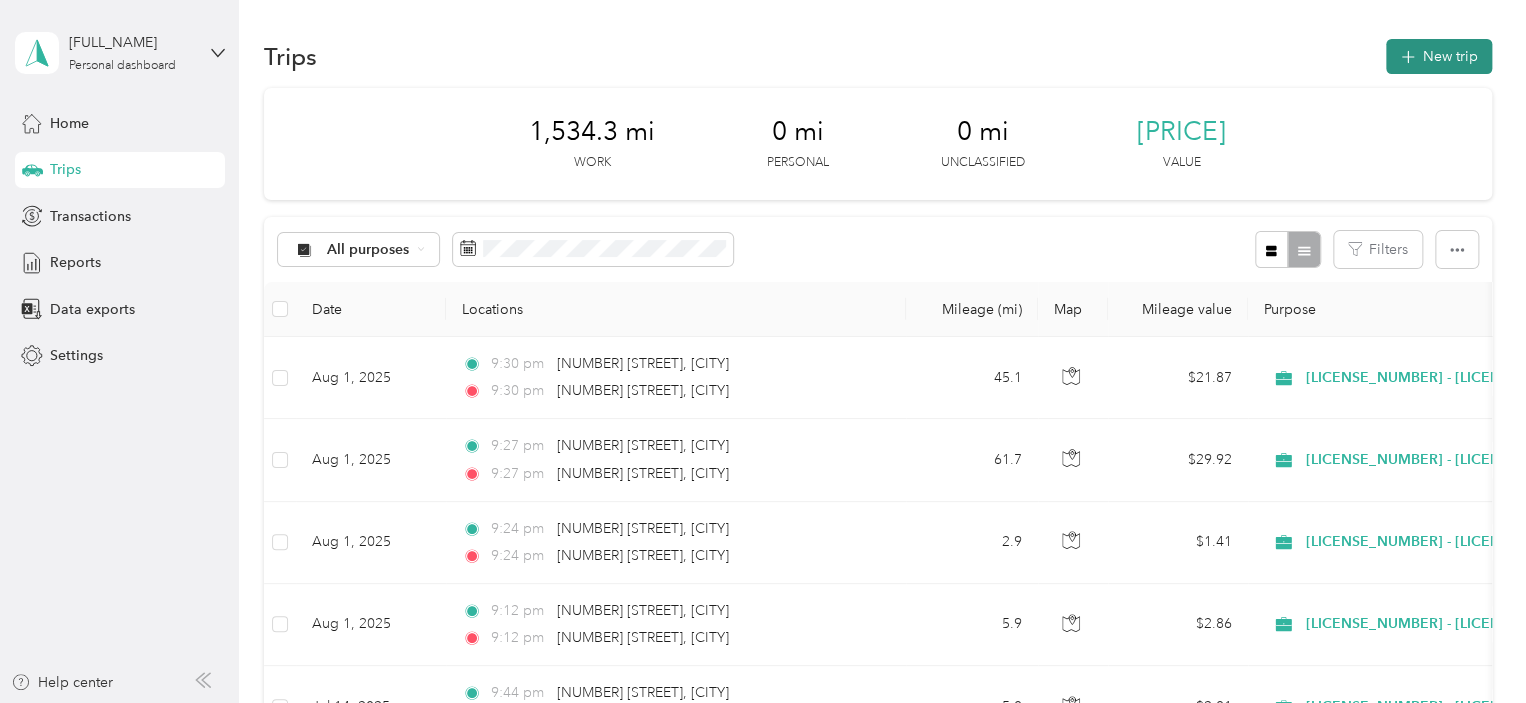 click on "New trip" at bounding box center [1439, 56] 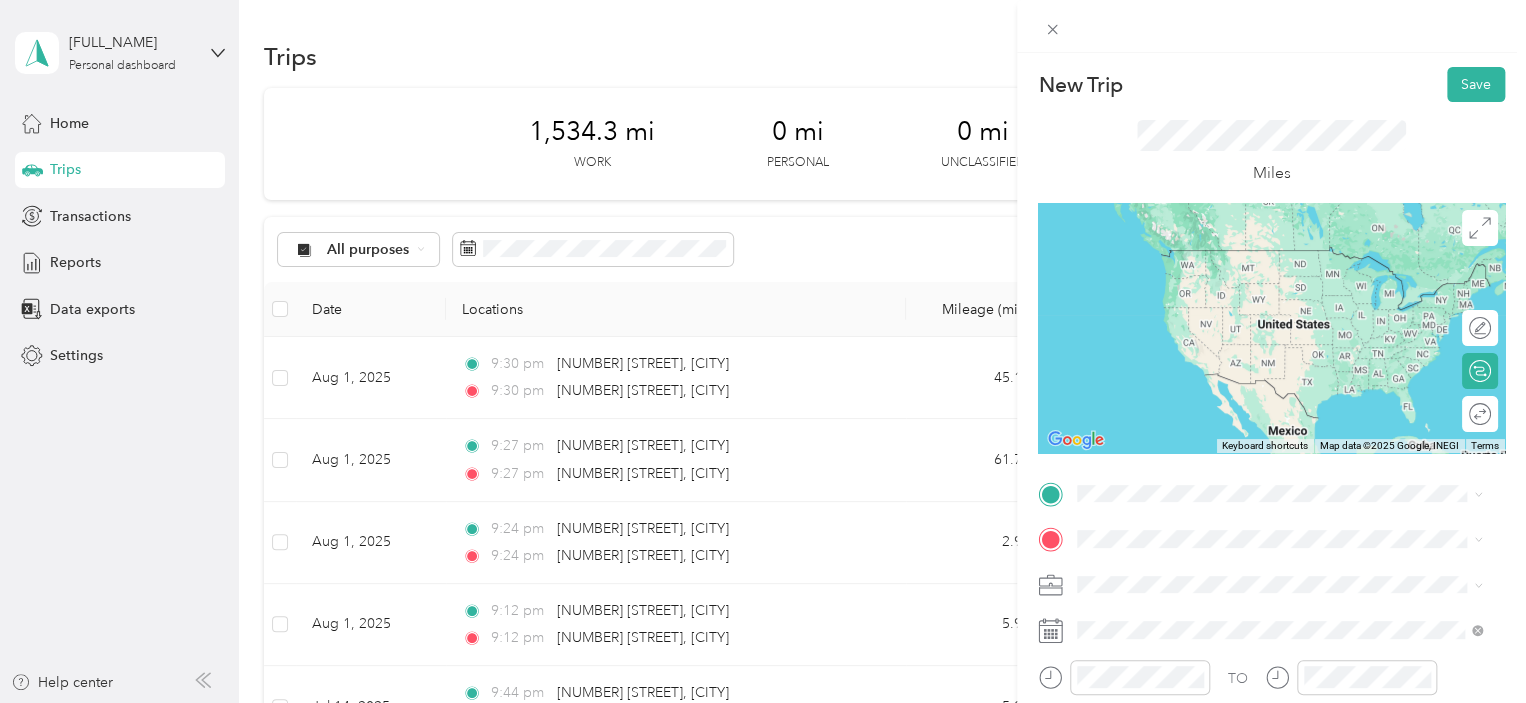 click on "[NUMBER] [STREET]
[CITY], [STATE] [POSTAL_CODE], [COUNTRY]" at bounding box center (1259, 563) 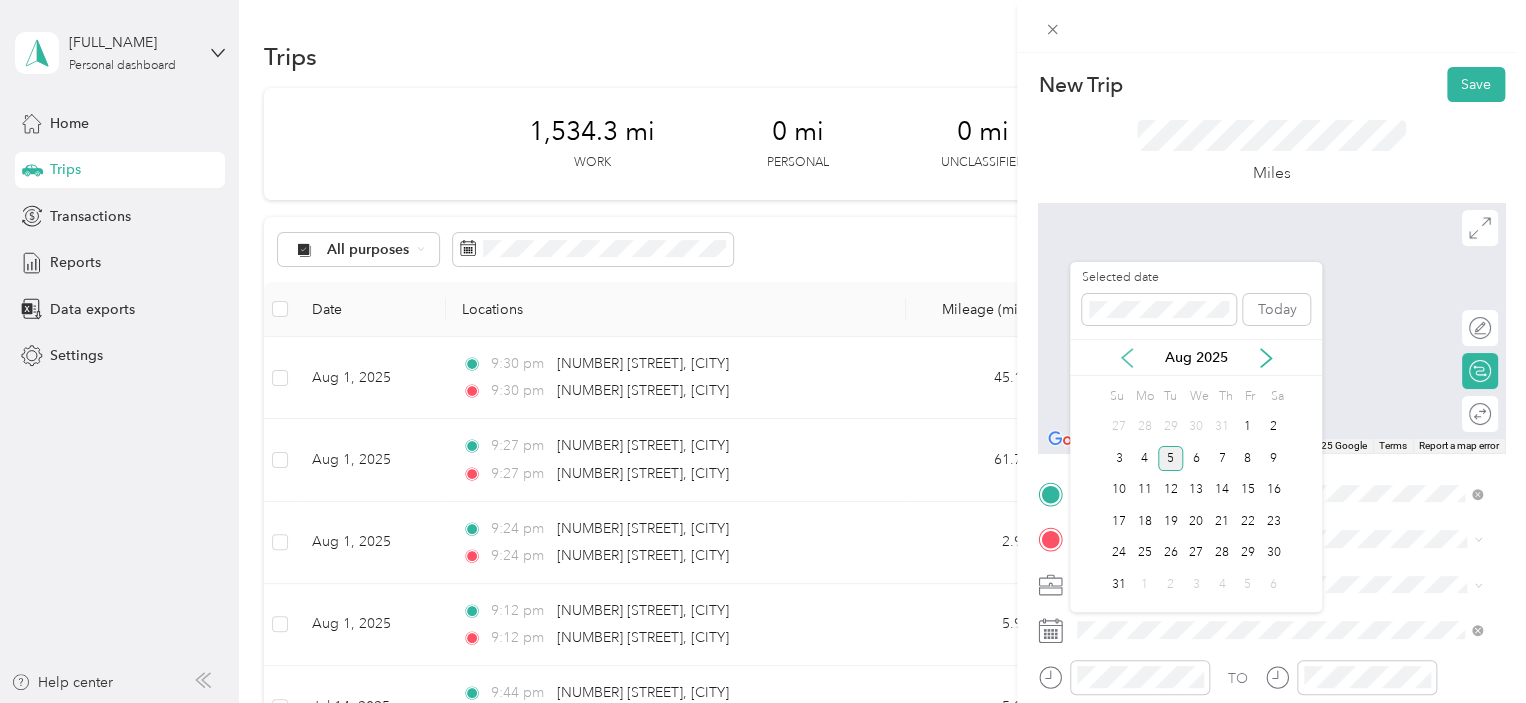 click 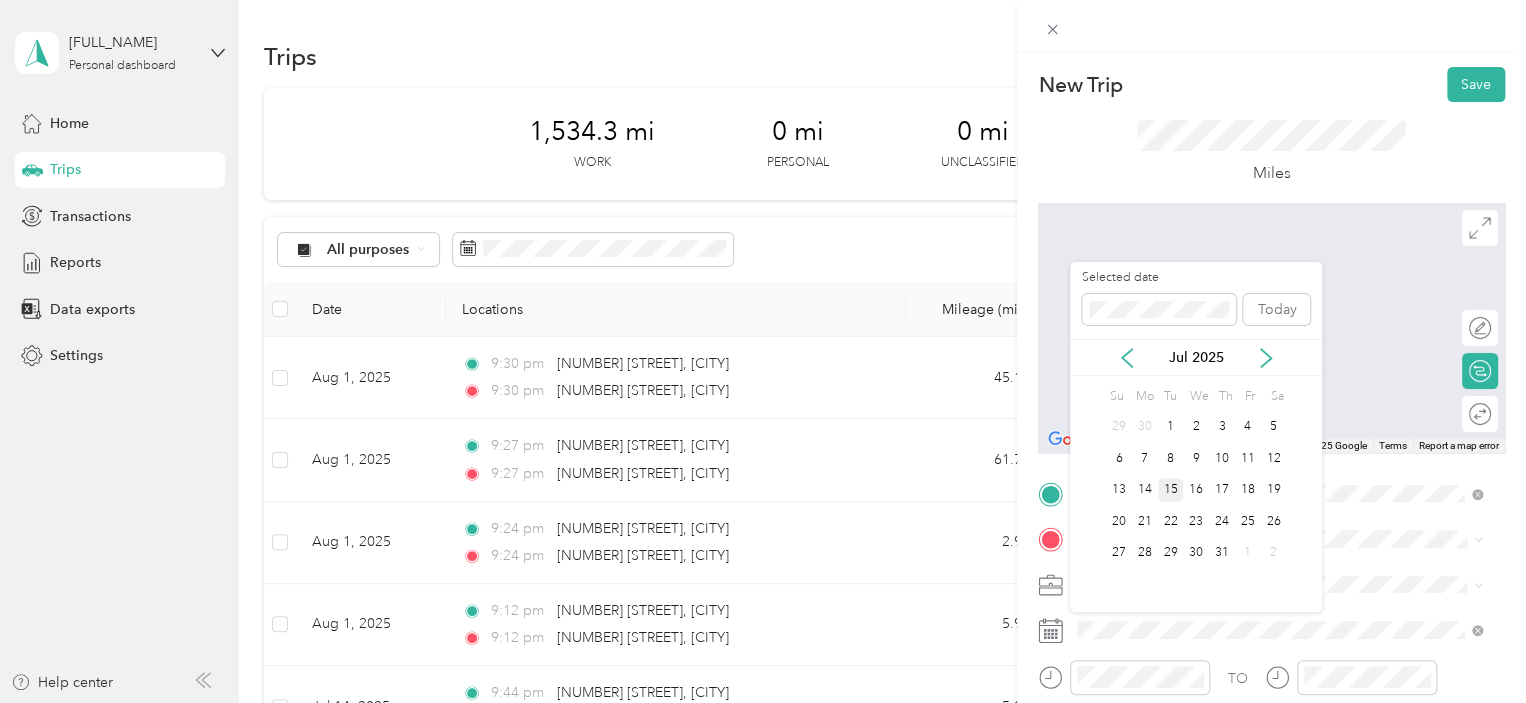 click on "15" at bounding box center (1171, 490) 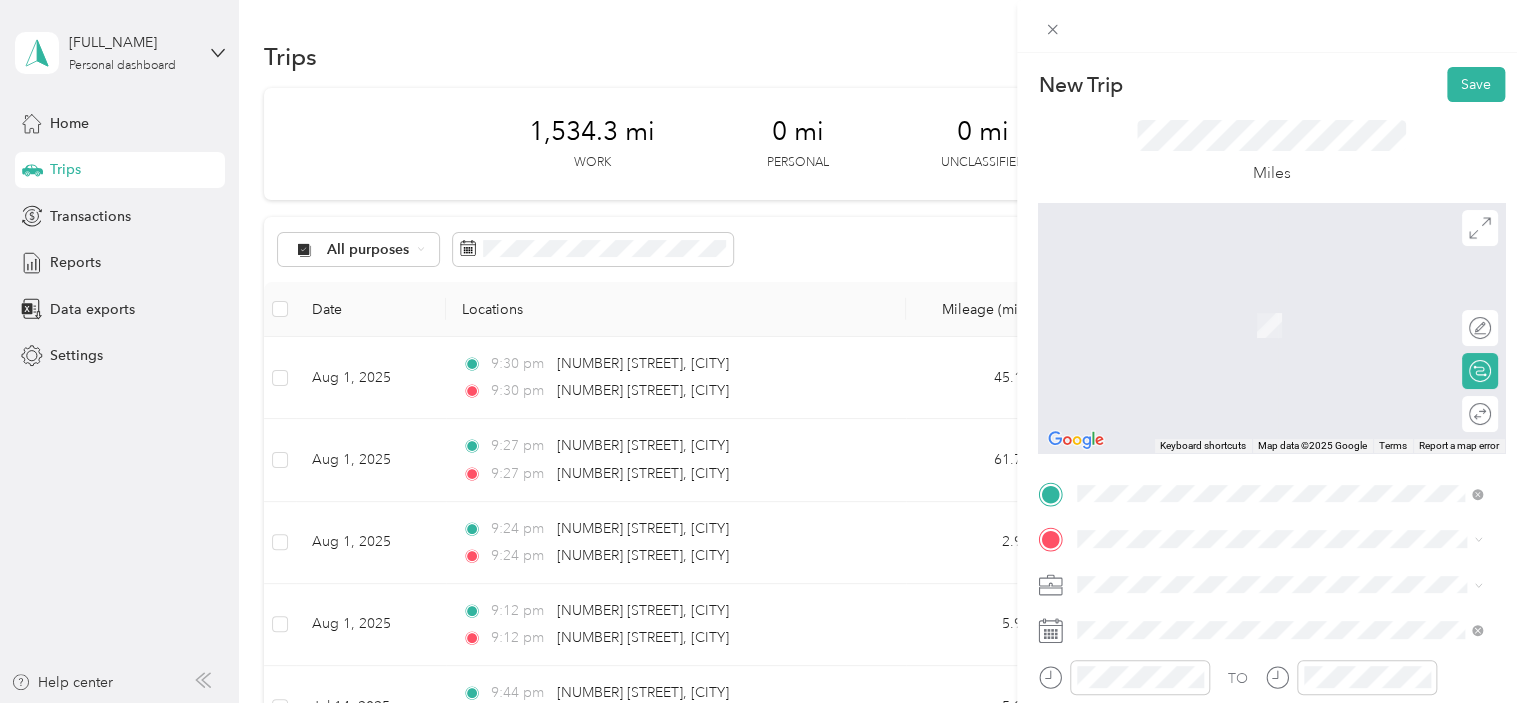 click on "[LICENSE_NUMBER] - [LICENSE_TYPE]" at bounding box center (1206, 469) 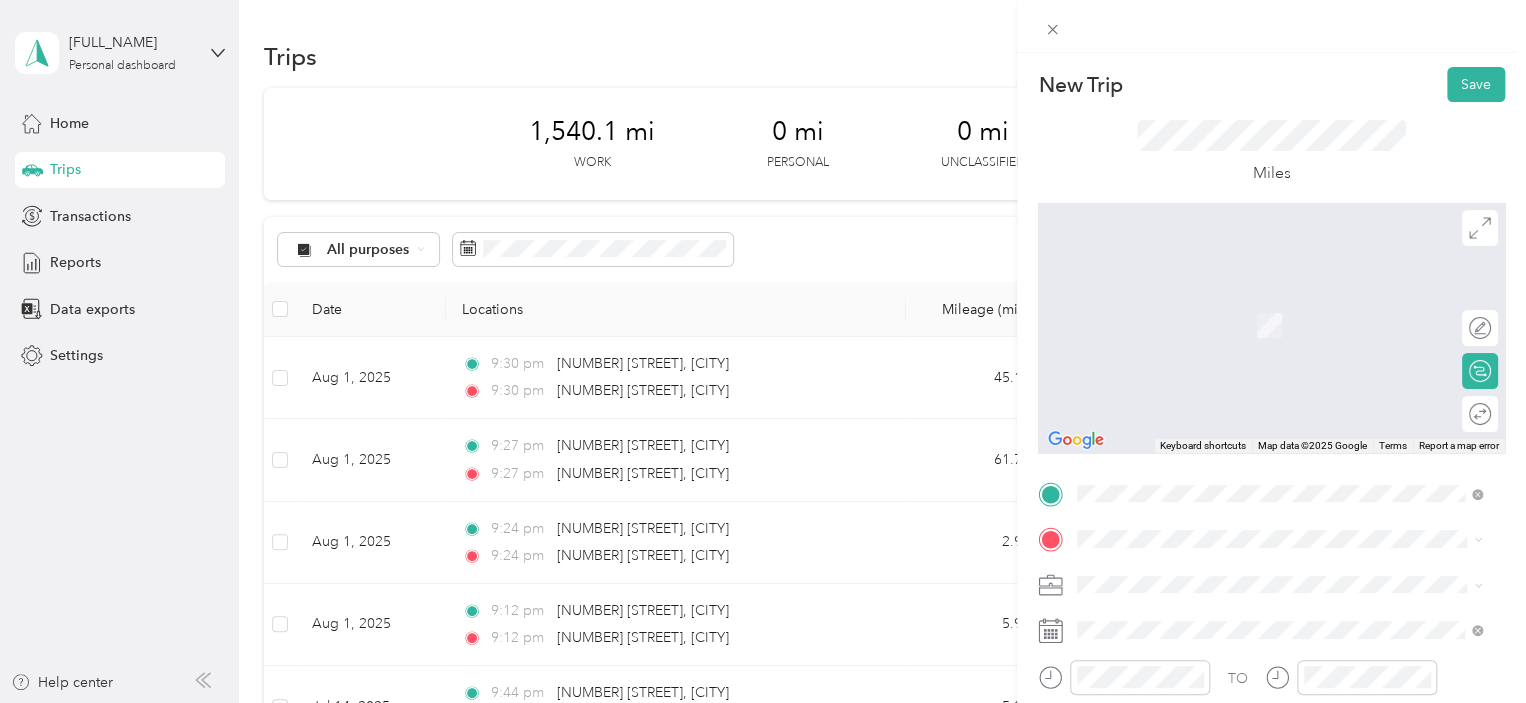 drag, startPoint x: 1150, startPoint y: 528, endPoint x: 1180, endPoint y: 559, distance: 43.13931 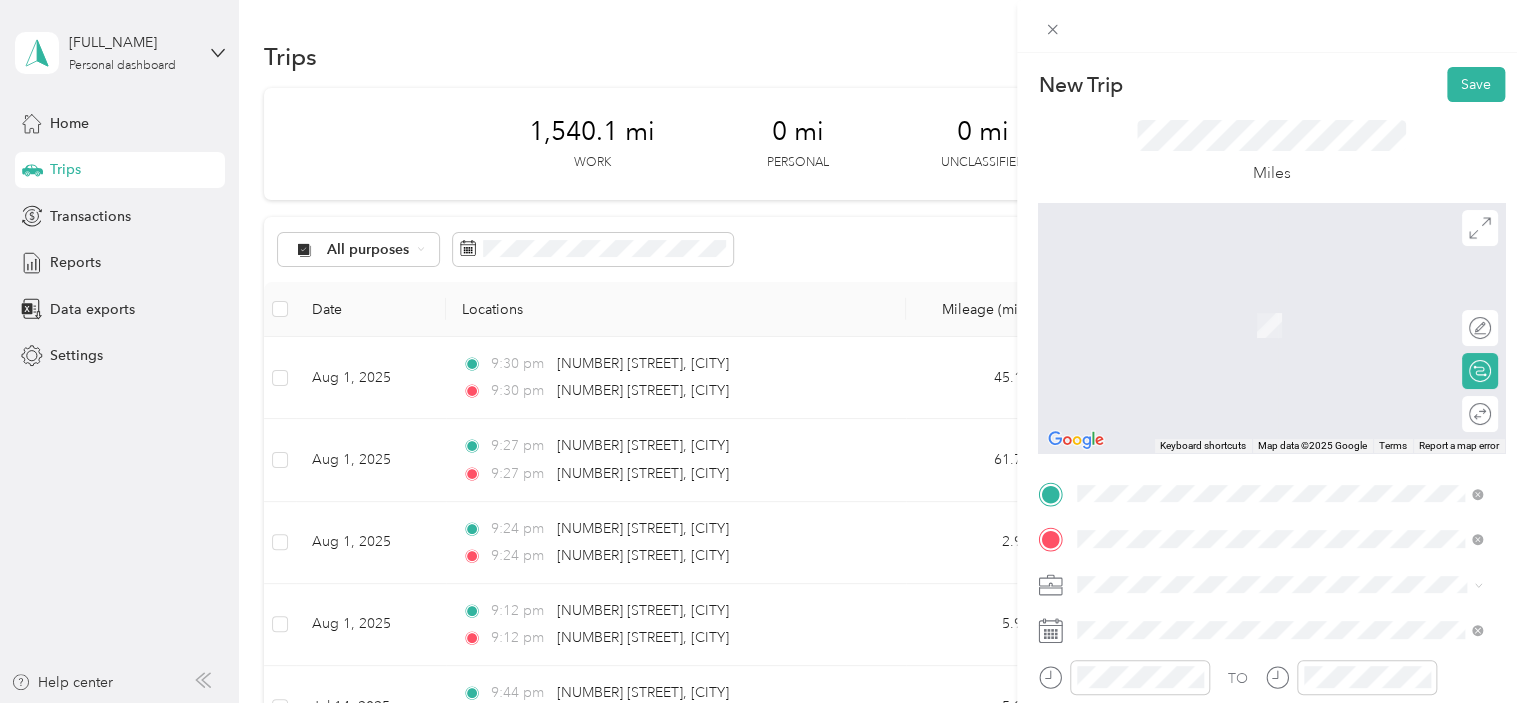 click on "TO Add photo" at bounding box center (1271, 719) 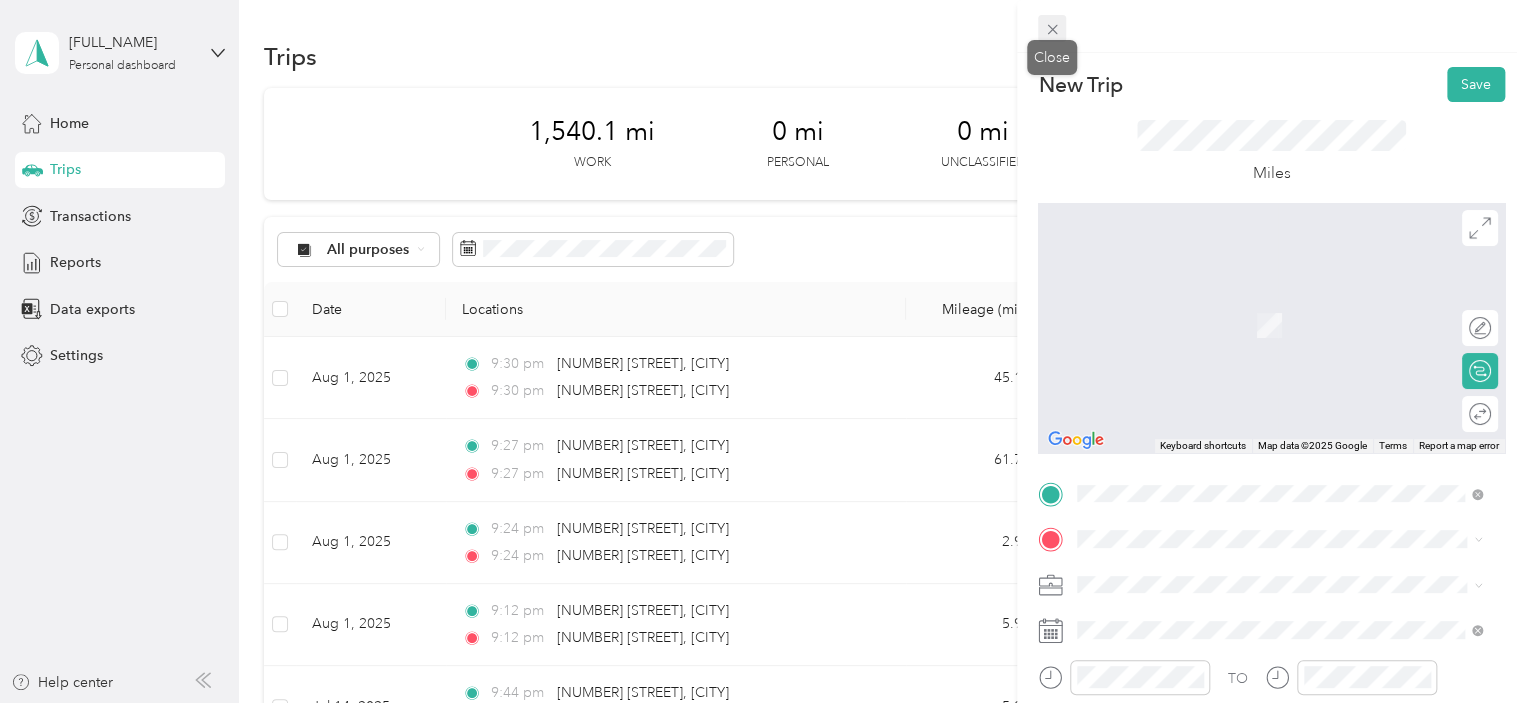 click 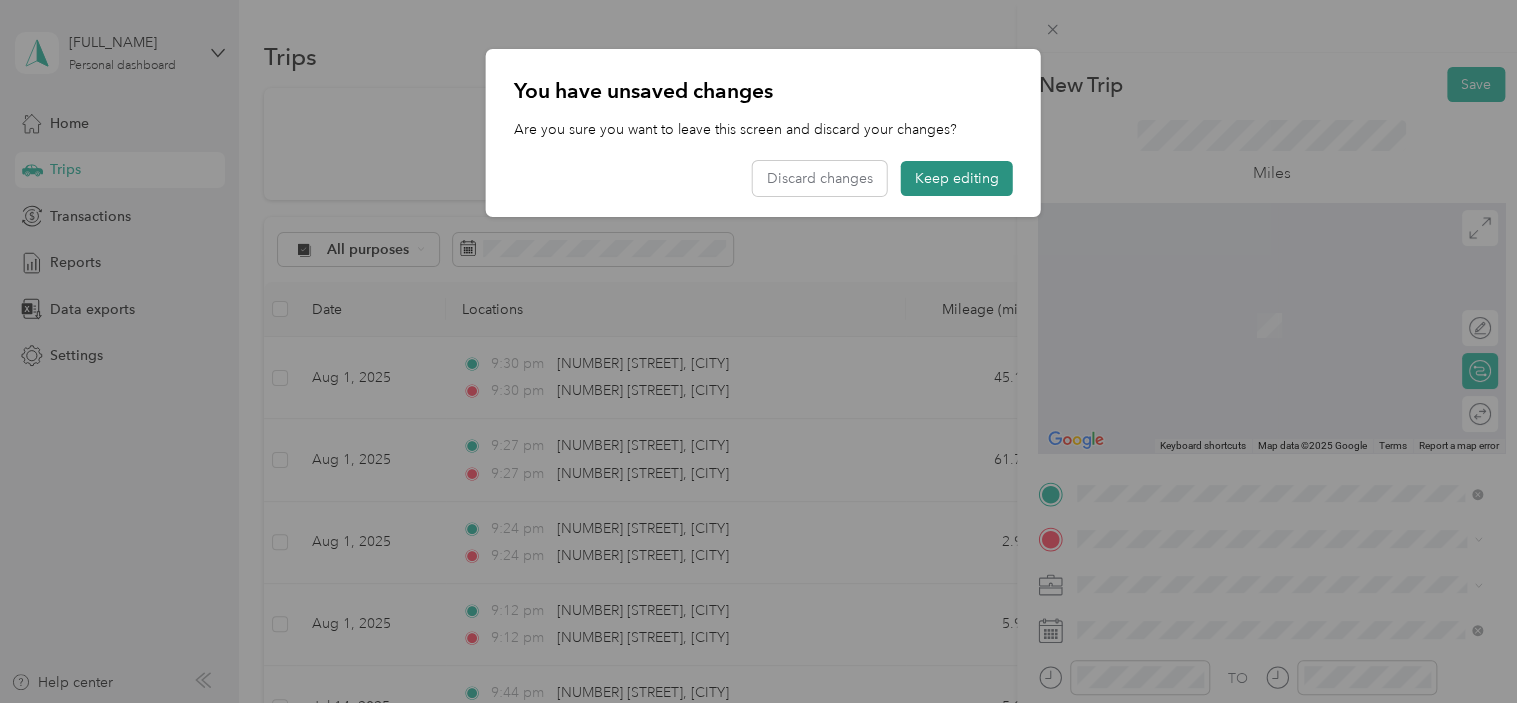click on "Keep editing" at bounding box center [957, 178] 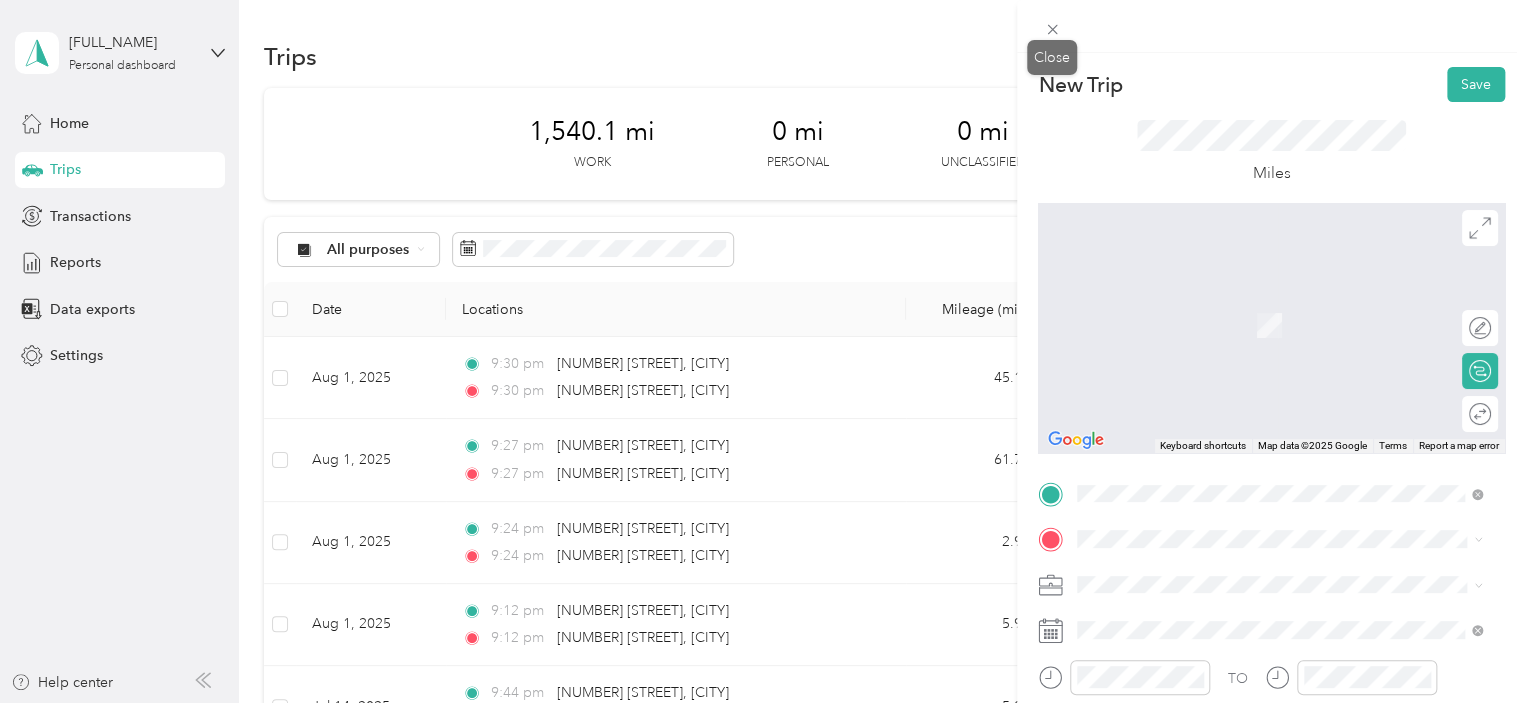 click 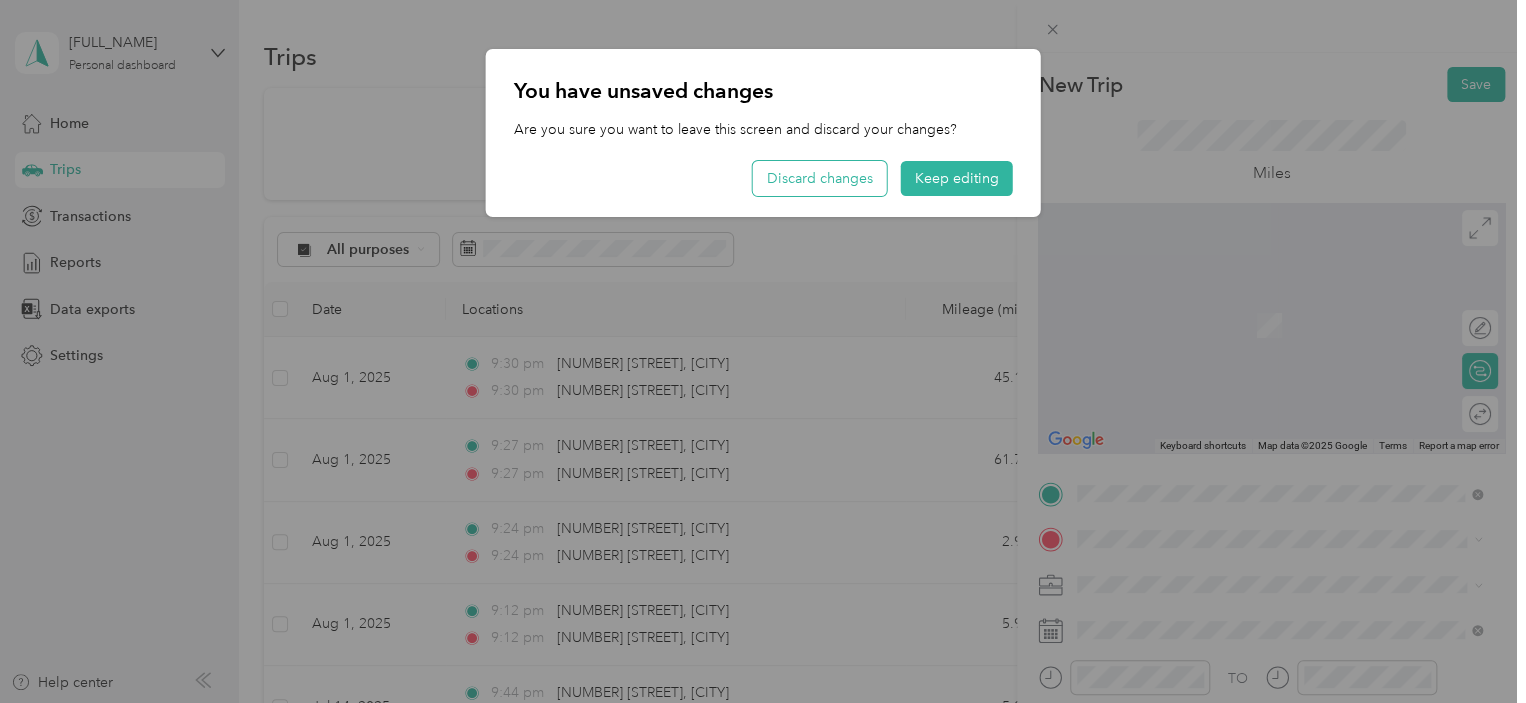 click on "Discard changes" at bounding box center (820, 178) 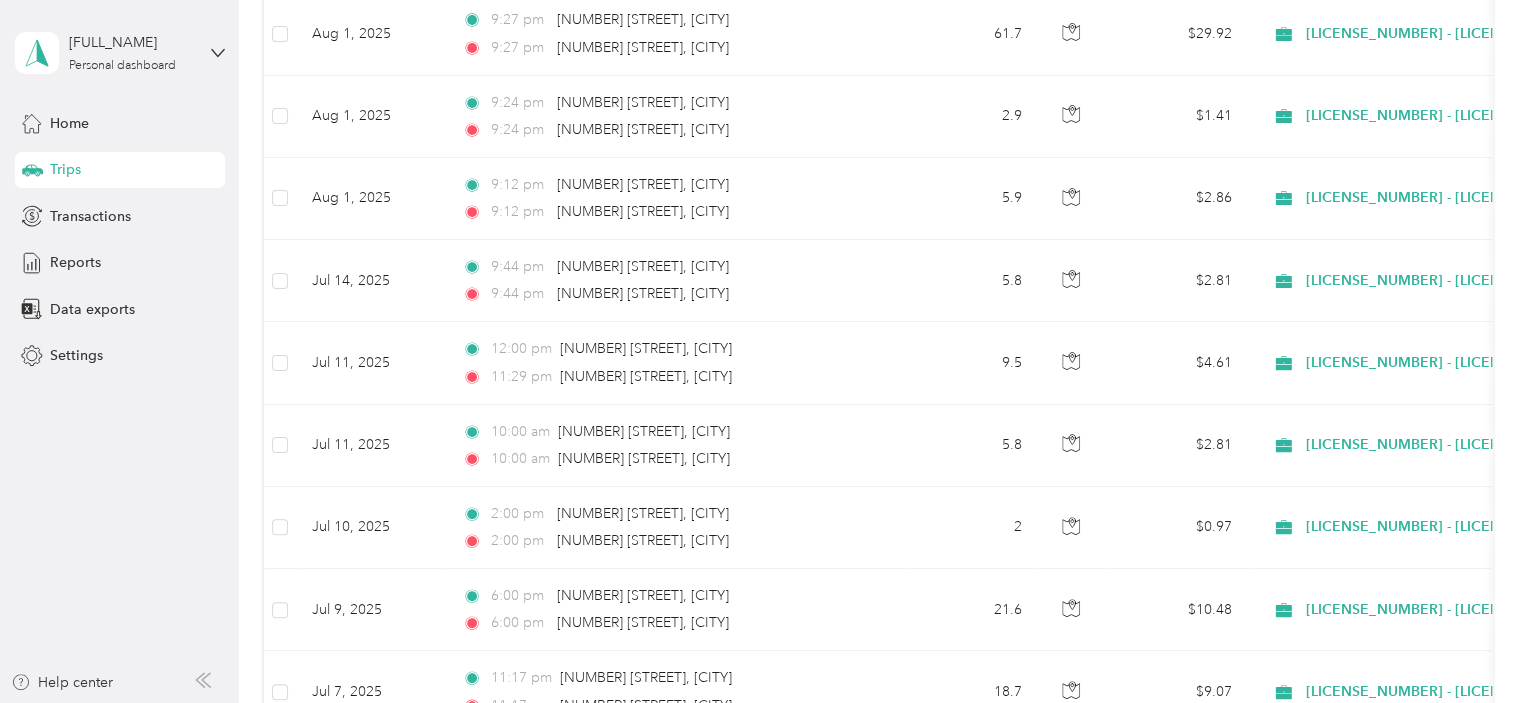 scroll, scrollTop: 433, scrollLeft: 0, axis: vertical 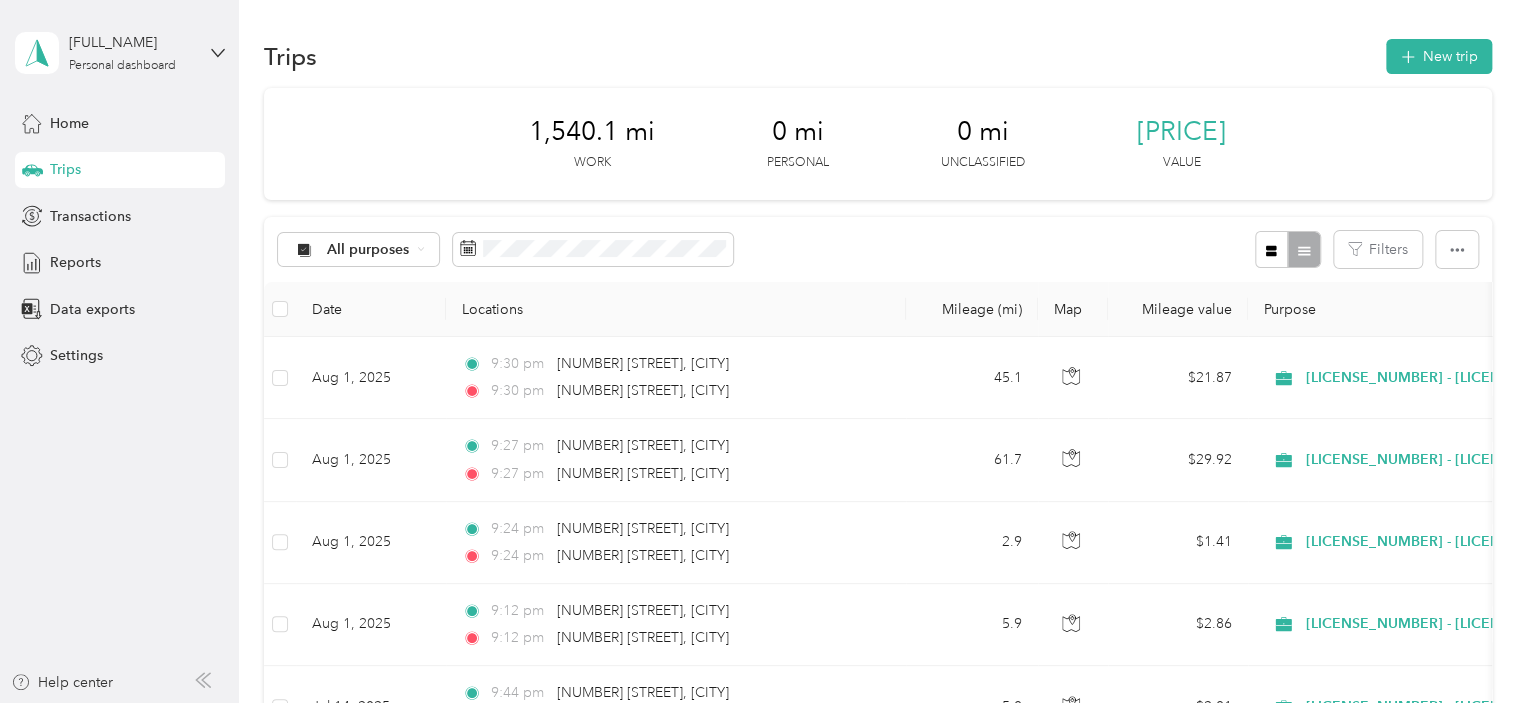 click on "Trips New trip 1,540.1   mi Work 0   mi Personal 0   mi Unclassified $746.95 Value All purposes Filters Date Locations Mileage (mi) Map Mileage value Purpose Track Method Report                     [DATE] [TIME] [NUMBER] [STREET], [CITY] [TIME] [NUMBER] [STREET], [CITY] 45.1 $21.87 390-06 Licensing - GR Manual [DATE] - [DATE] [DATE] [TIME] [NUMBER] [STREET], [CITY] [TIME] [NUMBER] [STREET], [CITY] 61.7 $29.92 390-06 Licensing - GR Manual [DATE] - [DATE] [DATE] [TIME] [NUMBER] [STREET], [CITY] [TIME] [NUMBER] [STREET], [CITY] 2.9 $1.41 390-06 Licensing - GR Manual [DATE] - [DATE] [DATE] [TIME] [NUMBER] [STREET], [CITY] [TIME] [NUMBER] [STREET], [CITY] 5.9 $2.86 390-06 Licensing - GR Manual [DATE] - [DATE] [DATE] [TIME] [NUMBER] [STREET], [CITY] [TIME] [NUMBER] [STREET], [CITY] 5.8 $2.81 390-06 Licensing - GR 9.5" at bounding box center [877, 1321] 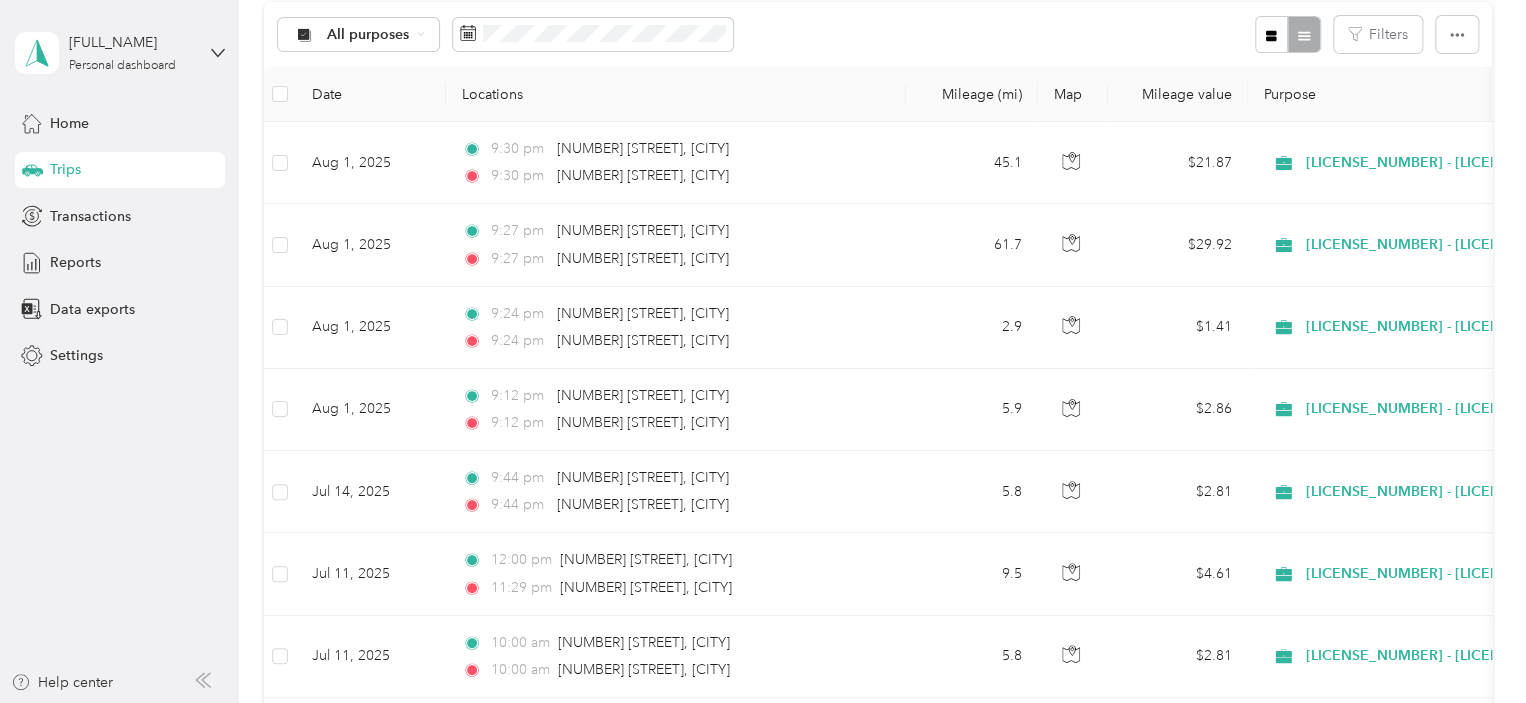 scroll, scrollTop: 221, scrollLeft: 0, axis: vertical 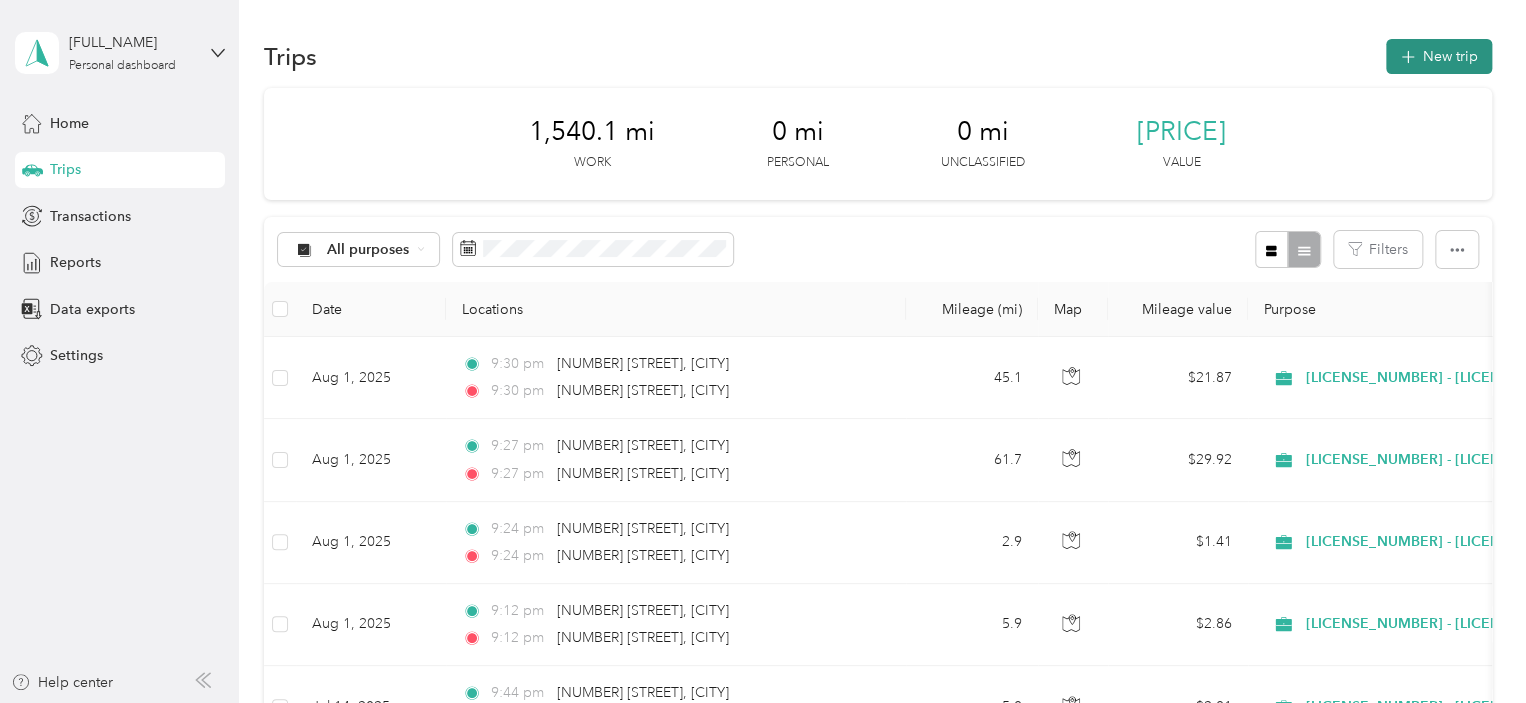 click on "New trip" at bounding box center (1439, 56) 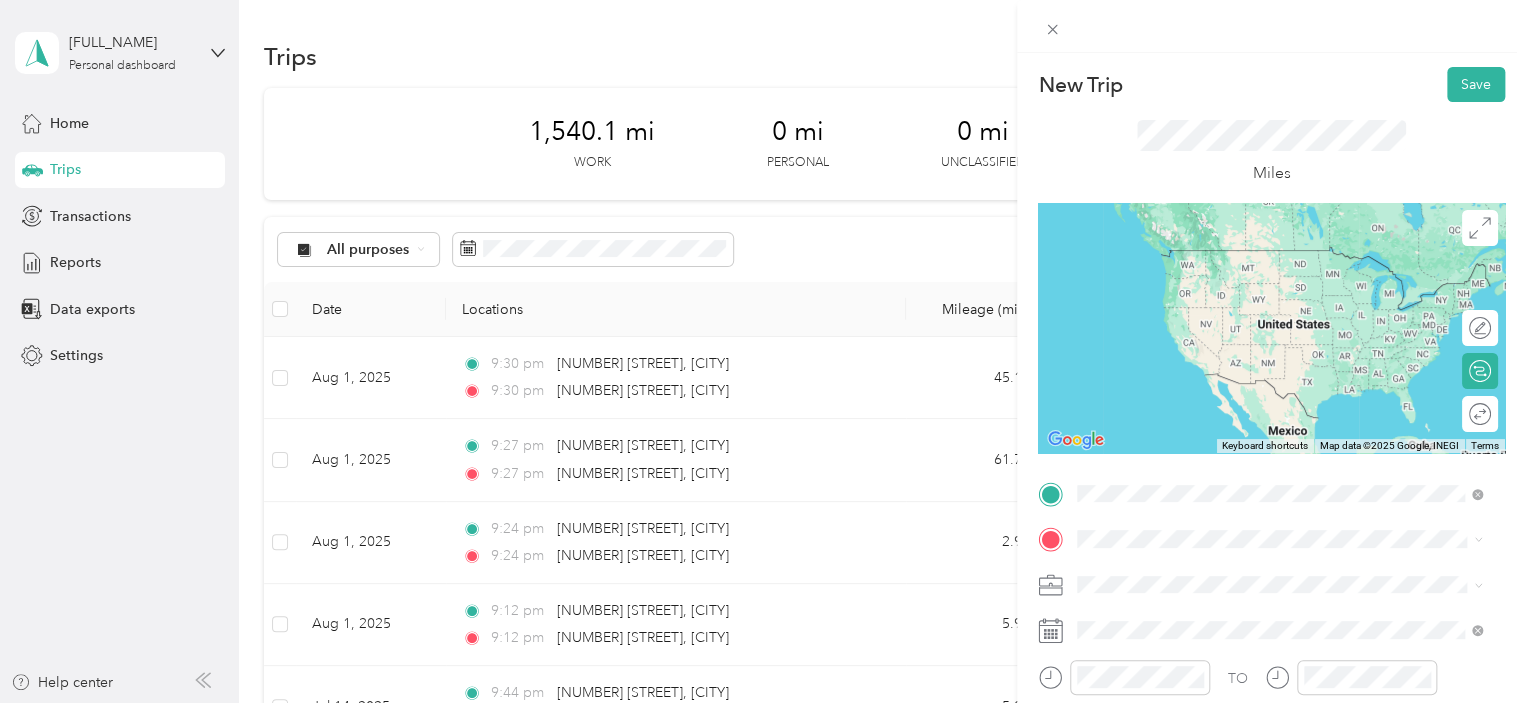 click on "[NUMBER] [STREET]
[CITY], [STATE] [POSTAL_CODE], [COUNTRY]" at bounding box center (1259, 258) 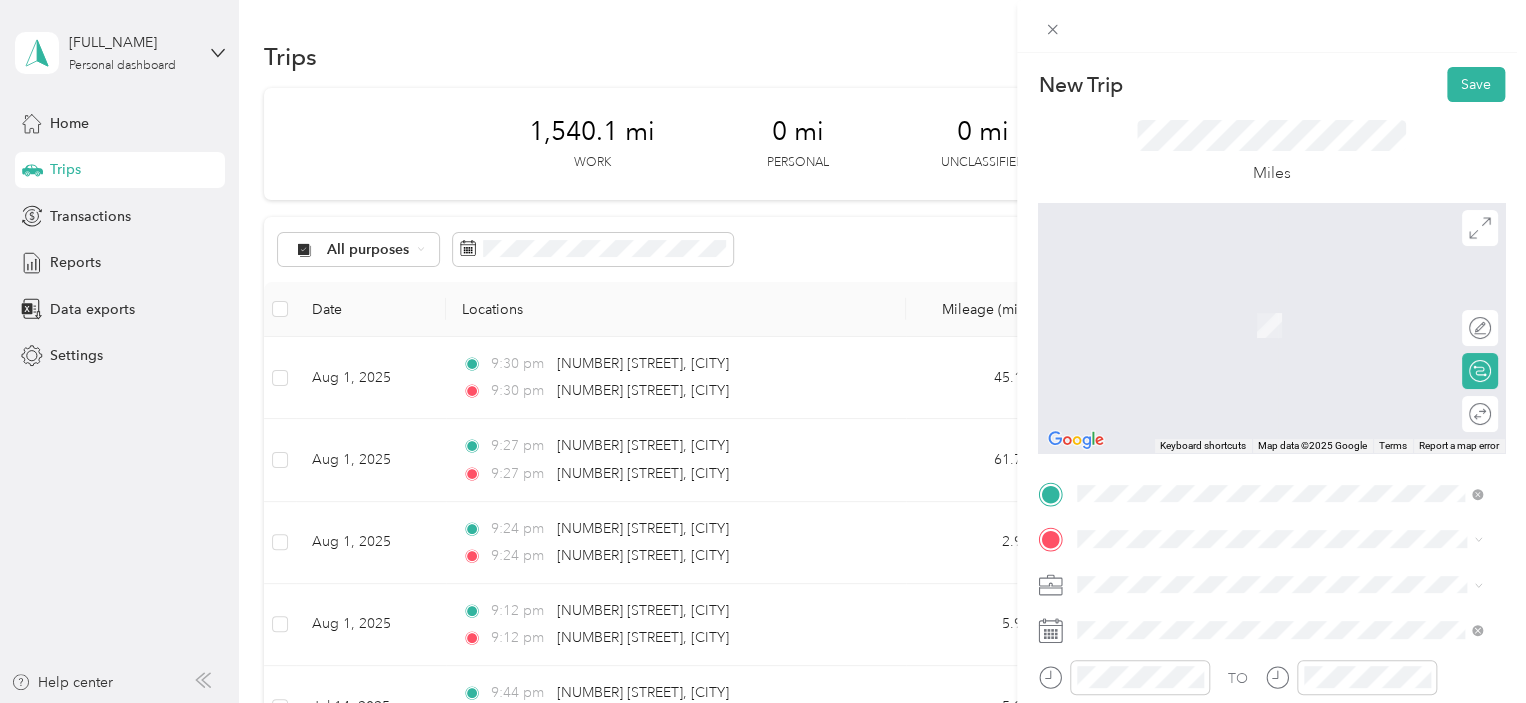 click on "[NUMBER] [STREET]
[CITY], [STATE] [POSTAL_CODE], [COUNTRY]" at bounding box center (1279, 299) 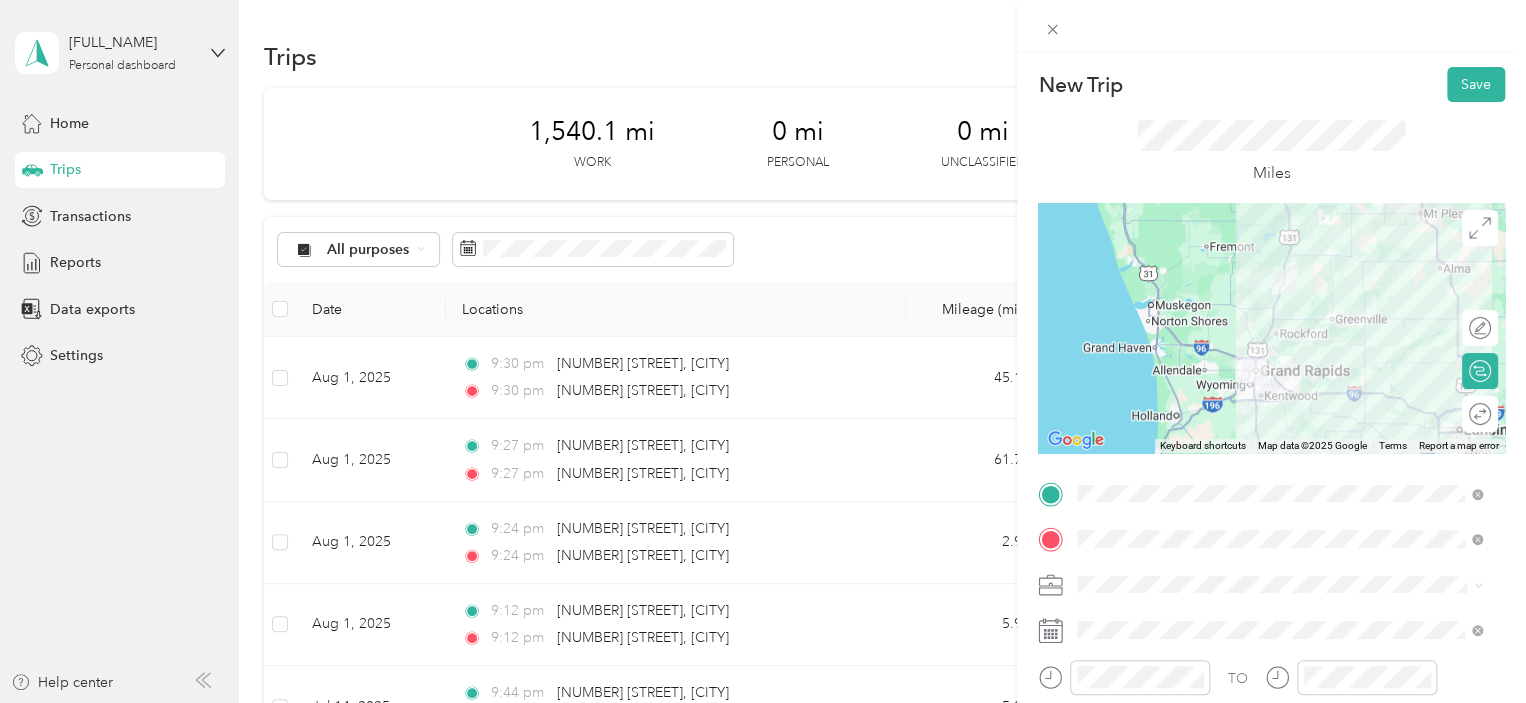 click on "[LICENSE_NUMBER] - [LICENSE_TYPE]" at bounding box center [1279, 469] 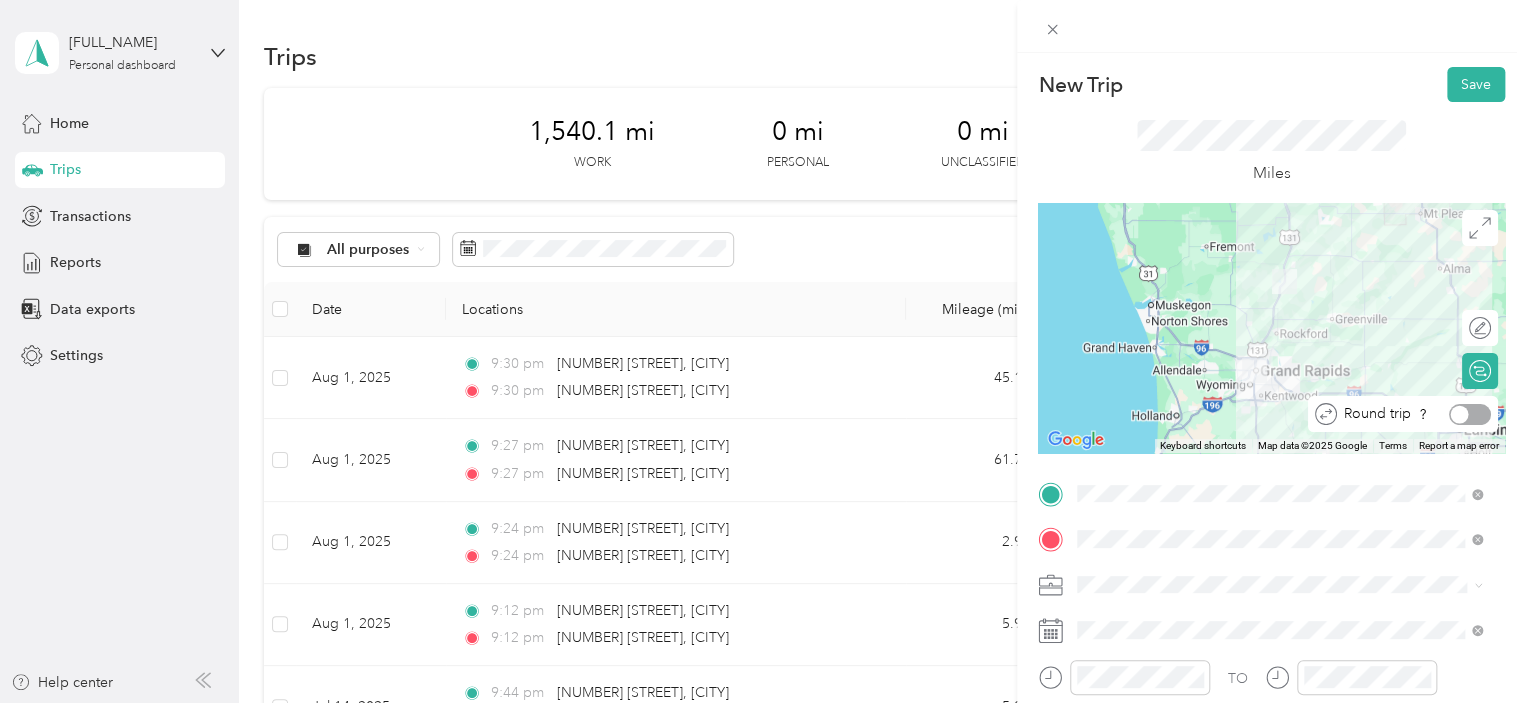 click at bounding box center [1460, 414] 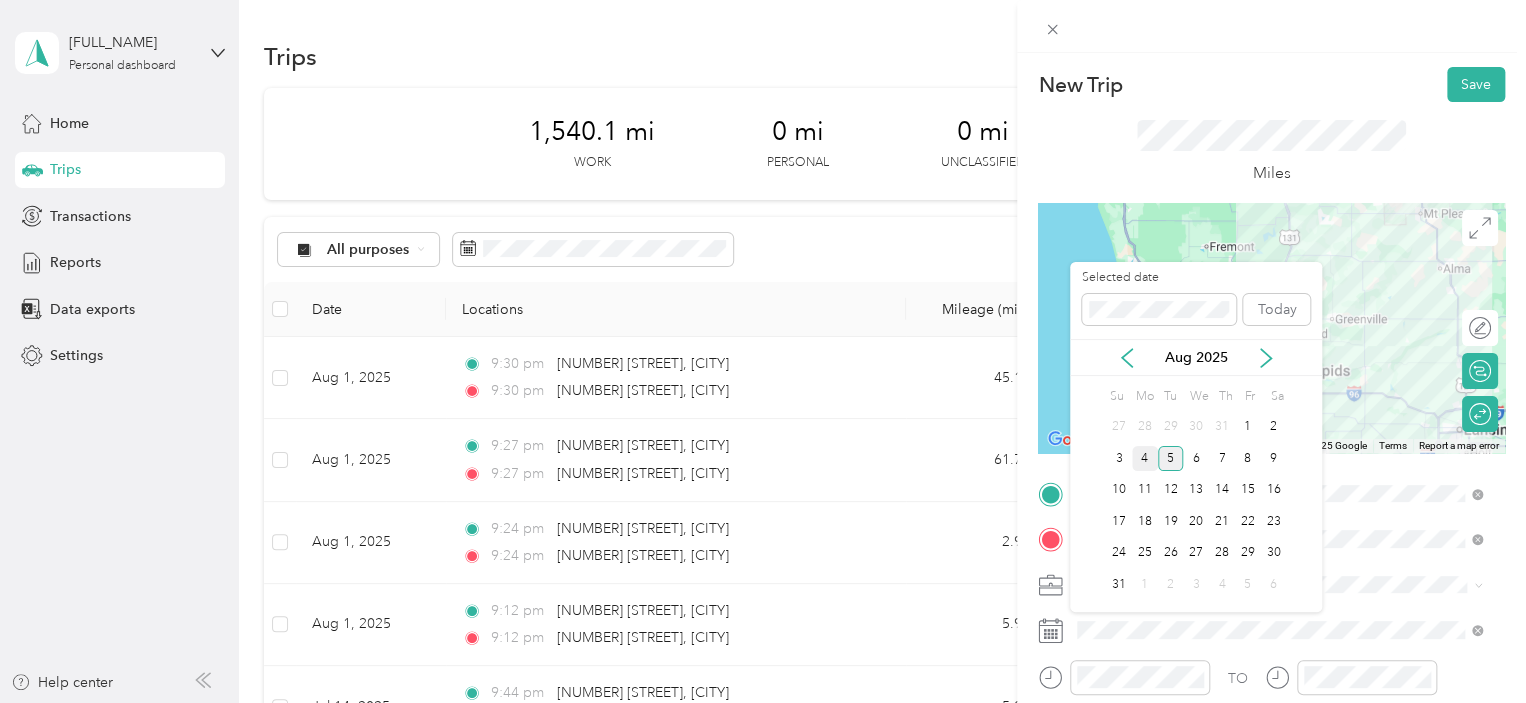 click on "4" at bounding box center [1145, 458] 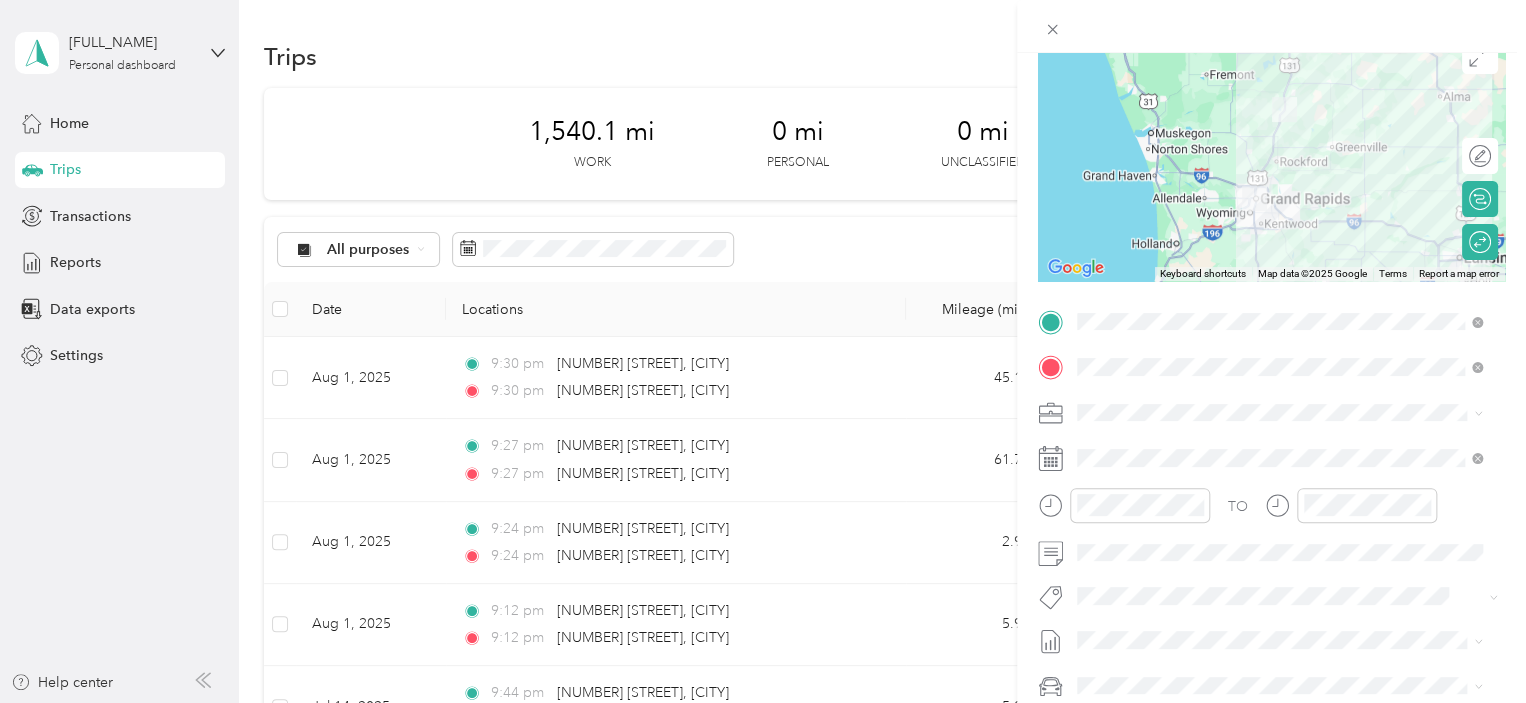 scroll, scrollTop: 204, scrollLeft: 0, axis: vertical 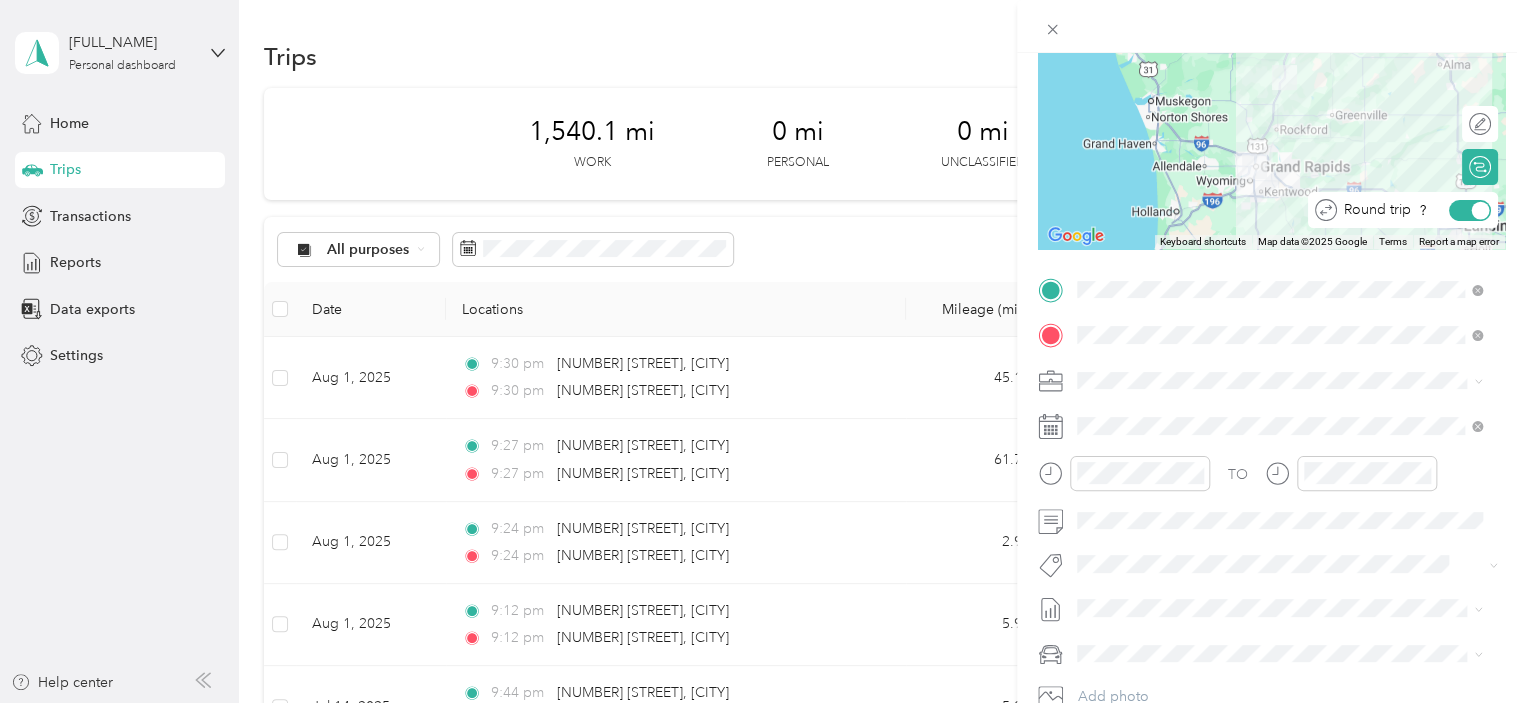 click at bounding box center [1481, 210] 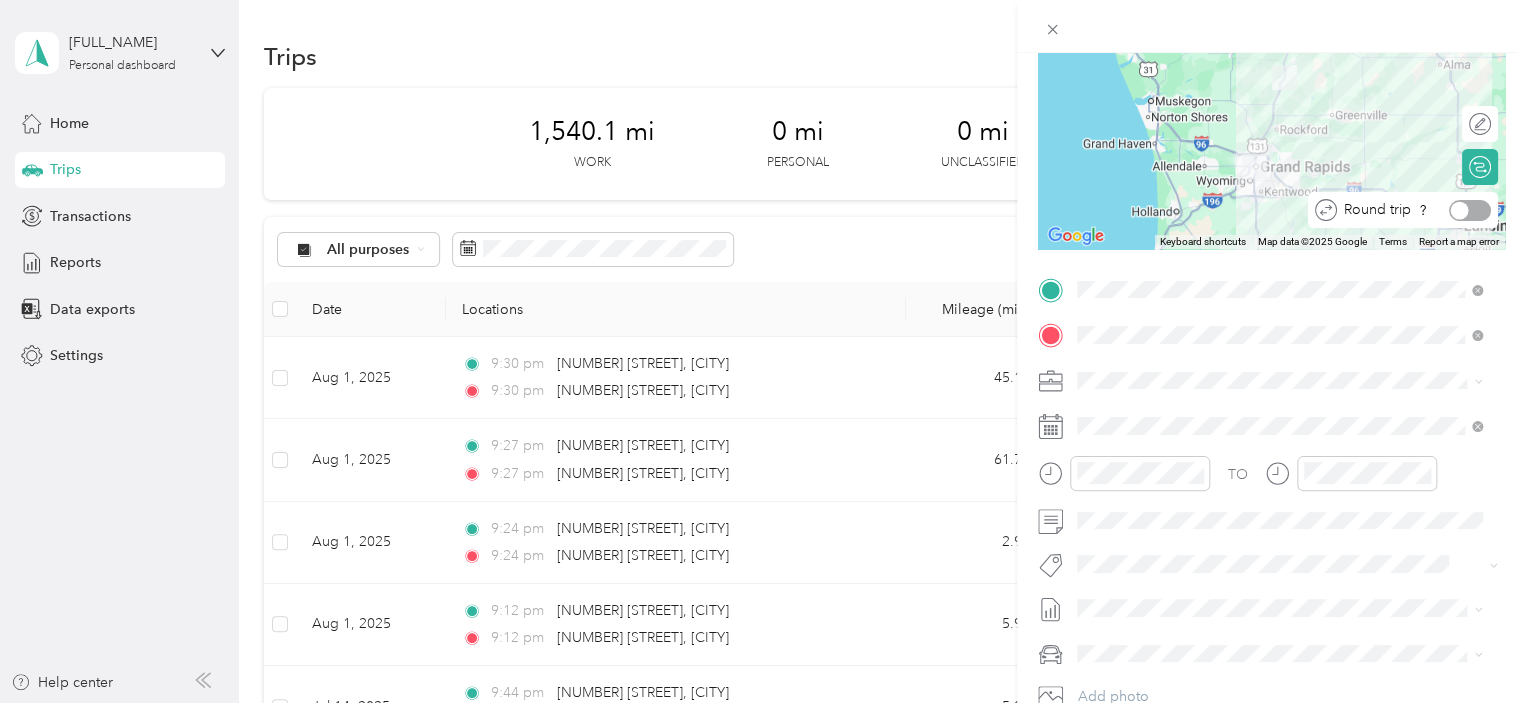 click at bounding box center (1460, 210) 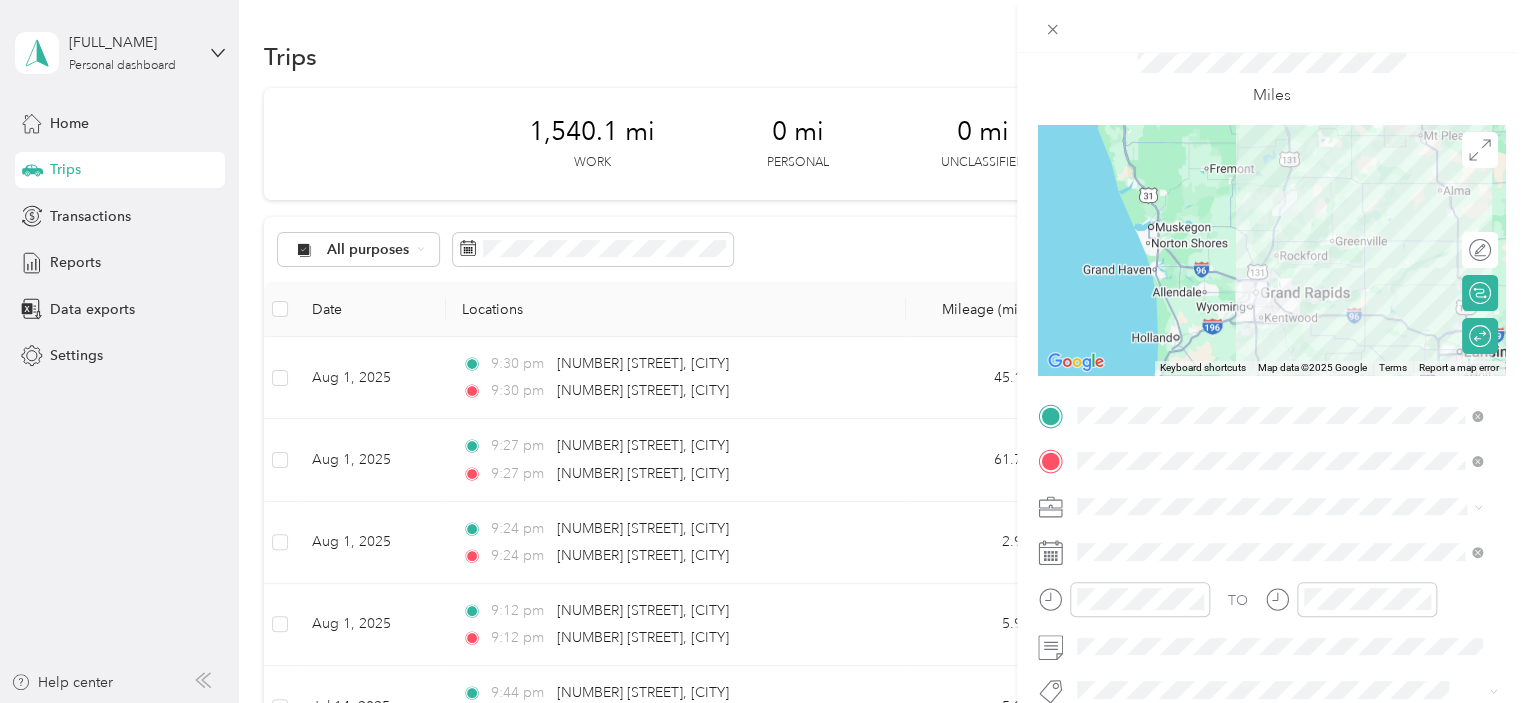 scroll, scrollTop: 76, scrollLeft: 0, axis: vertical 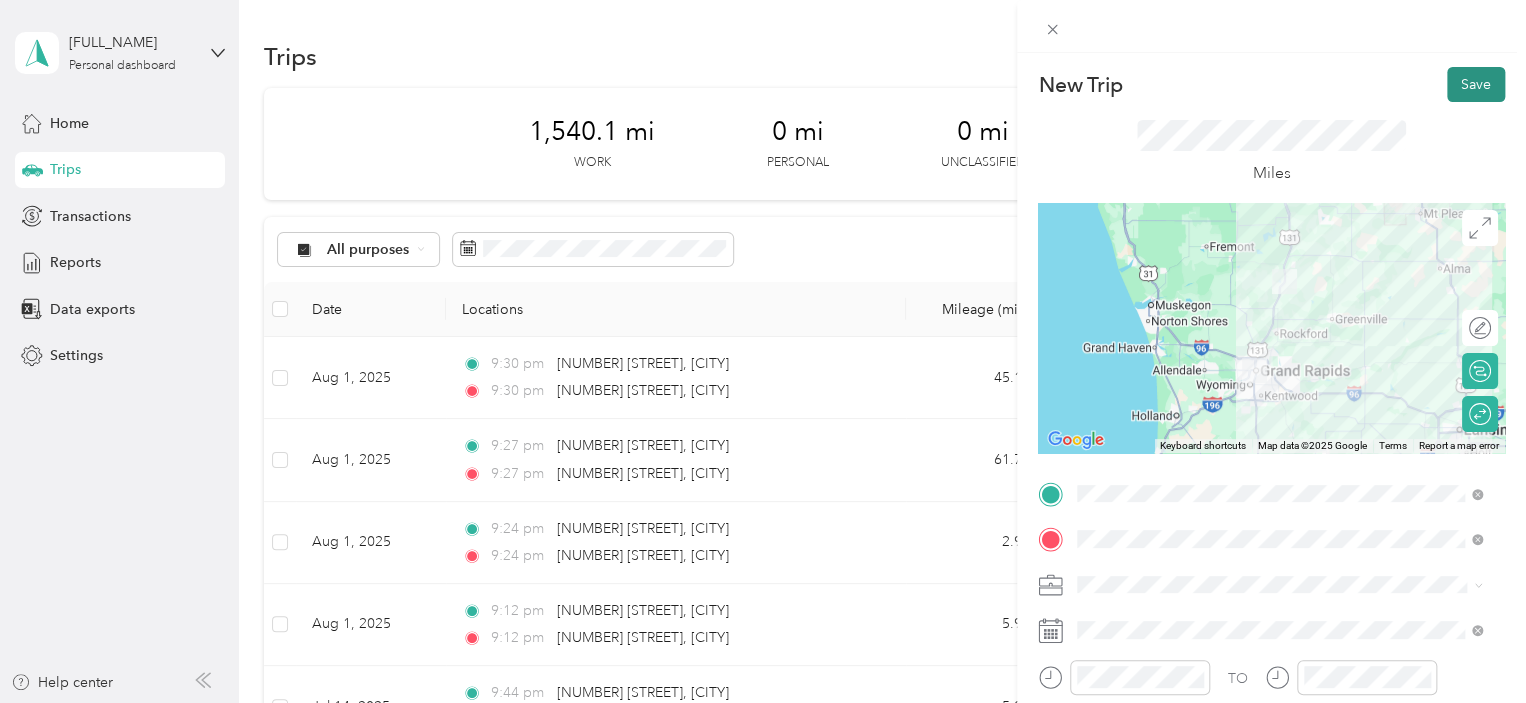 click on "Save" at bounding box center [1476, 84] 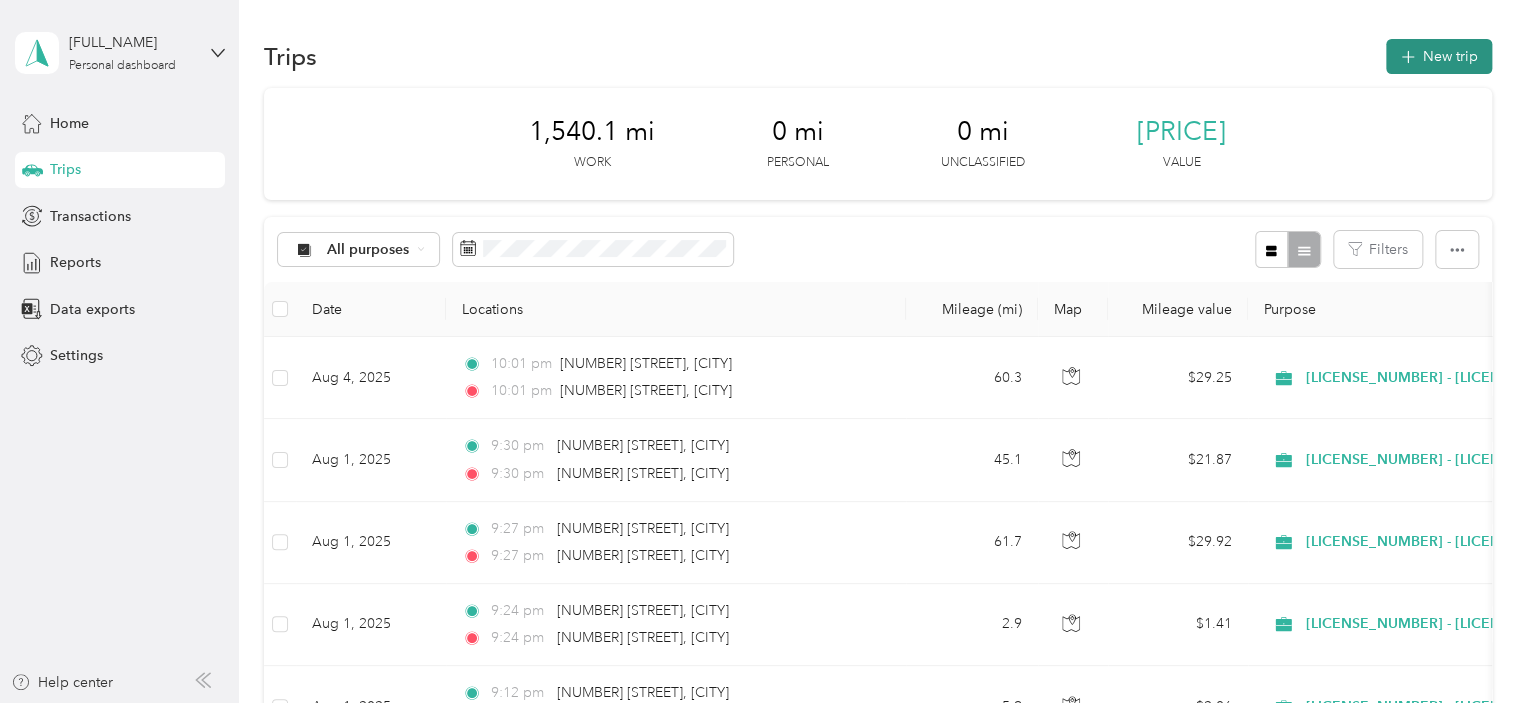 click on "New trip" at bounding box center (1439, 56) 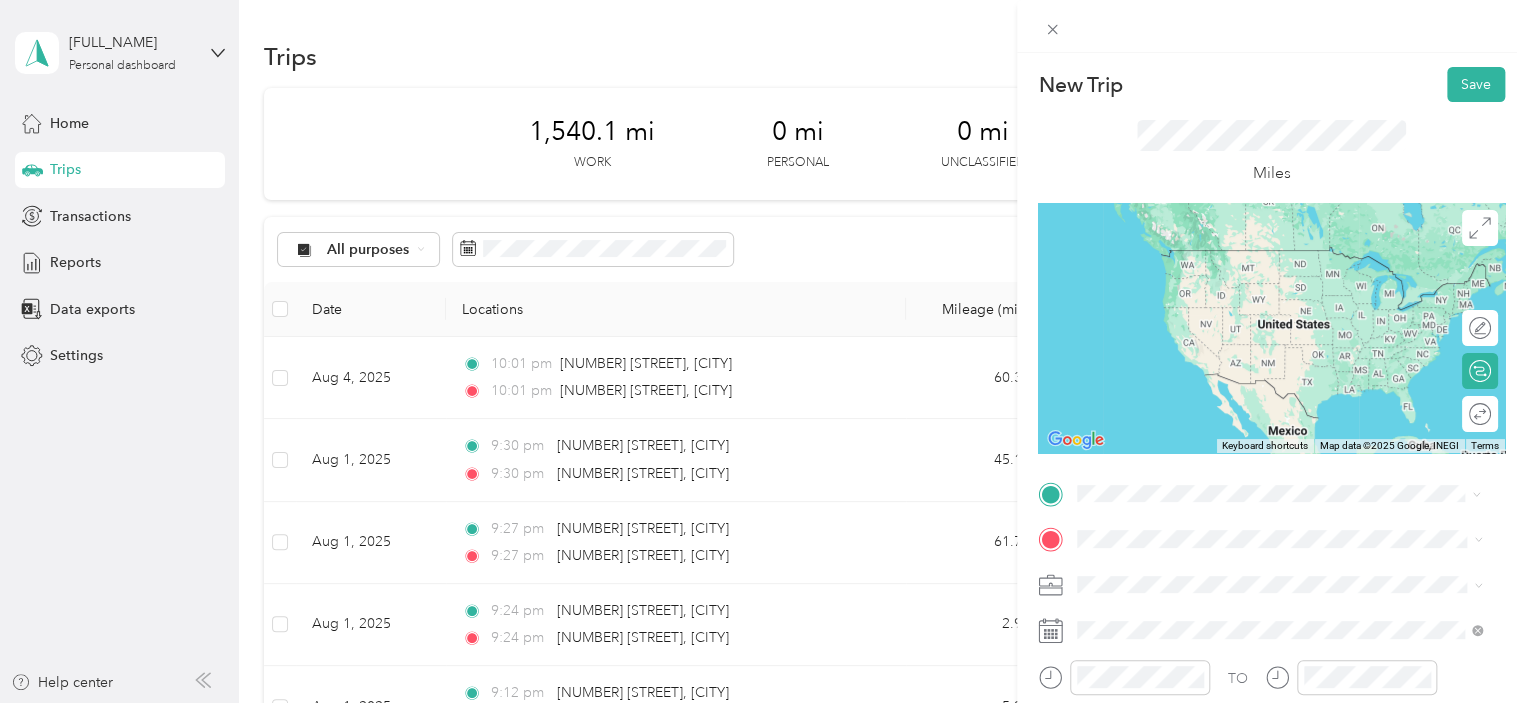 click on "[NUMBER] [STREET]
[CITY], [STATE] [POSTAL_CODE], [COUNTRY]" at bounding box center (1259, 368) 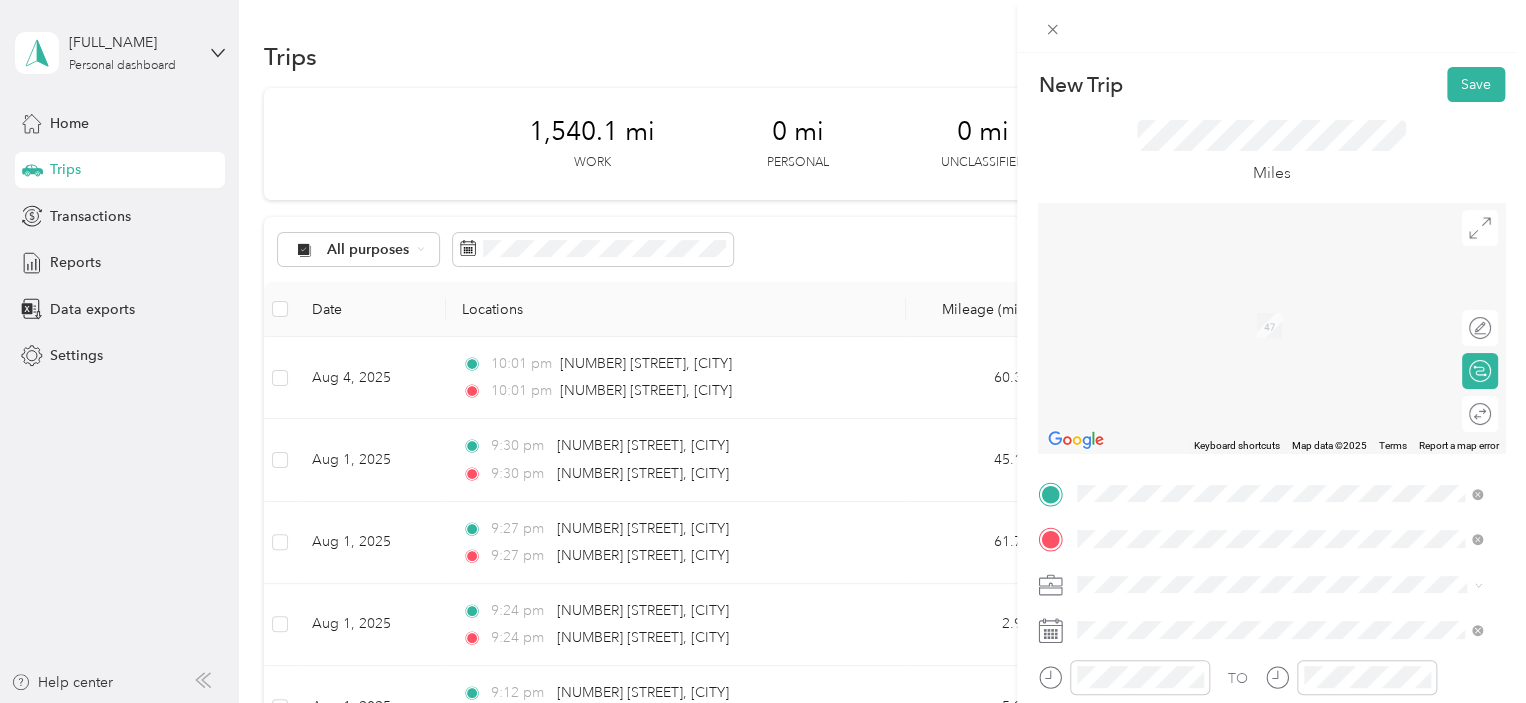 click on "[NUMBER] [STREET]
[CITY], [STATE] [POSTAL_CODE], [COUNTRY]" at bounding box center (1259, 304) 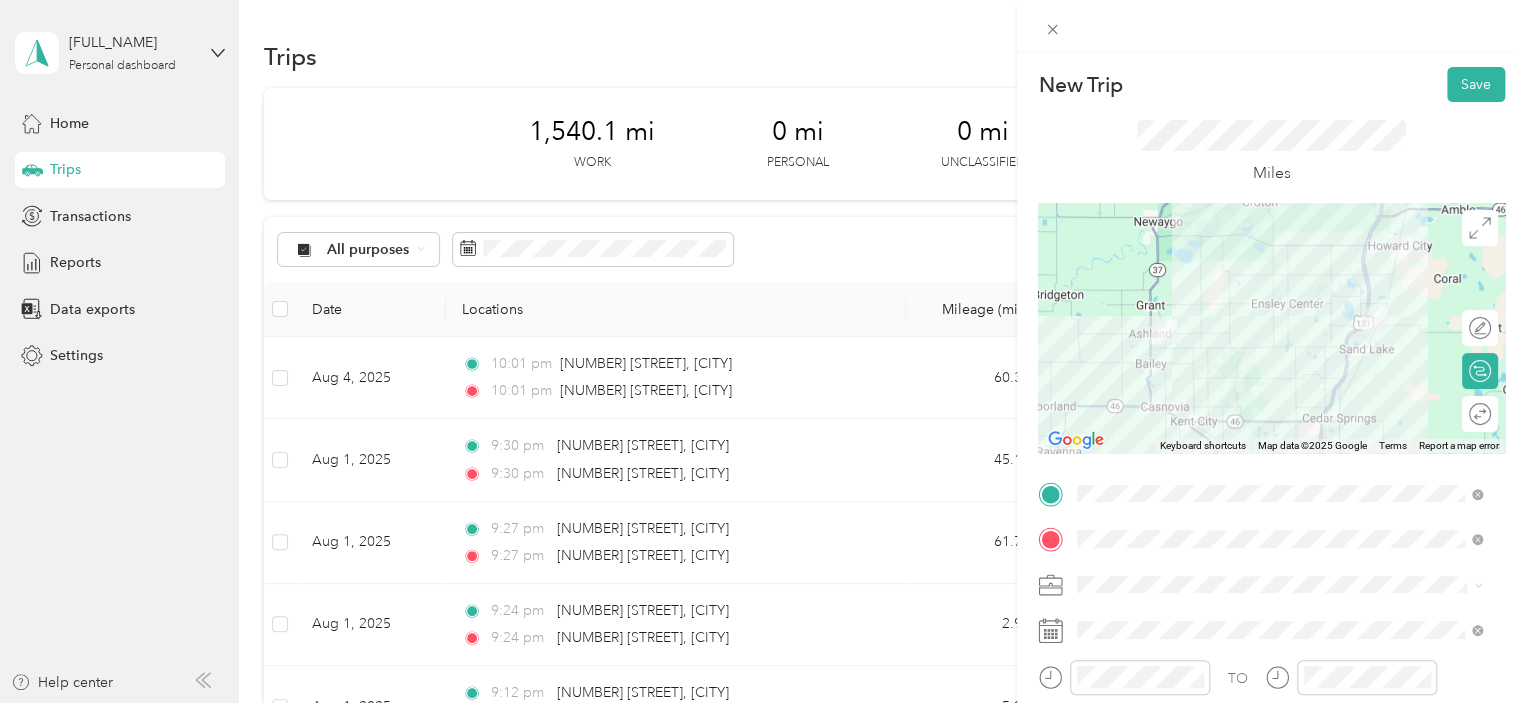 click on "[LICENSE_NUMBER] - [LICENSE_TYPE]" at bounding box center (1279, 471) 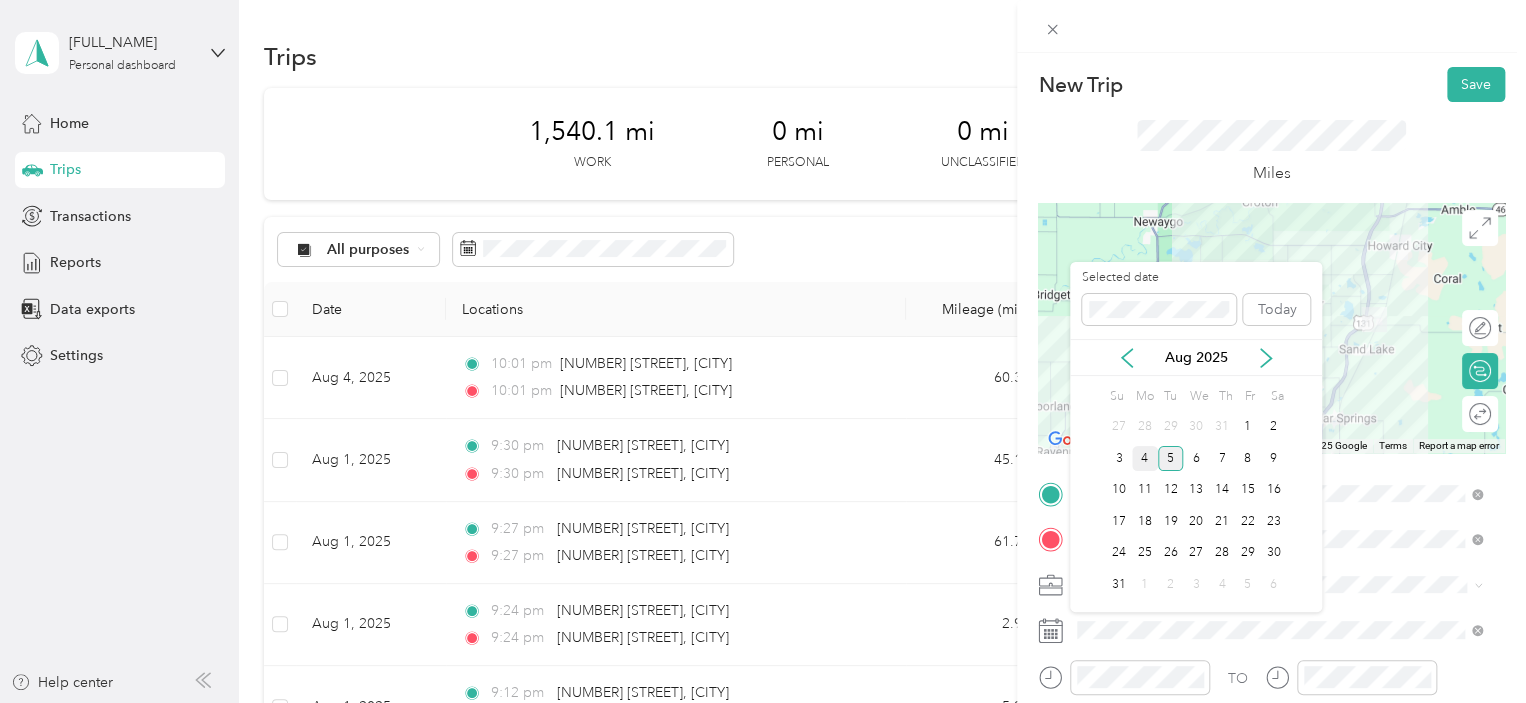 click on "4" at bounding box center (1145, 458) 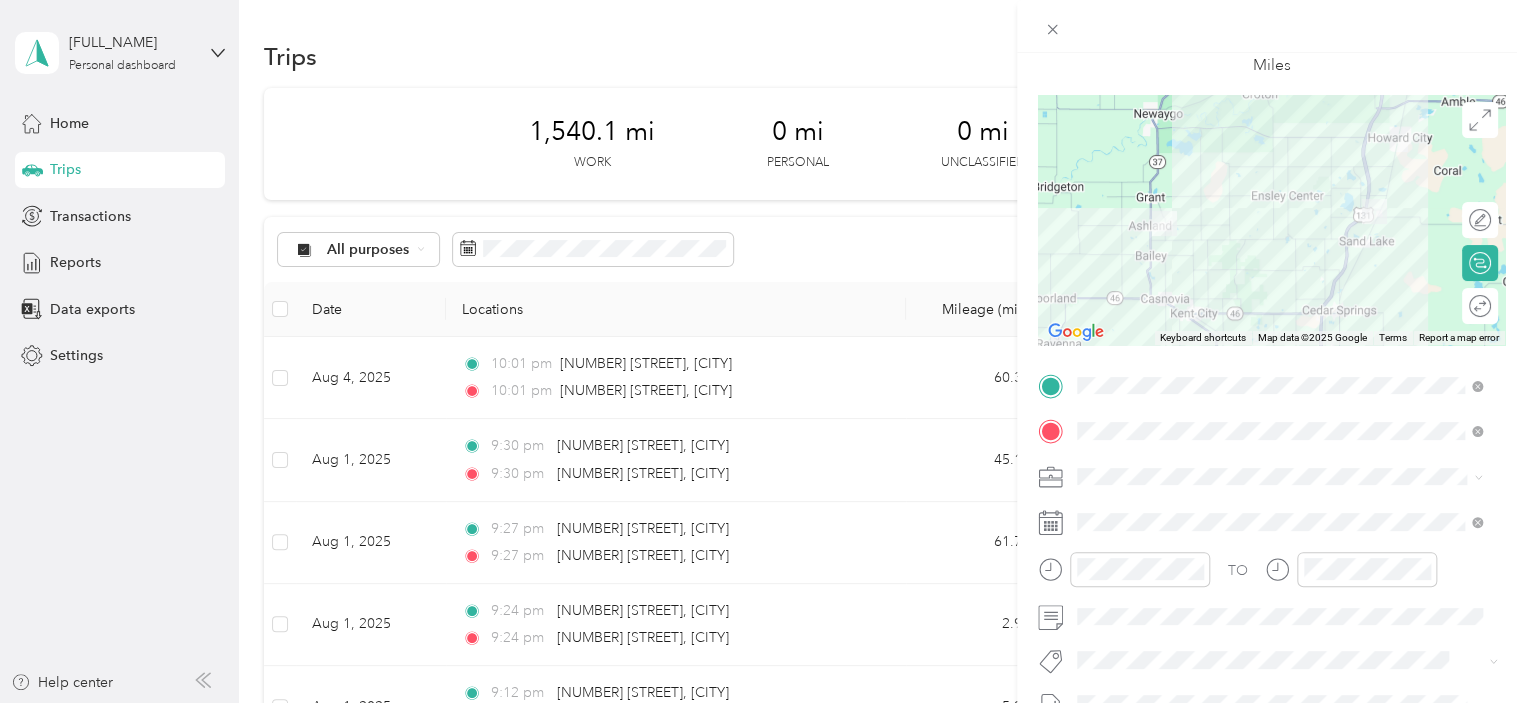 scroll, scrollTop: 124, scrollLeft: 0, axis: vertical 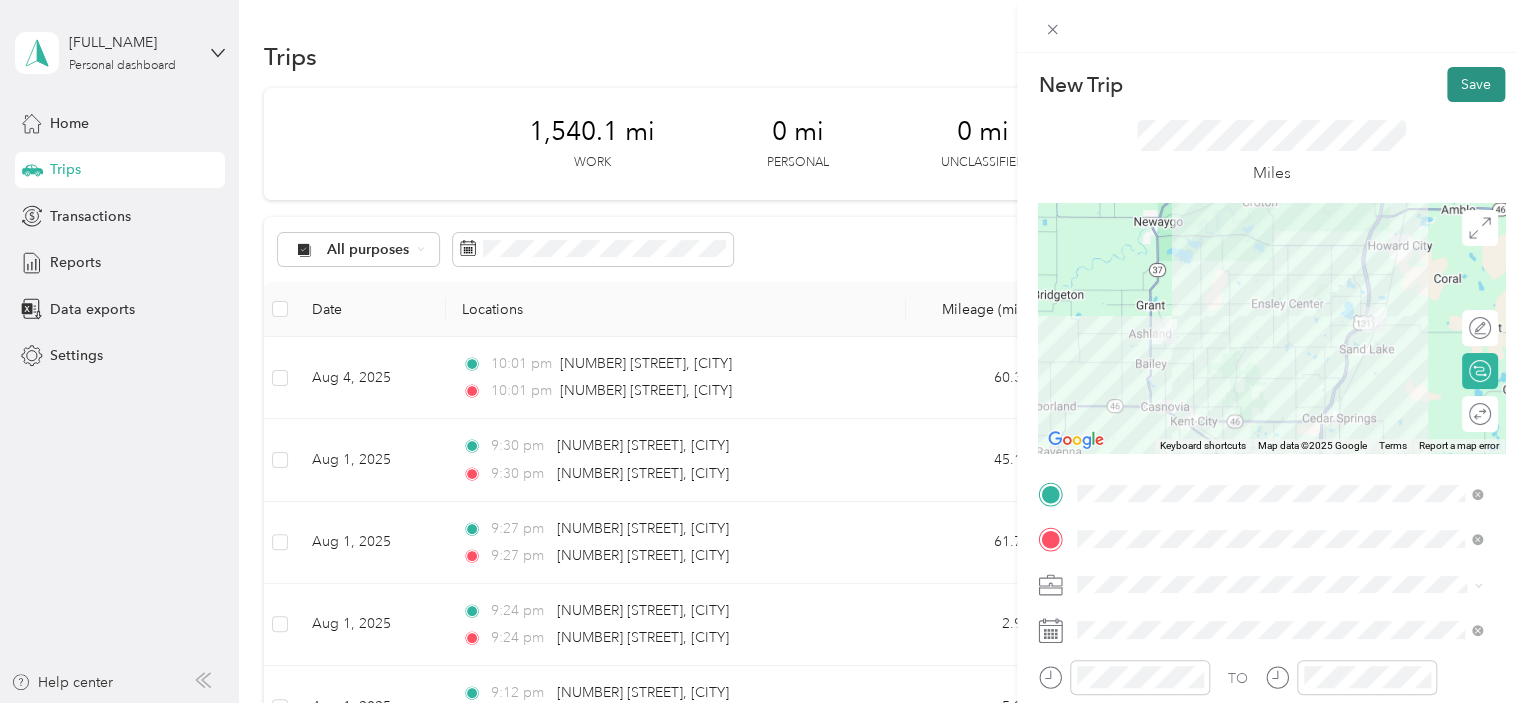 click on "Save" at bounding box center [1476, 84] 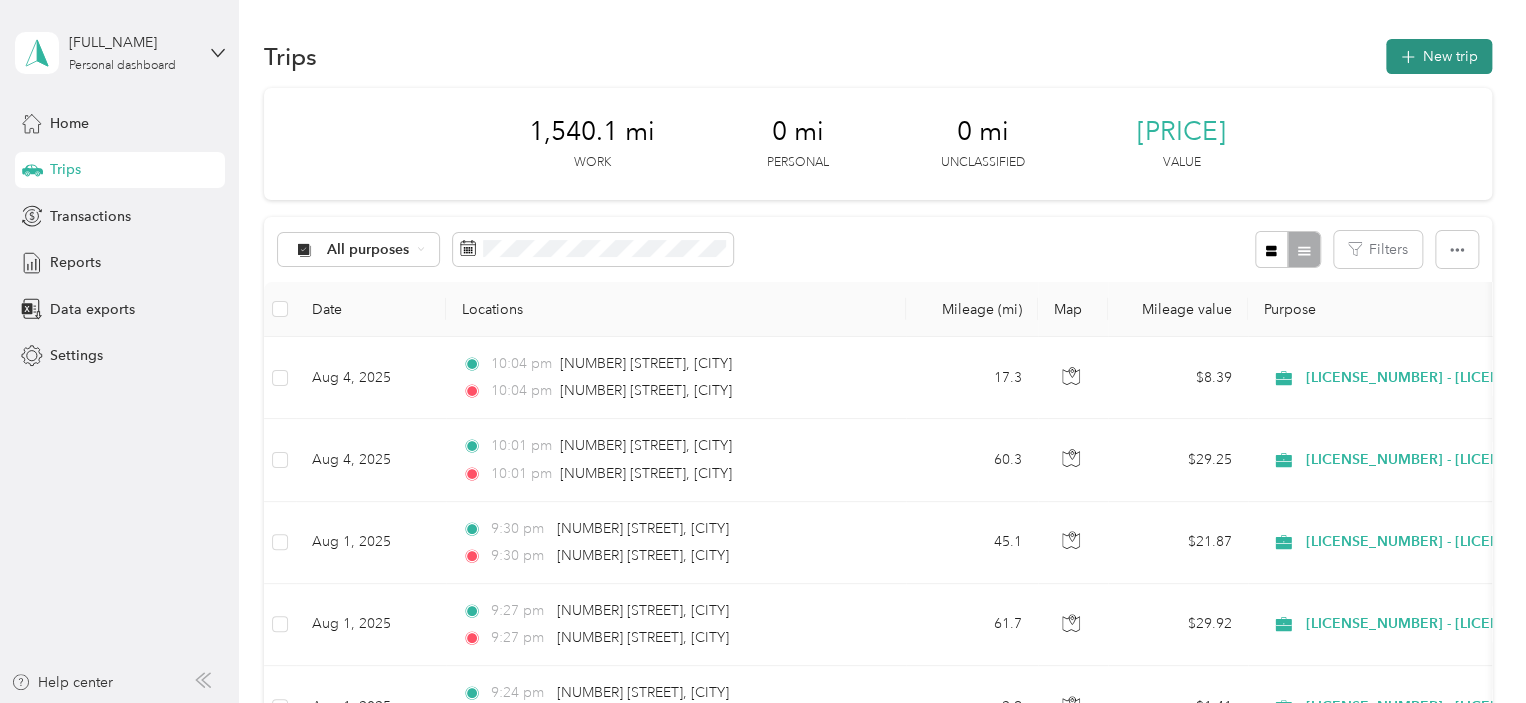click on "New trip" at bounding box center (1439, 56) 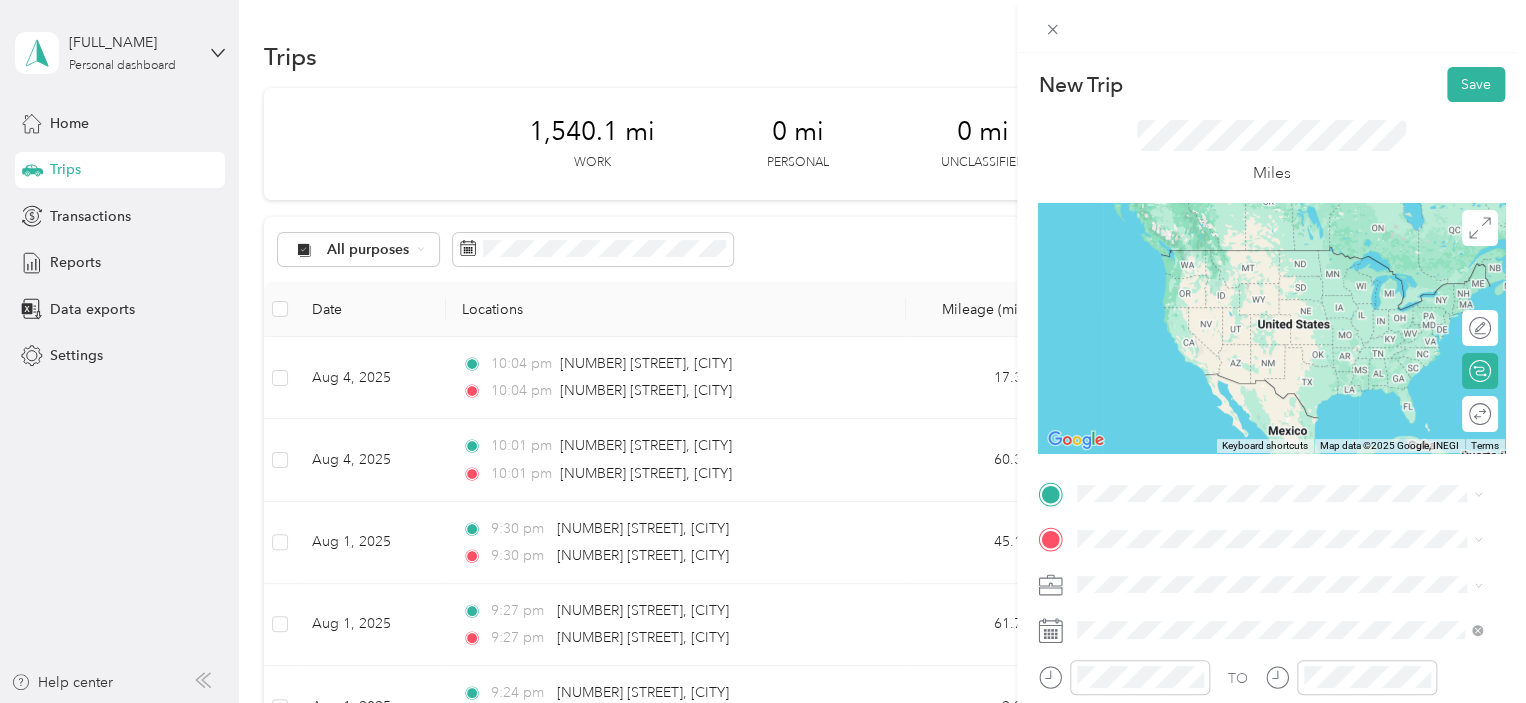 click on "[NUMBER] [STREET]
[CITY], [STATE] [POSTAL_CODE], [COUNTRY]" at bounding box center [1259, 564] 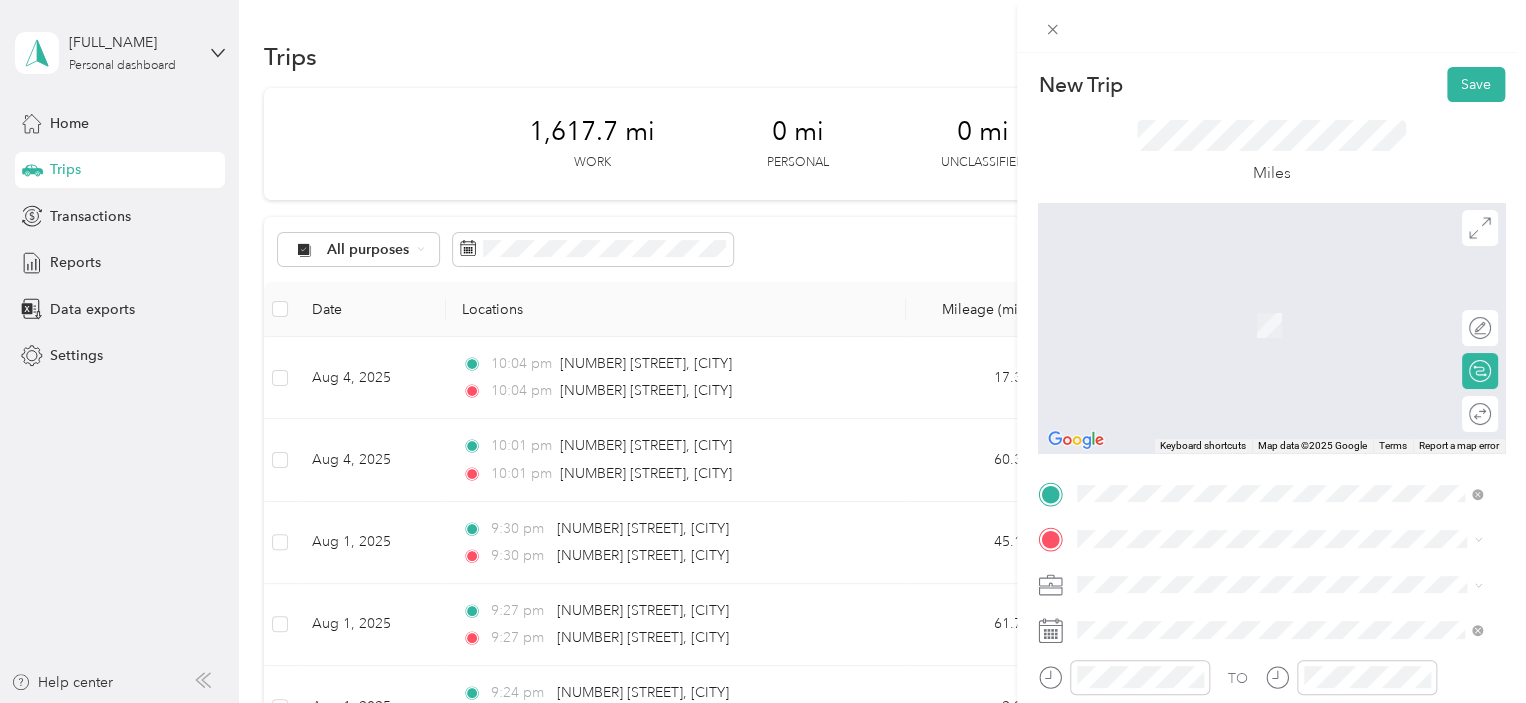 click on "[LICENSE_NUMBER] - [LICENSE_TYPE]" at bounding box center [1206, 469] 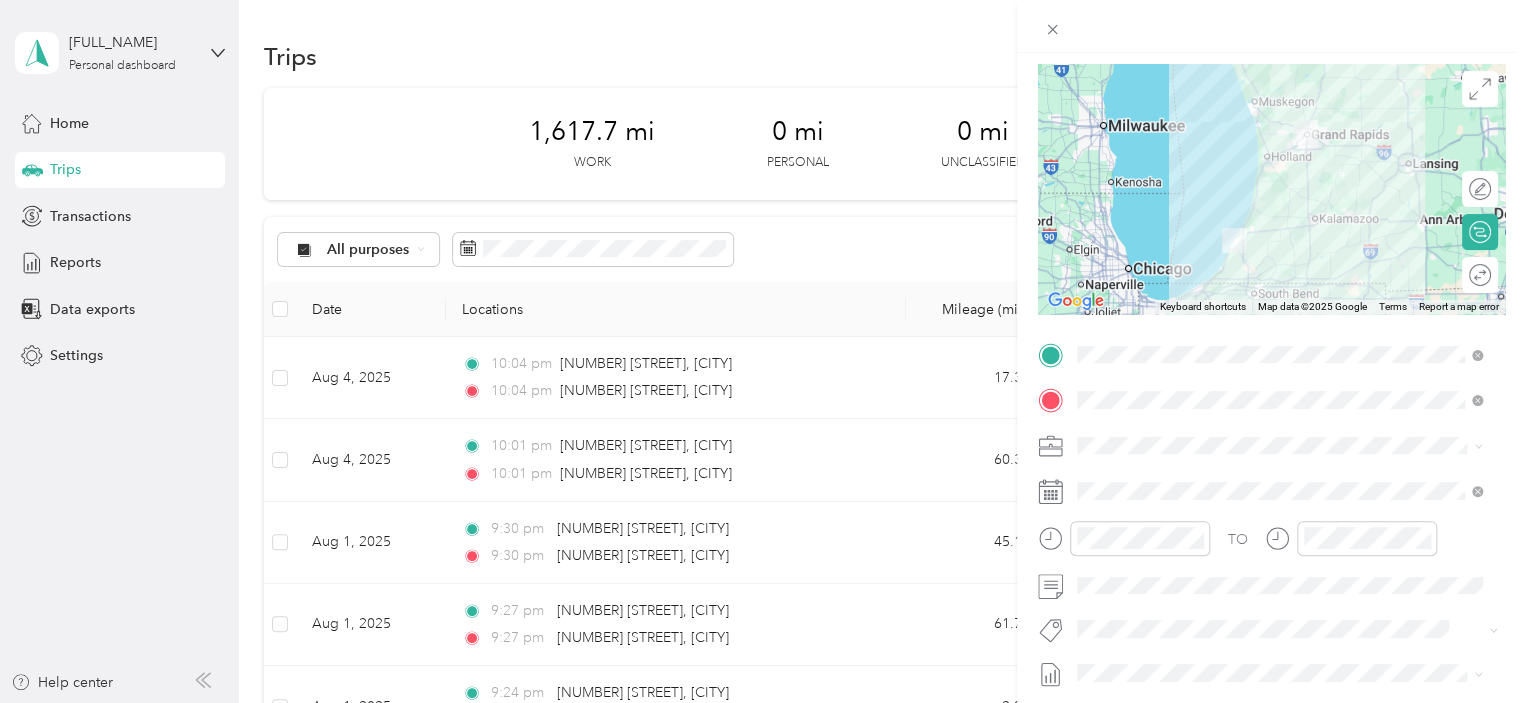 scroll, scrollTop: 152, scrollLeft: 0, axis: vertical 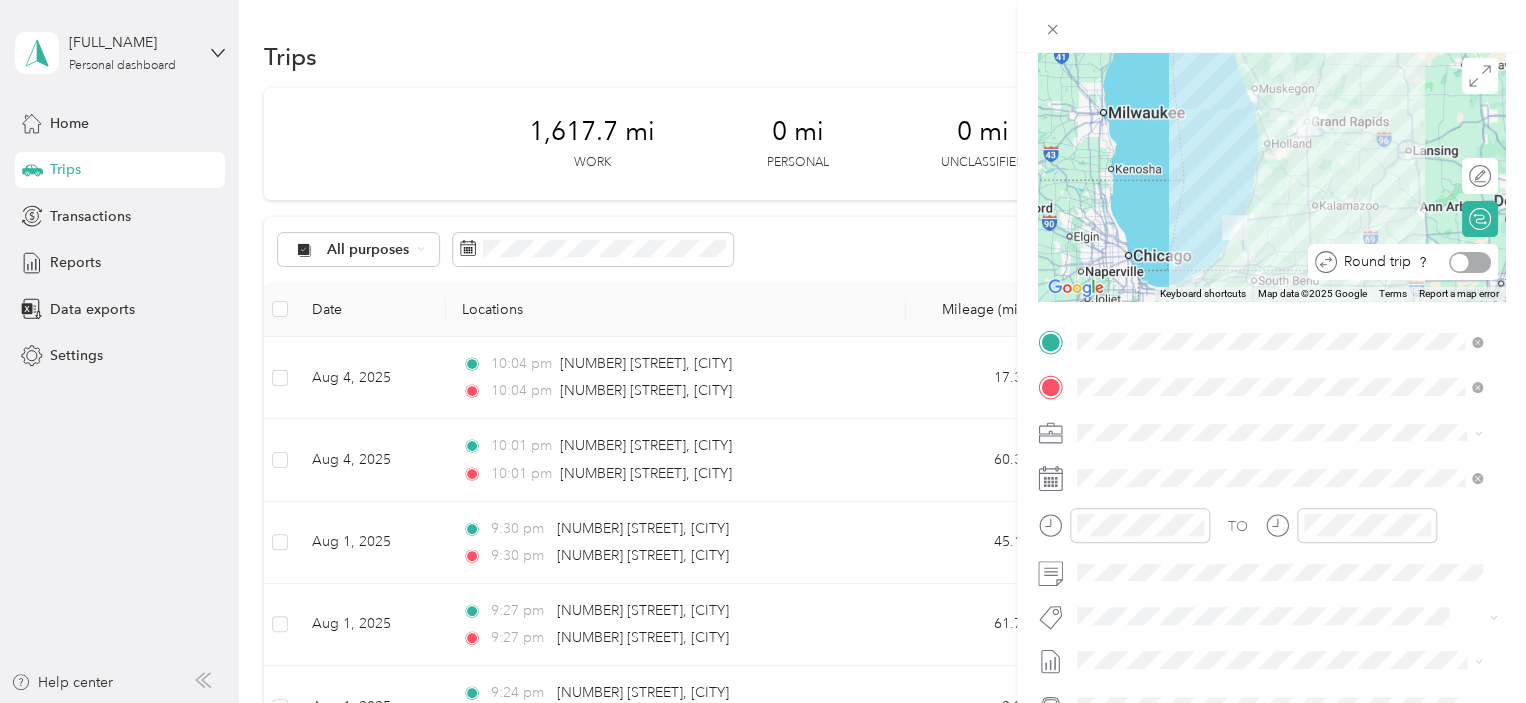 click at bounding box center (1460, 262) 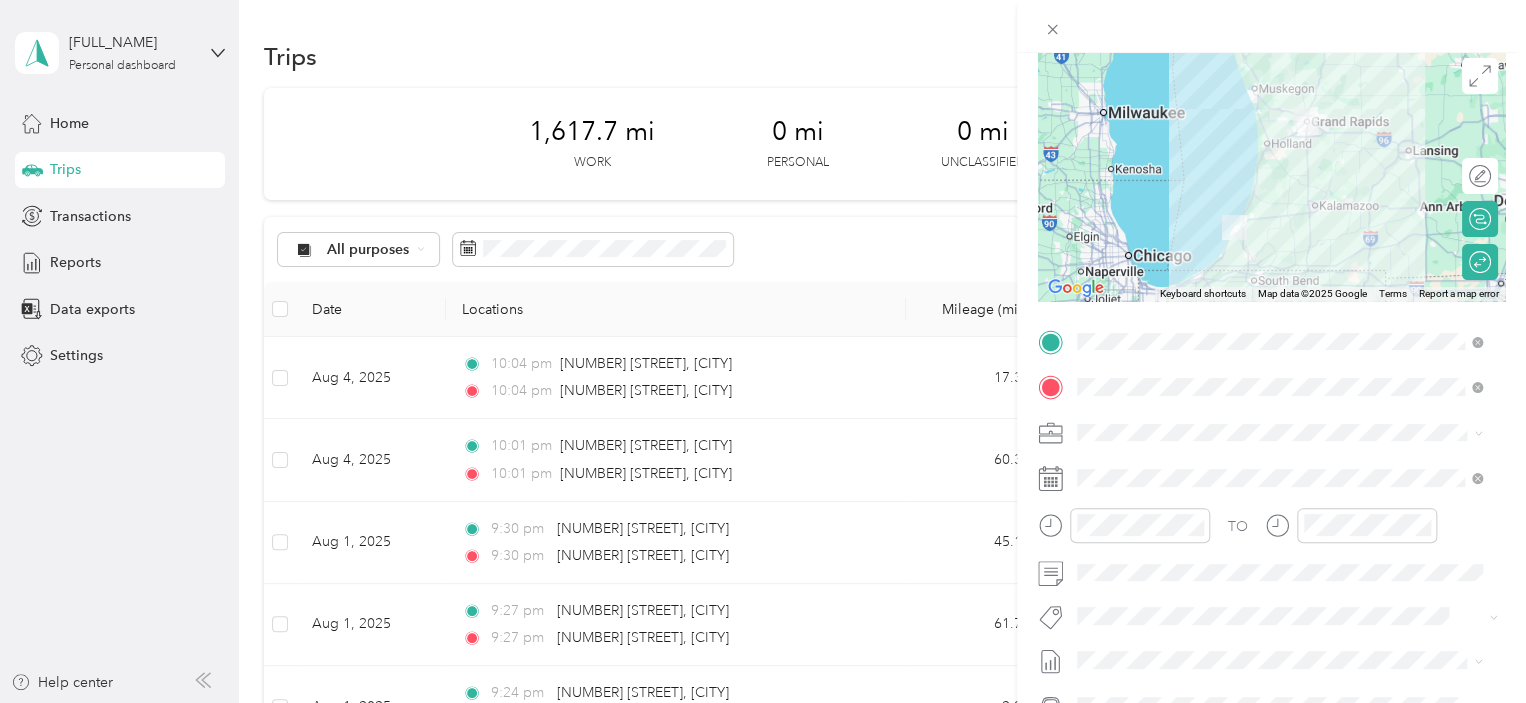 scroll, scrollTop: 0, scrollLeft: 0, axis: both 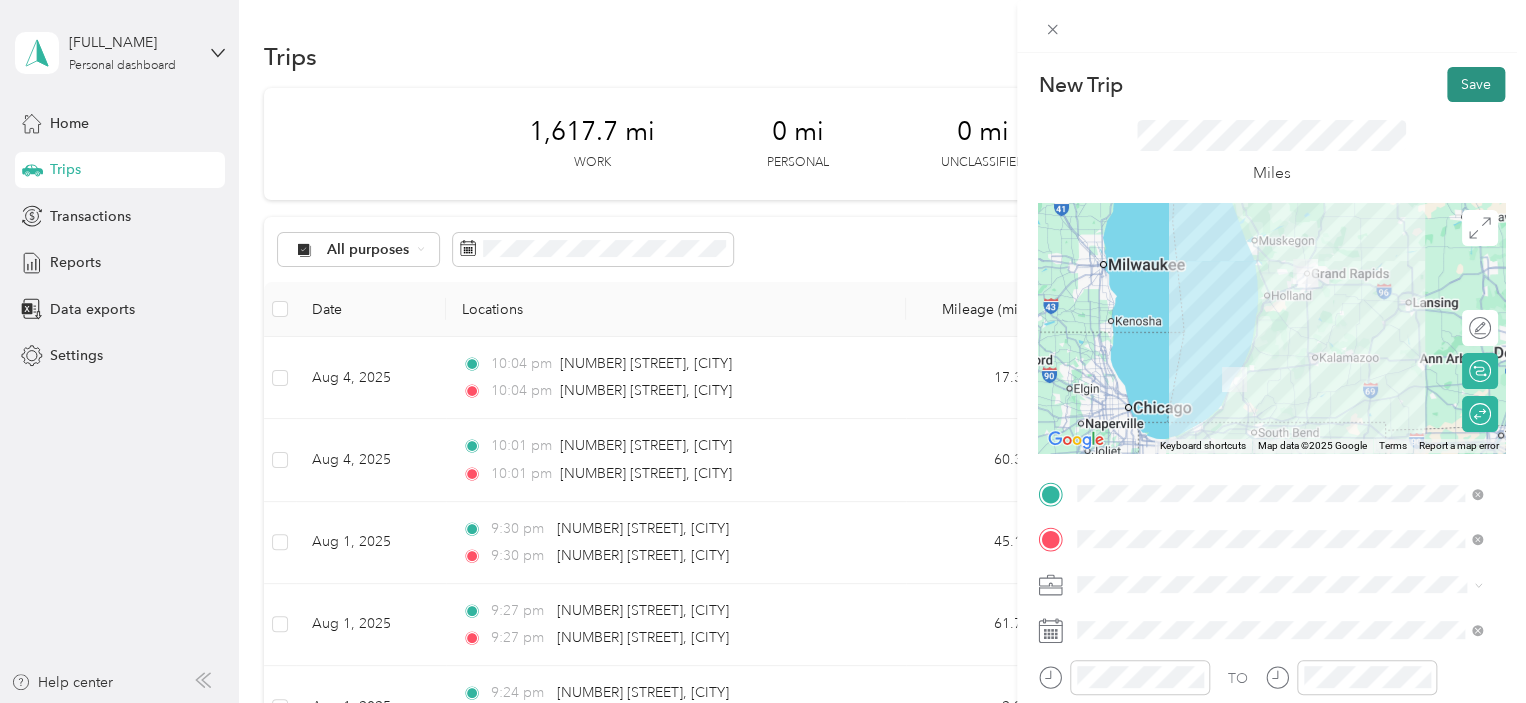 click on "Save" at bounding box center (1476, 84) 